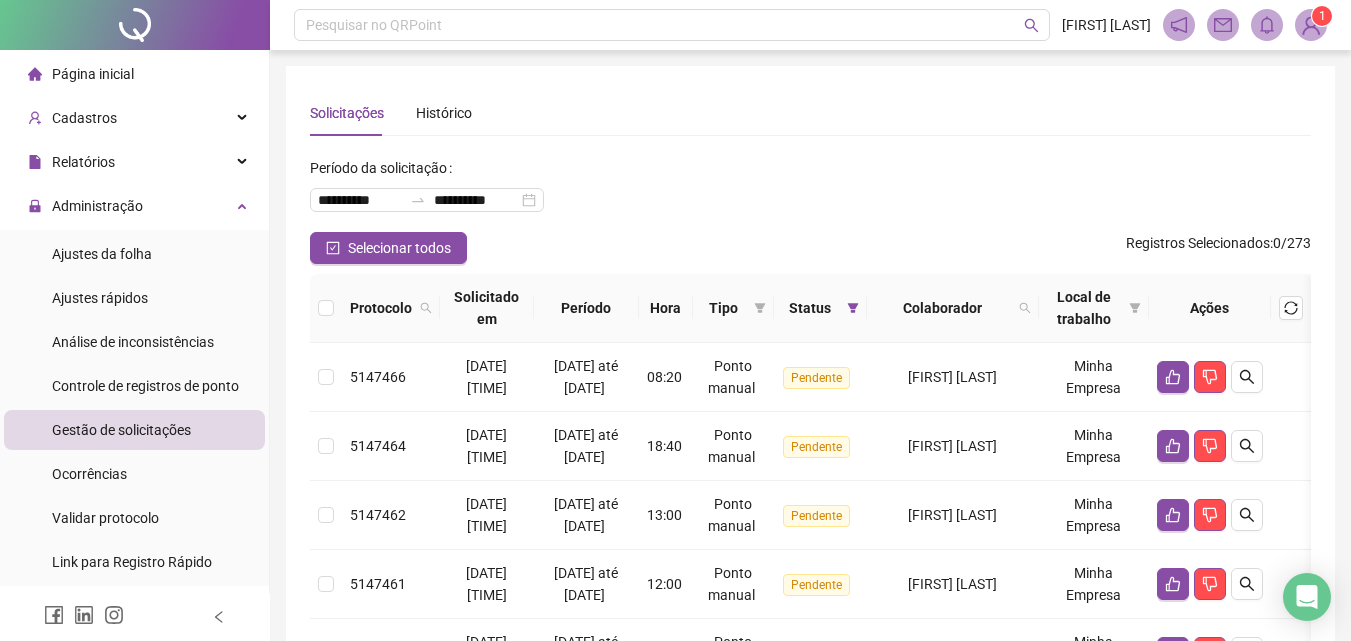scroll, scrollTop: 407, scrollLeft: 0, axis: vertical 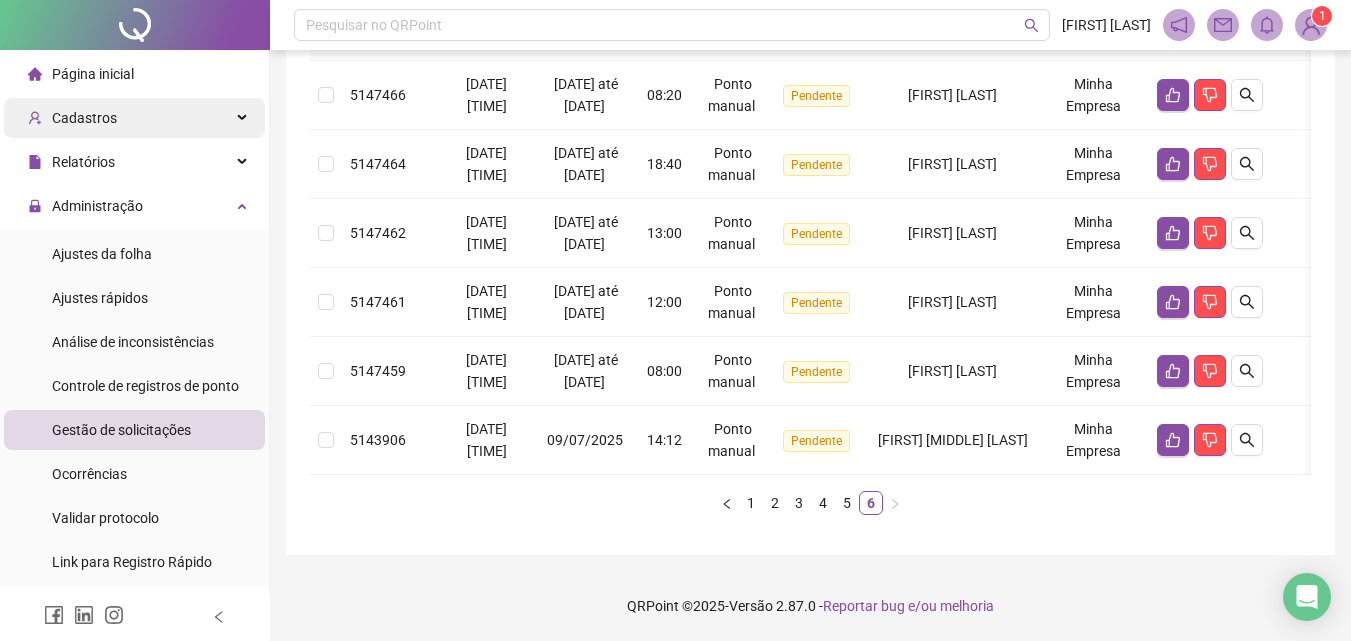 click on "Cadastros" at bounding box center [134, 118] 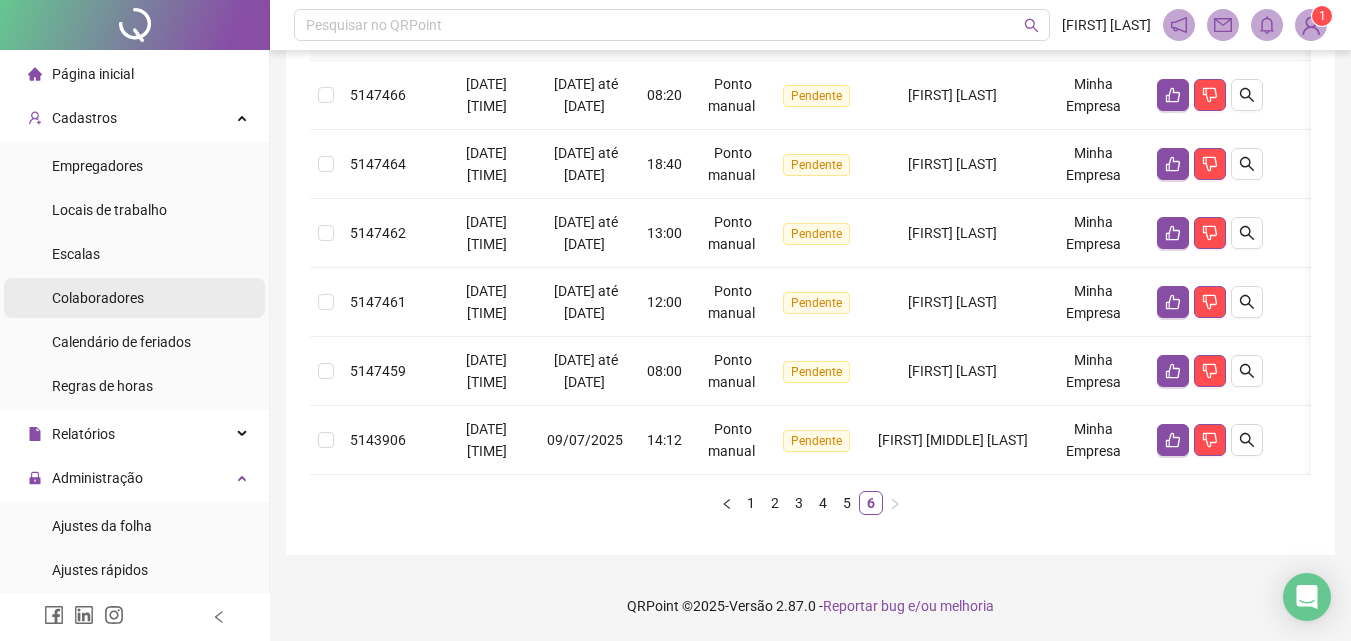click on "Colaboradores" at bounding box center [98, 298] 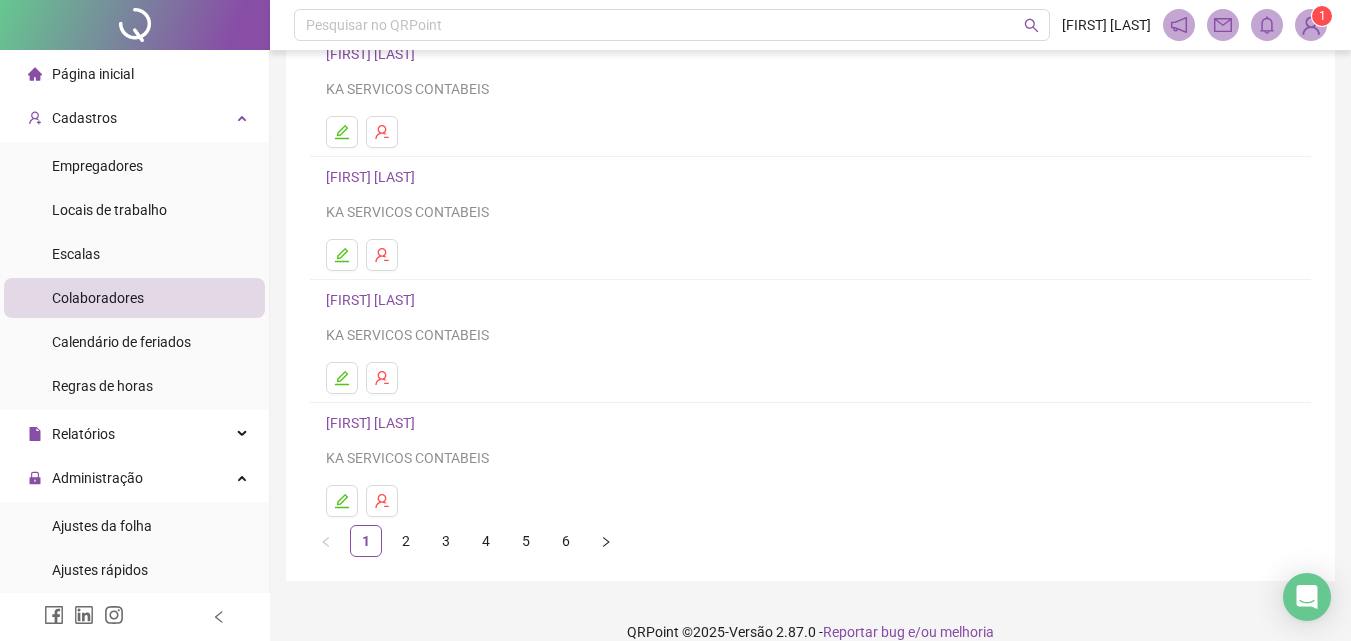 scroll, scrollTop: 326, scrollLeft: 0, axis: vertical 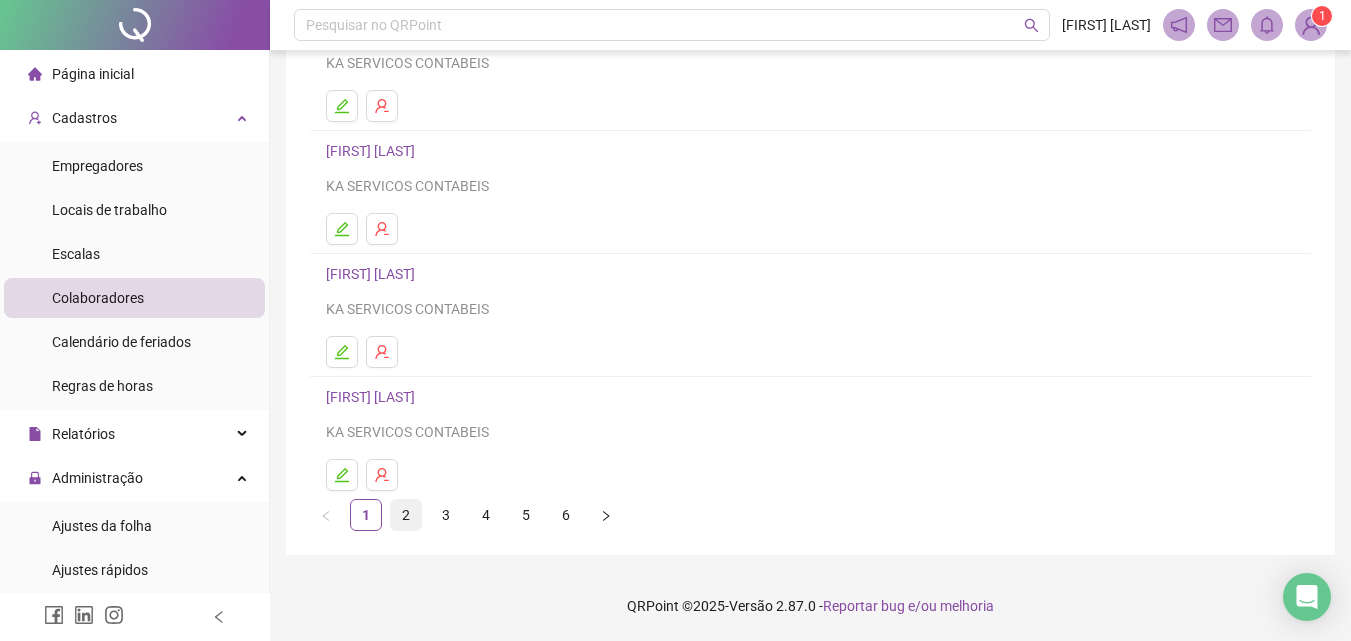 click on "2" at bounding box center (406, 515) 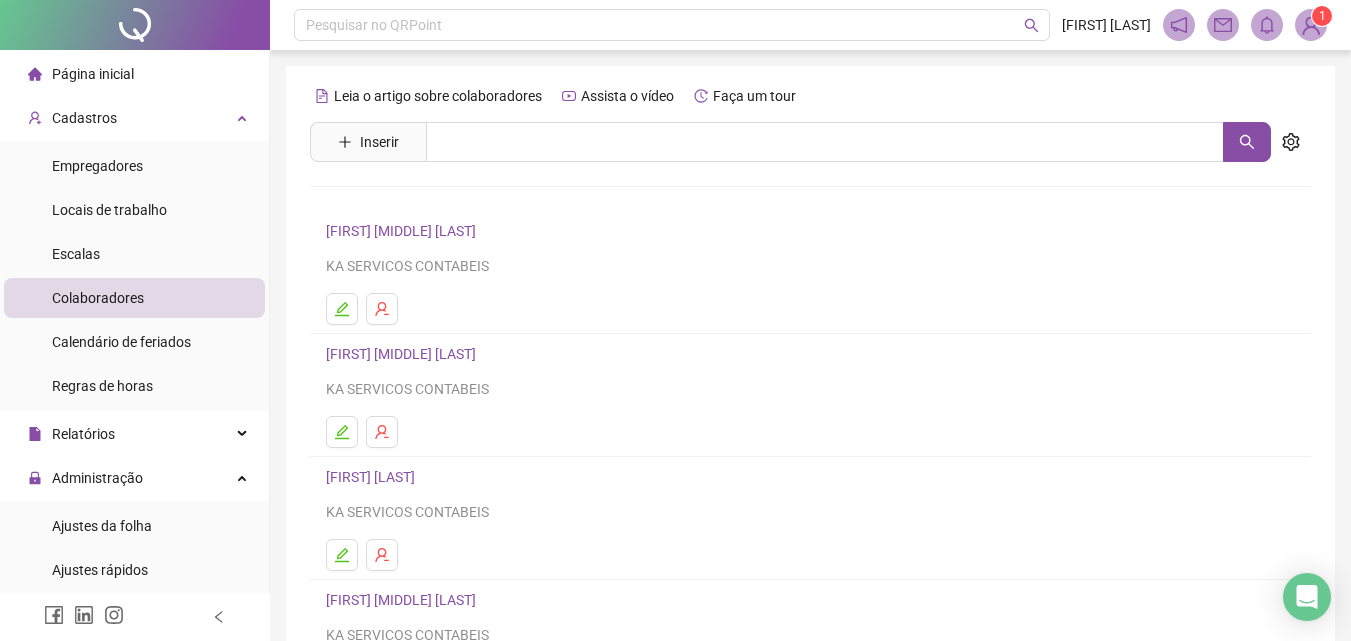 scroll, scrollTop: 300, scrollLeft: 0, axis: vertical 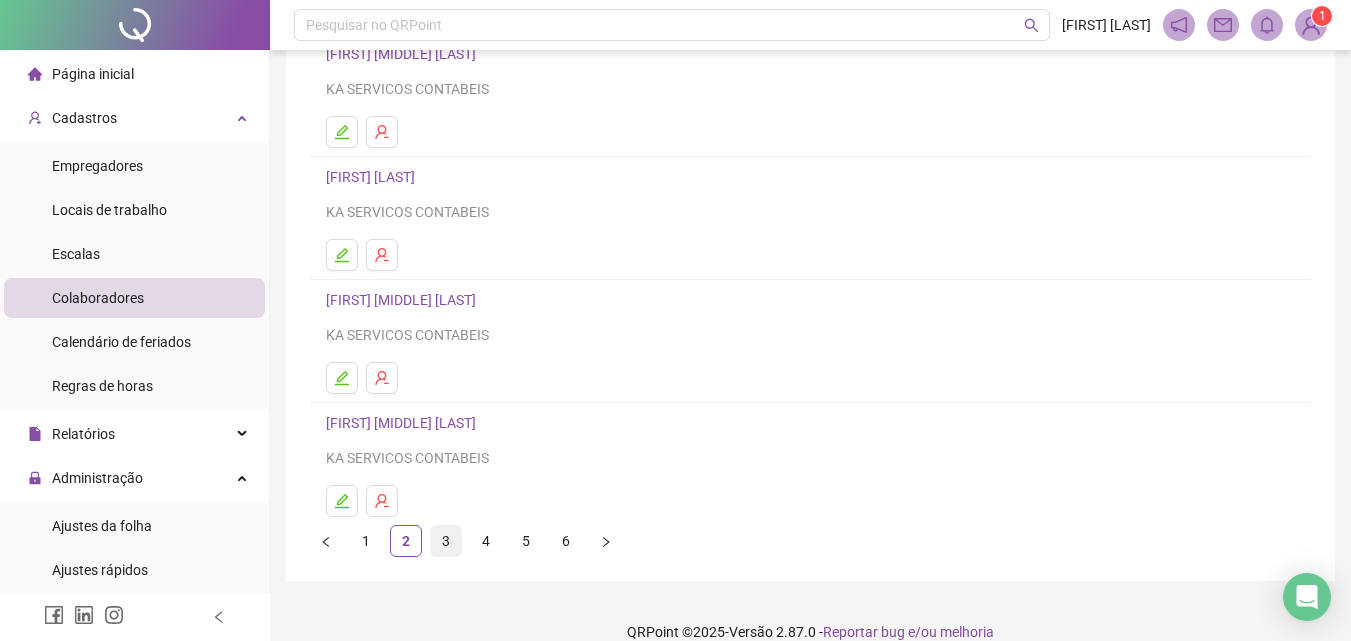 click on "3" at bounding box center [446, 541] 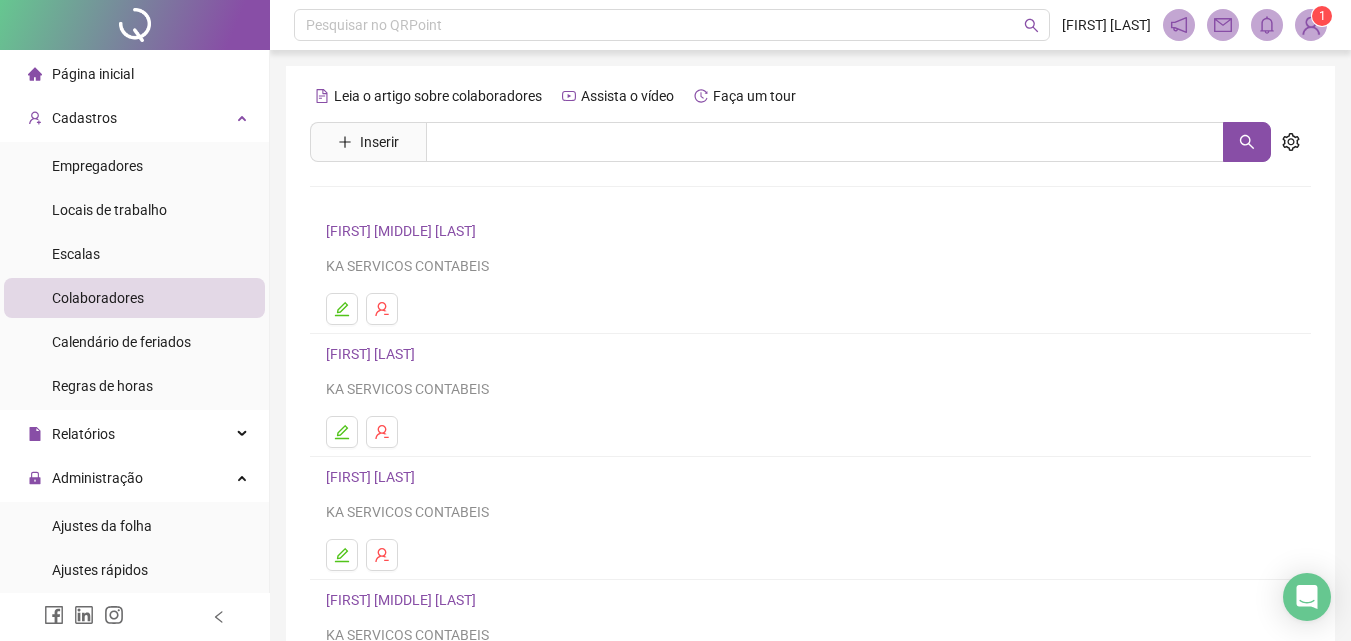 click on "[FIRST] [LAST]" at bounding box center (373, 354) 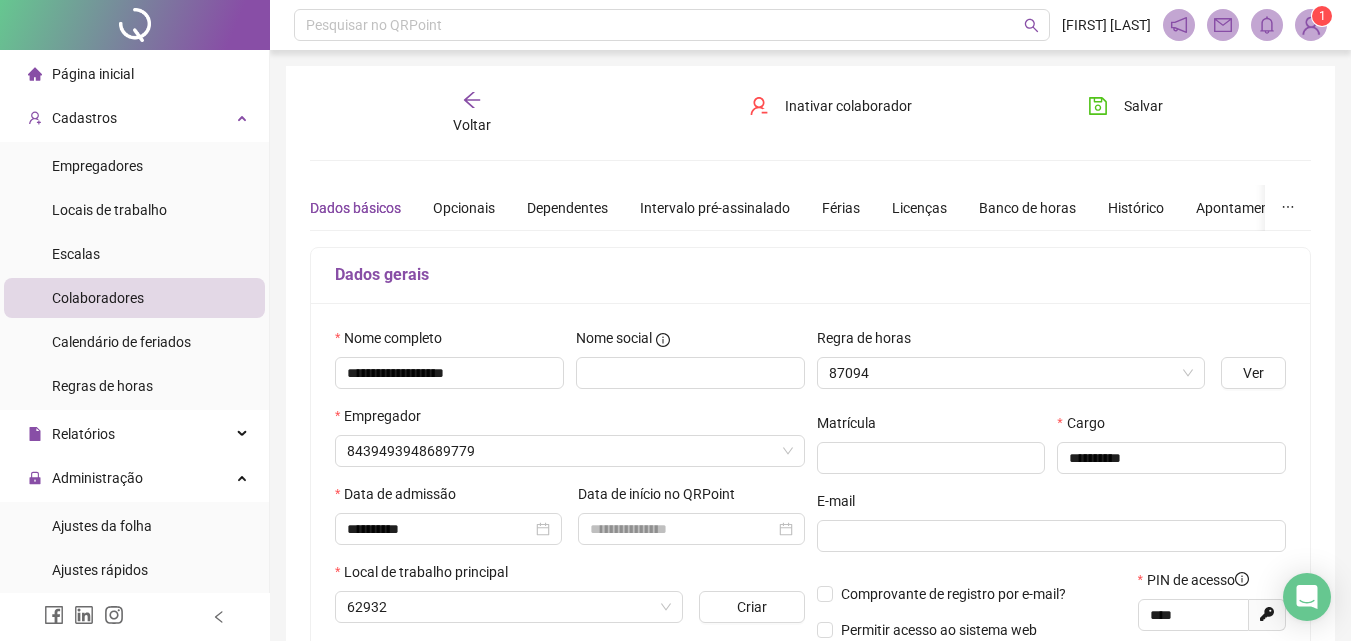type on "**********" 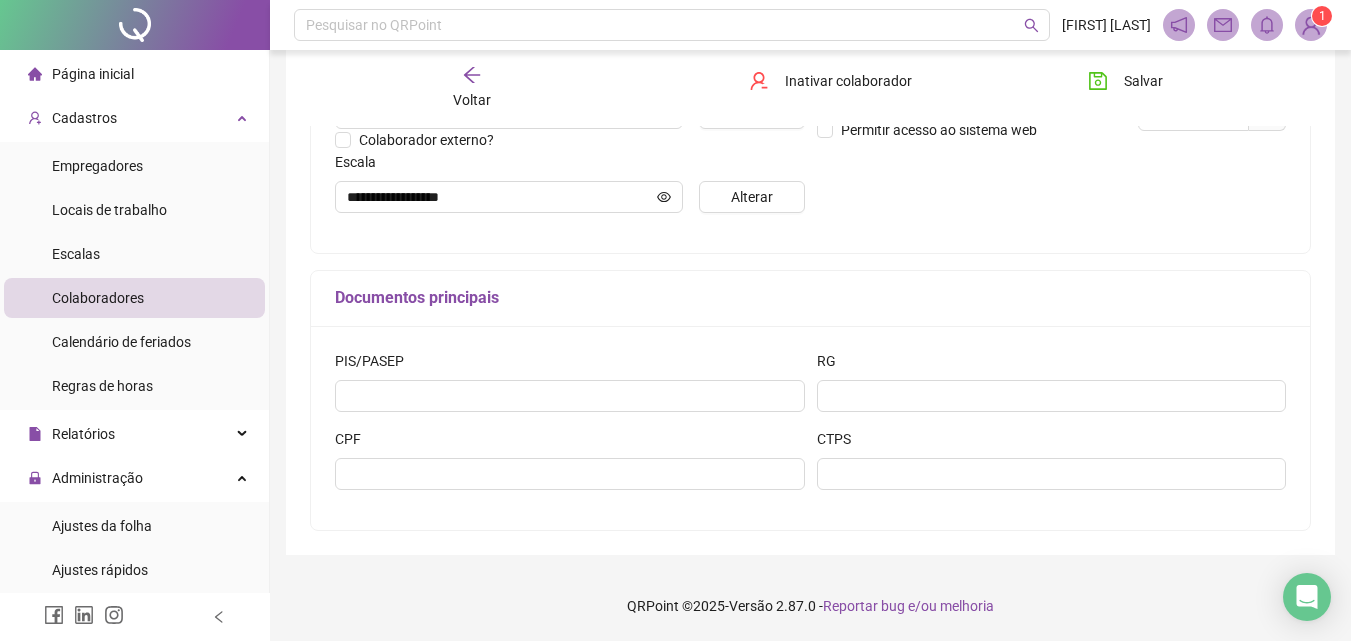 scroll, scrollTop: 400, scrollLeft: 0, axis: vertical 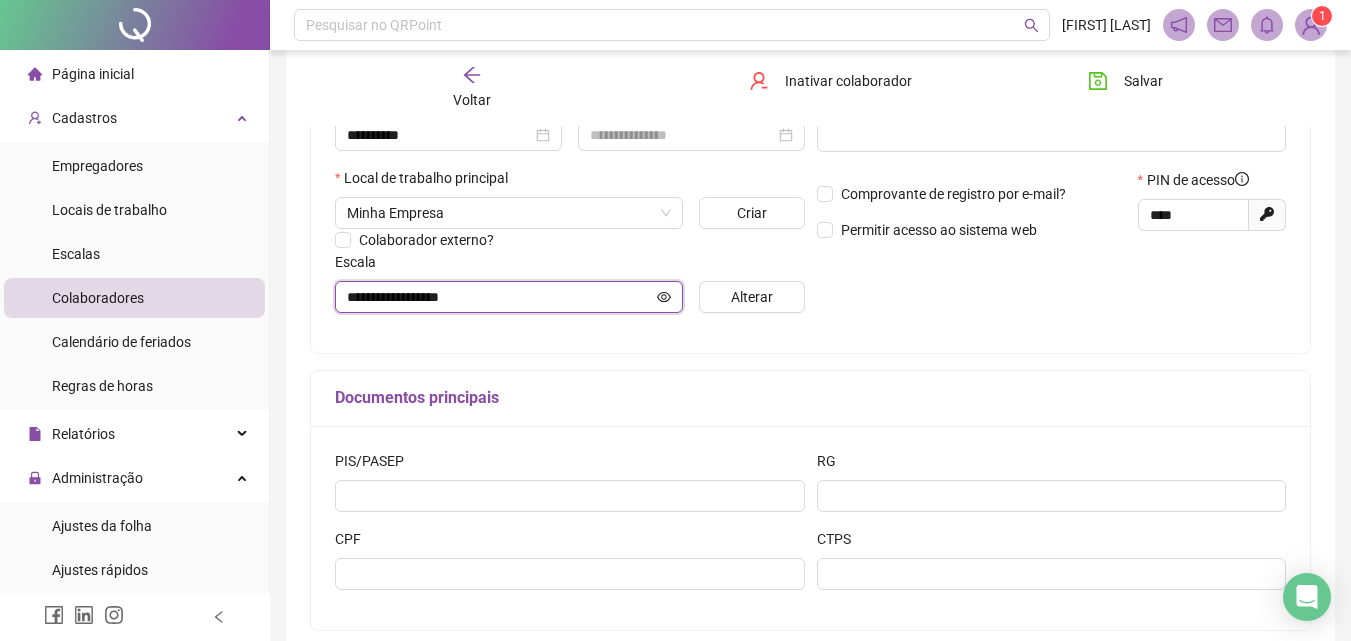click 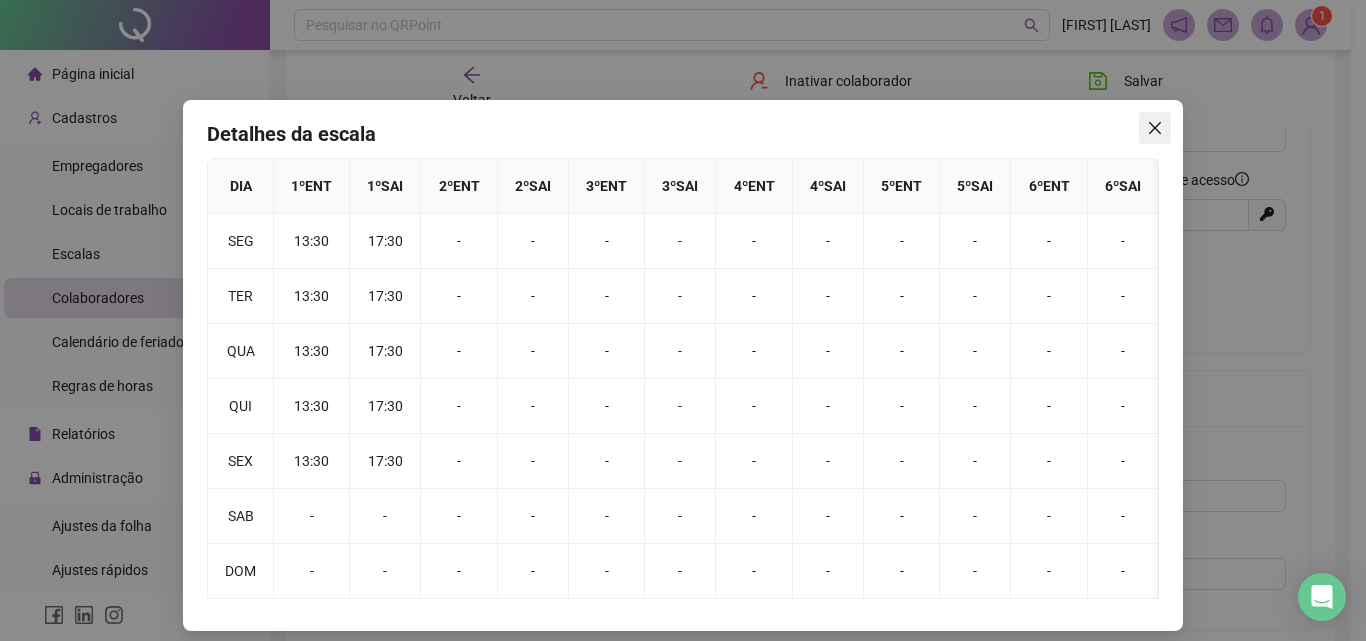 click 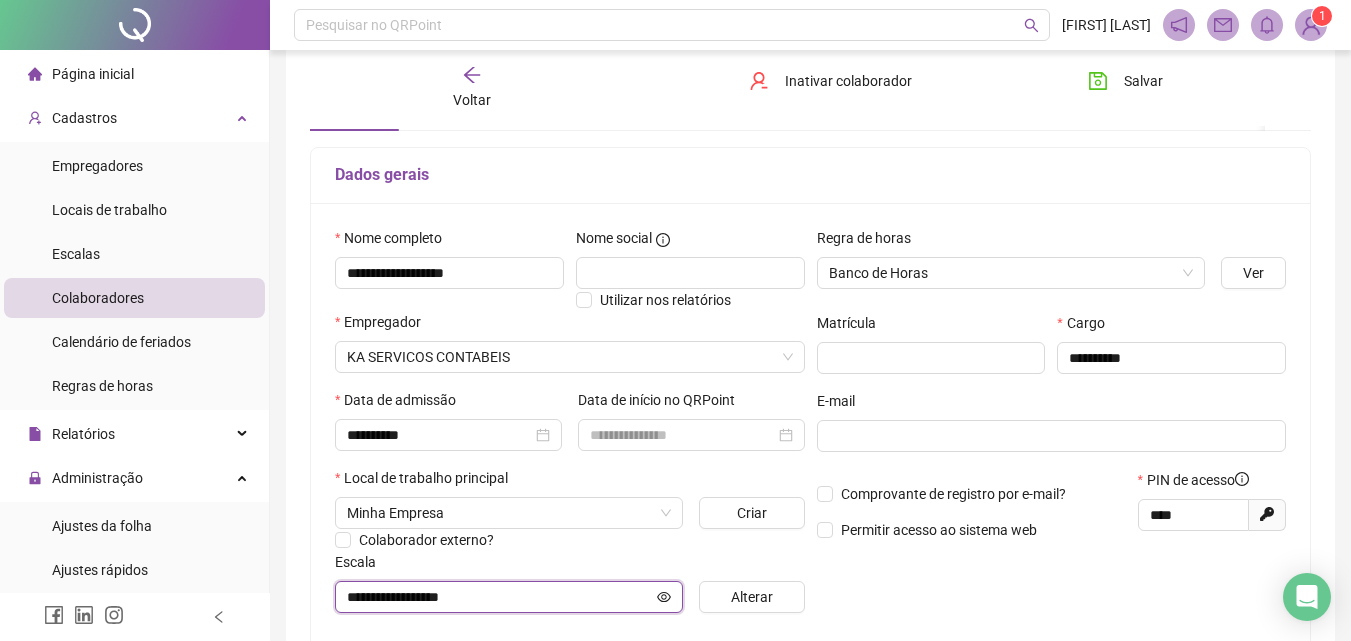 scroll, scrollTop: 0, scrollLeft: 0, axis: both 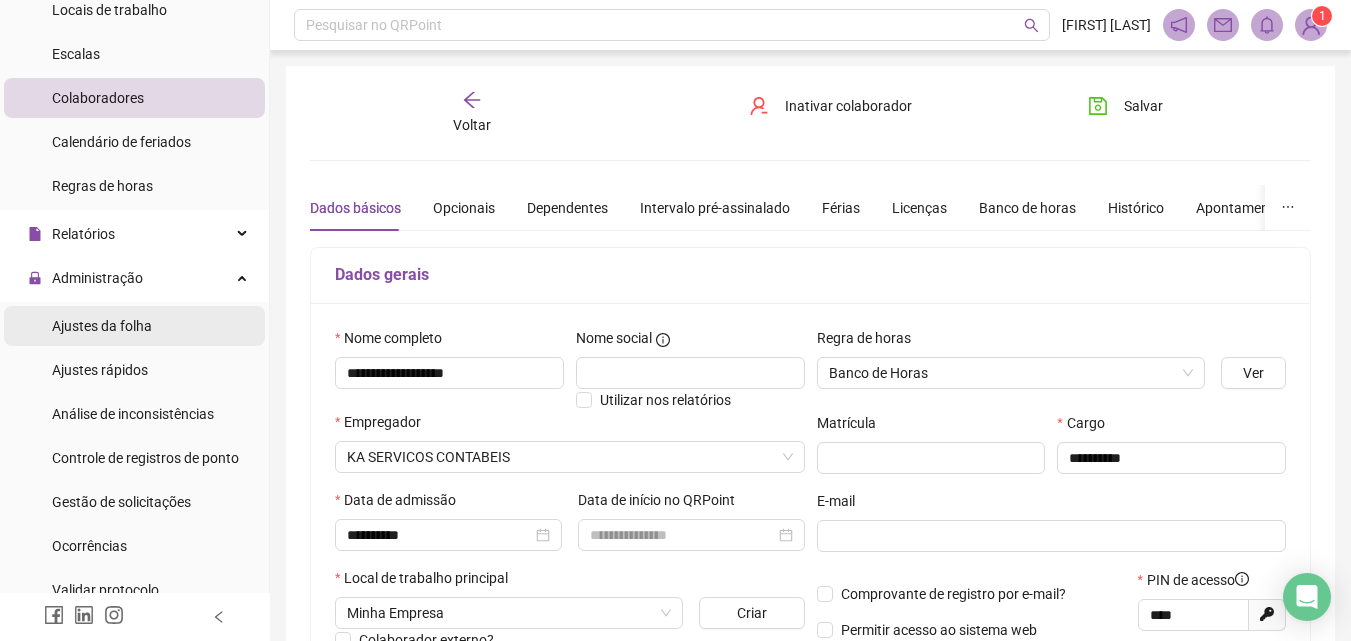 click on "Ajustes da folha" at bounding box center (102, 326) 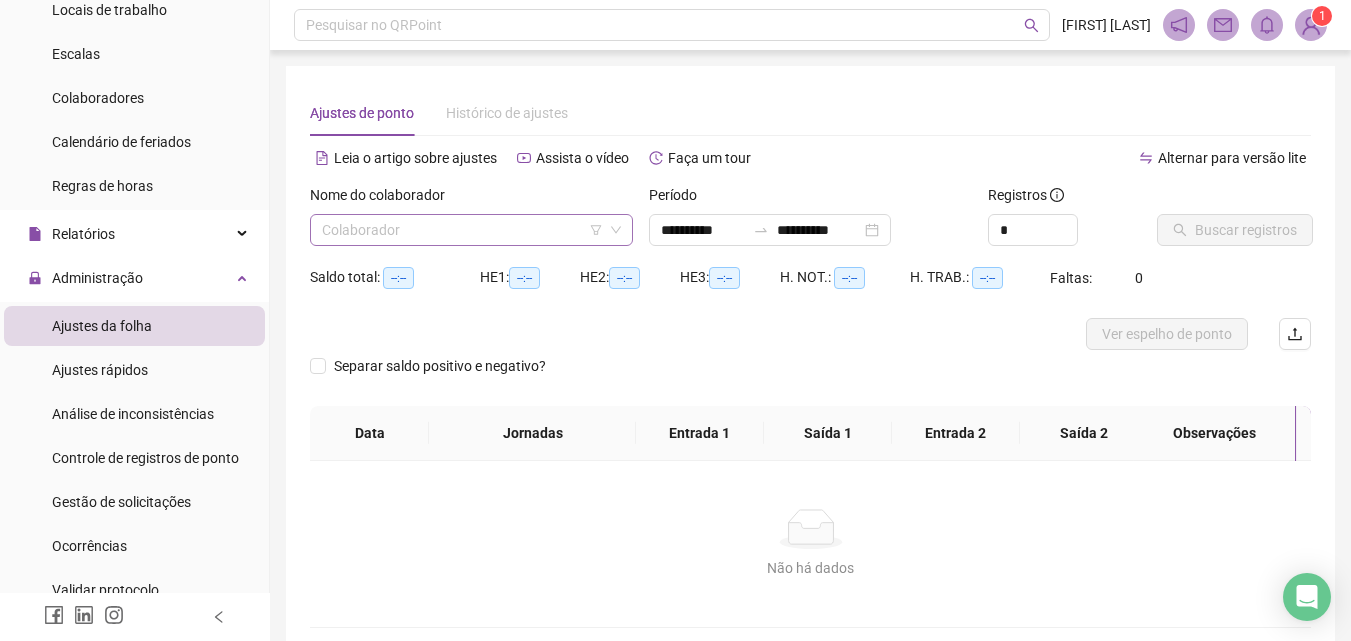 click at bounding box center [465, 230] 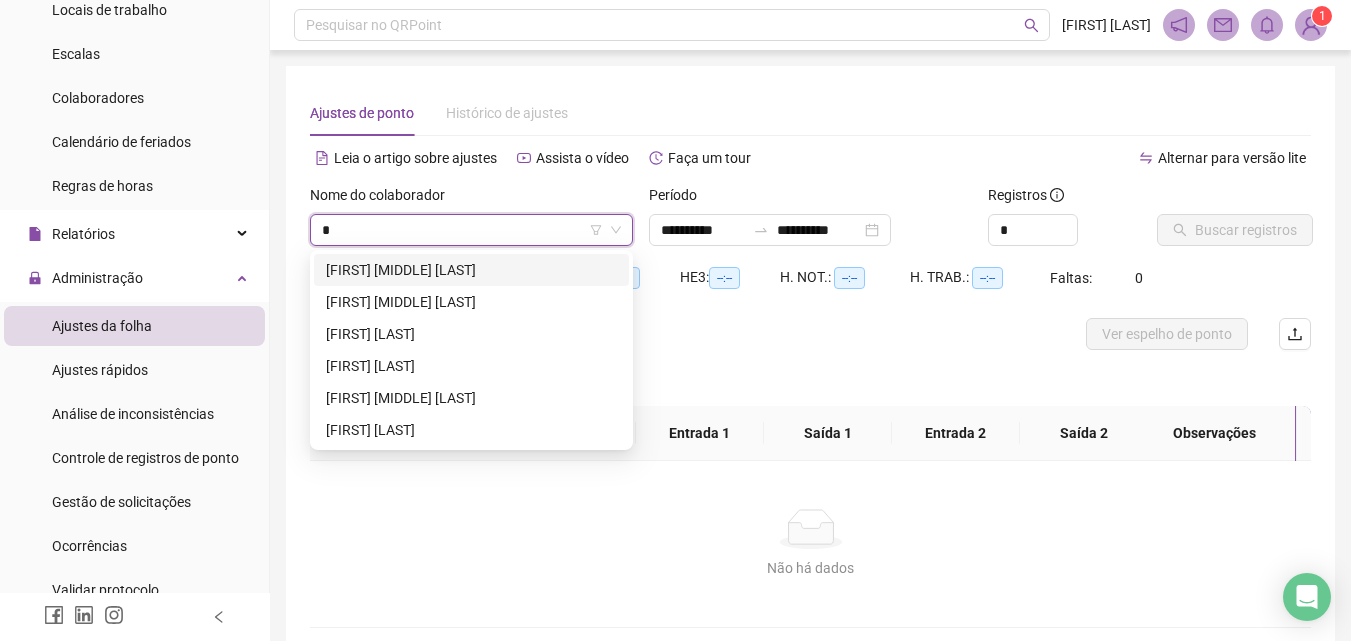 type on "**" 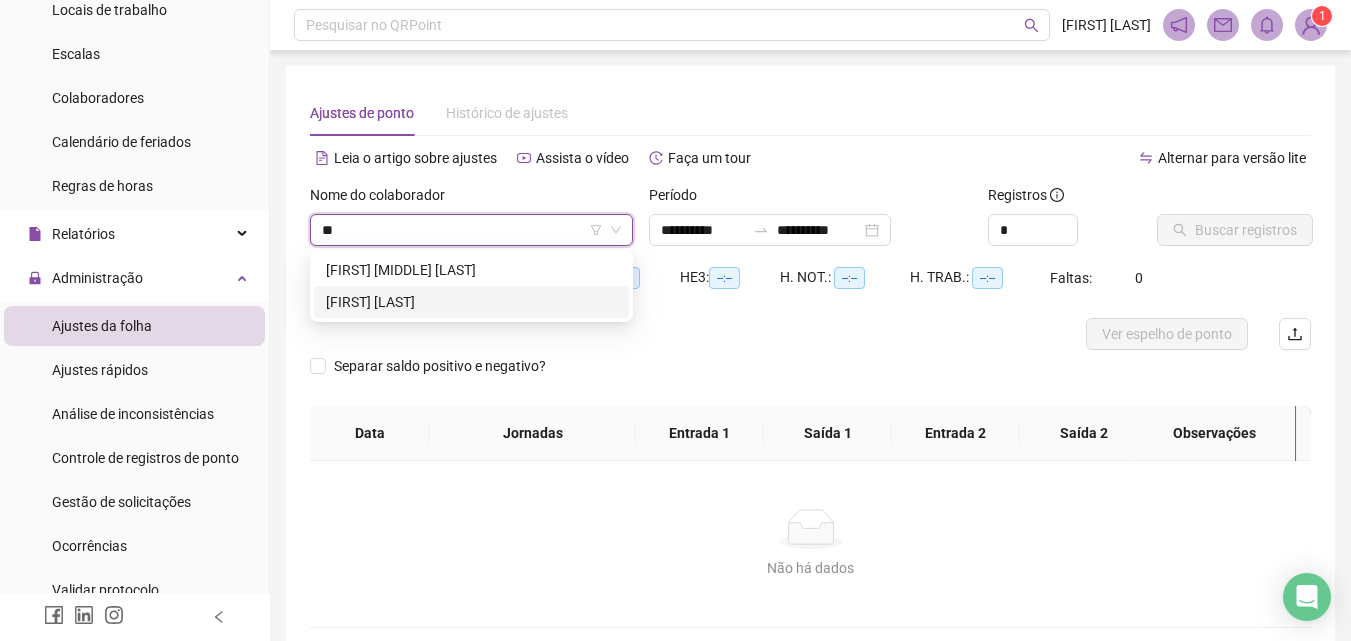 click on "[FIRST] [LAST]" at bounding box center [471, 302] 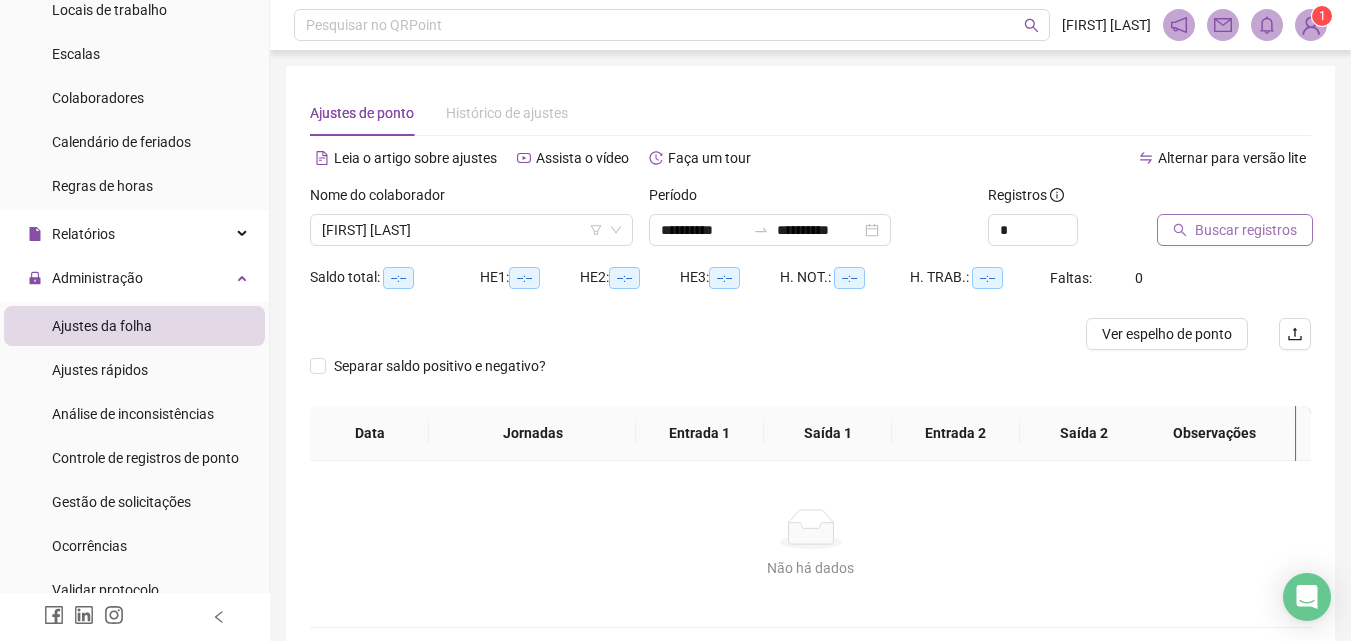 click on "Buscar registros" at bounding box center (1246, 230) 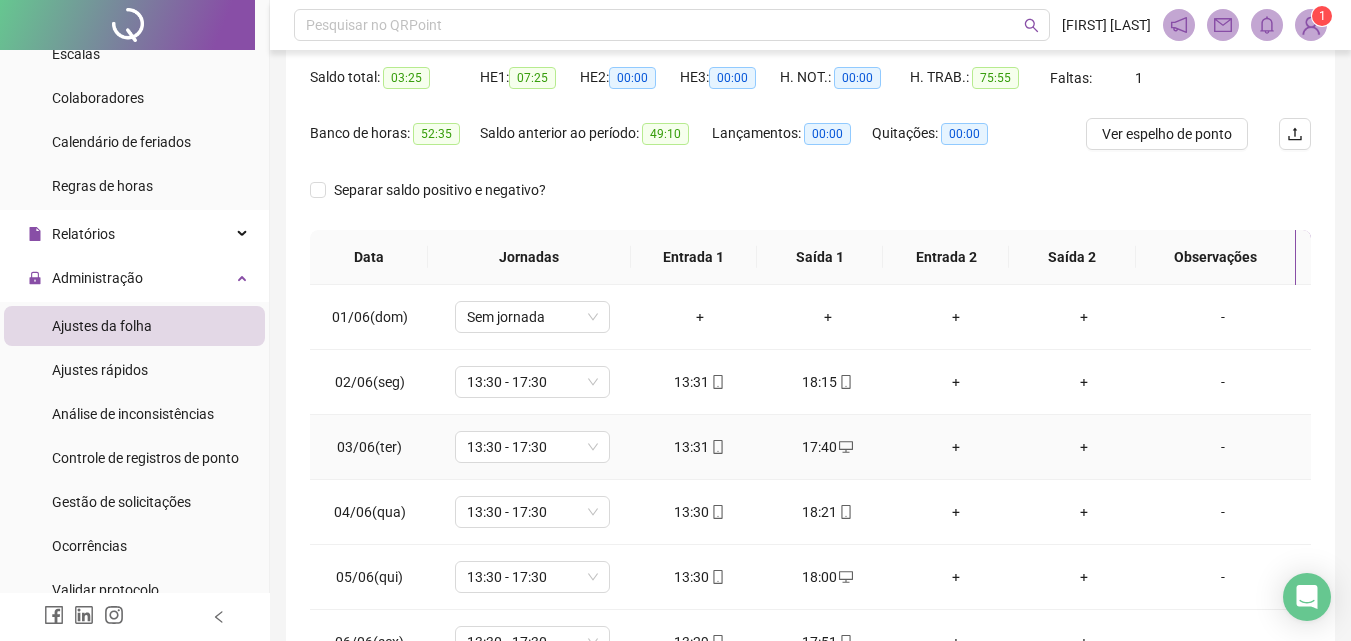 scroll, scrollTop: 381, scrollLeft: 0, axis: vertical 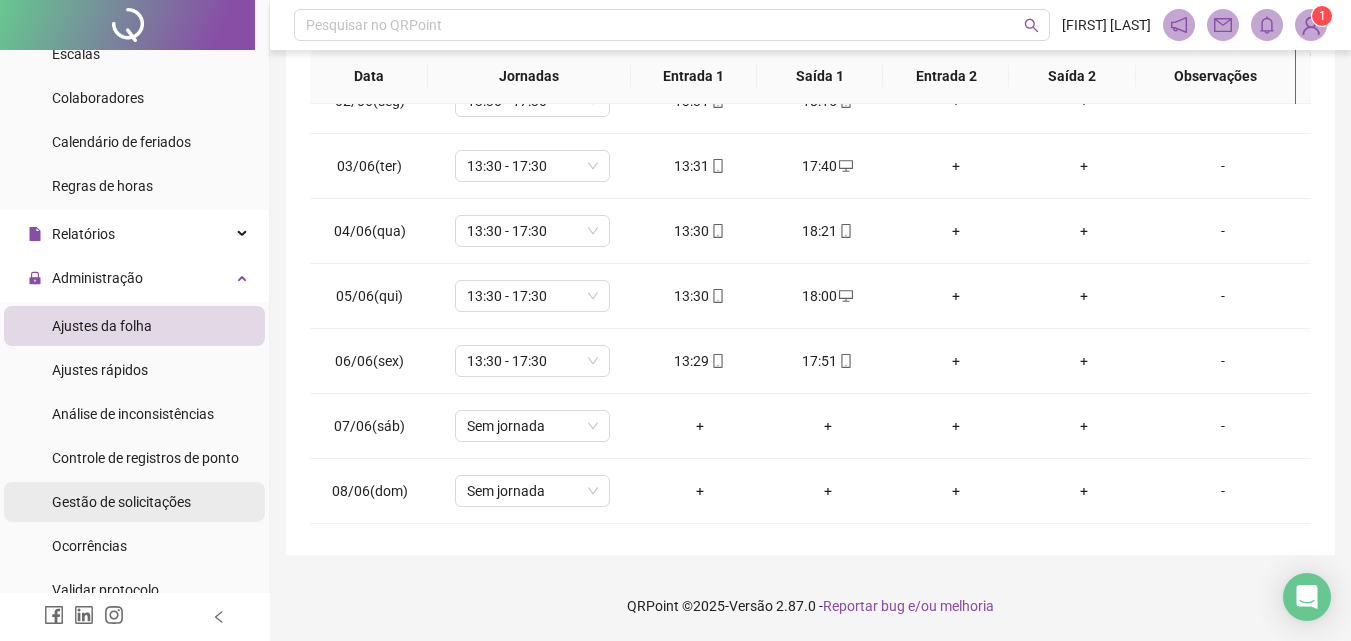 click on "Gestão de solicitações" at bounding box center (121, 502) 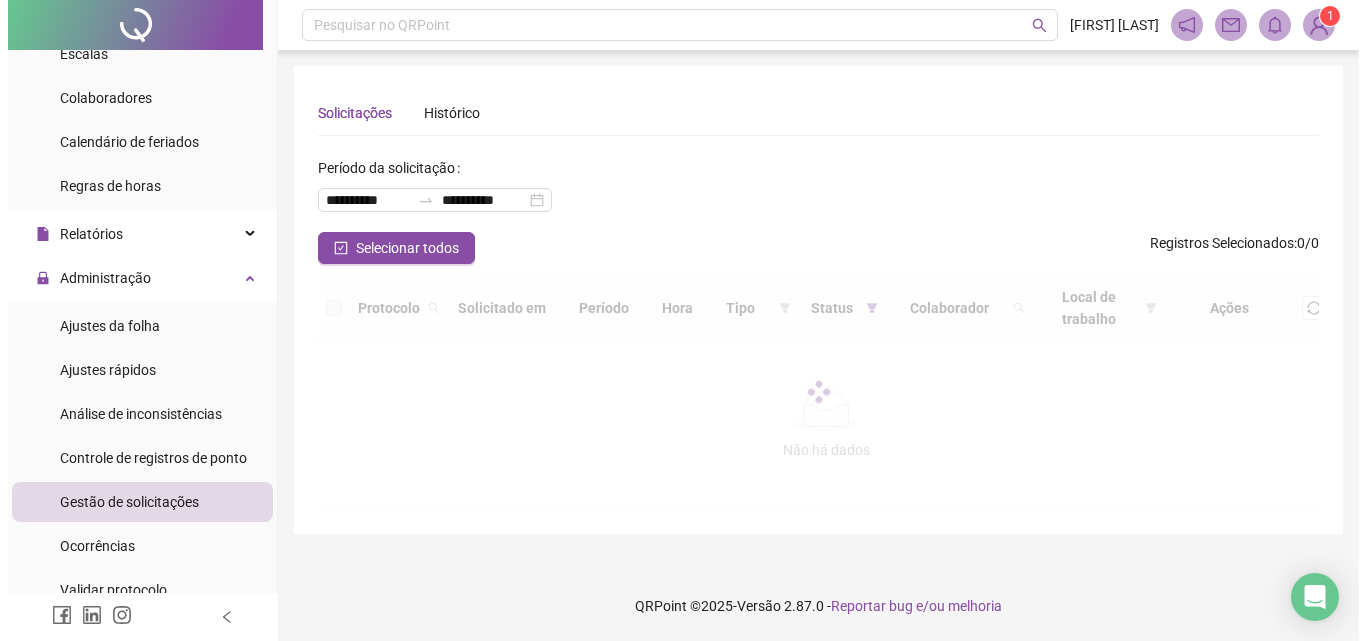 scroll, scrollTop: 0, scrollLeft: 0, axis: both 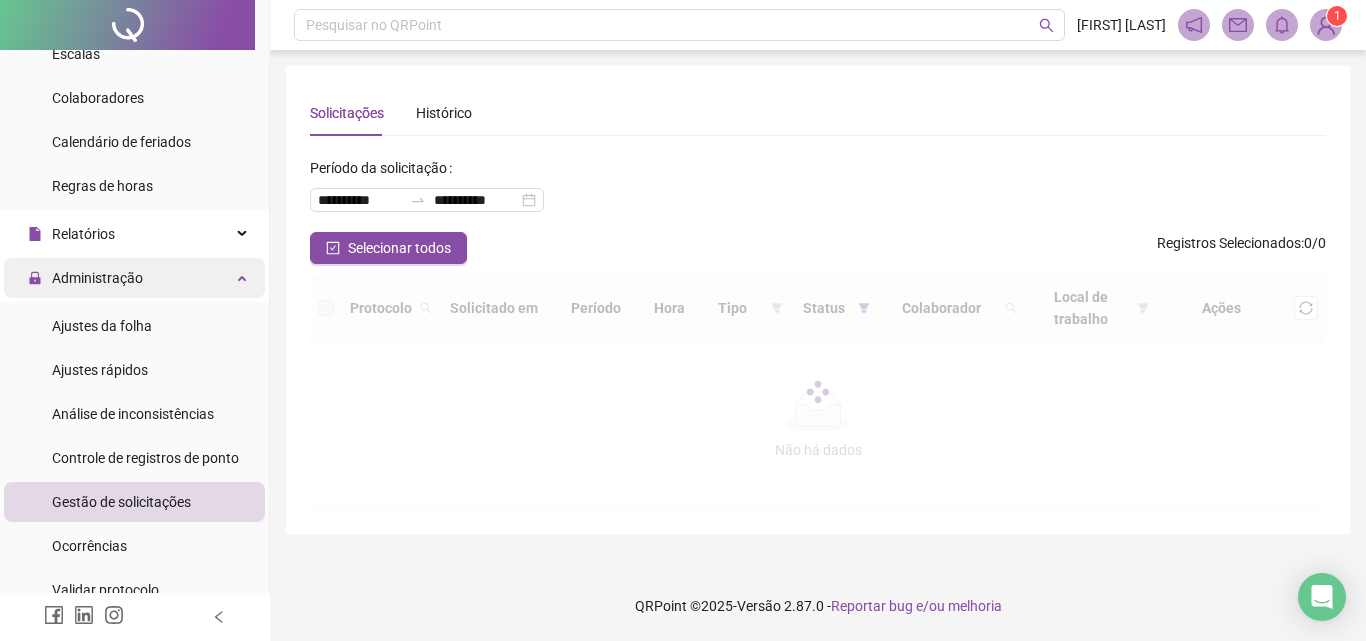 click on "Administração" at bounding box center [97, 278] 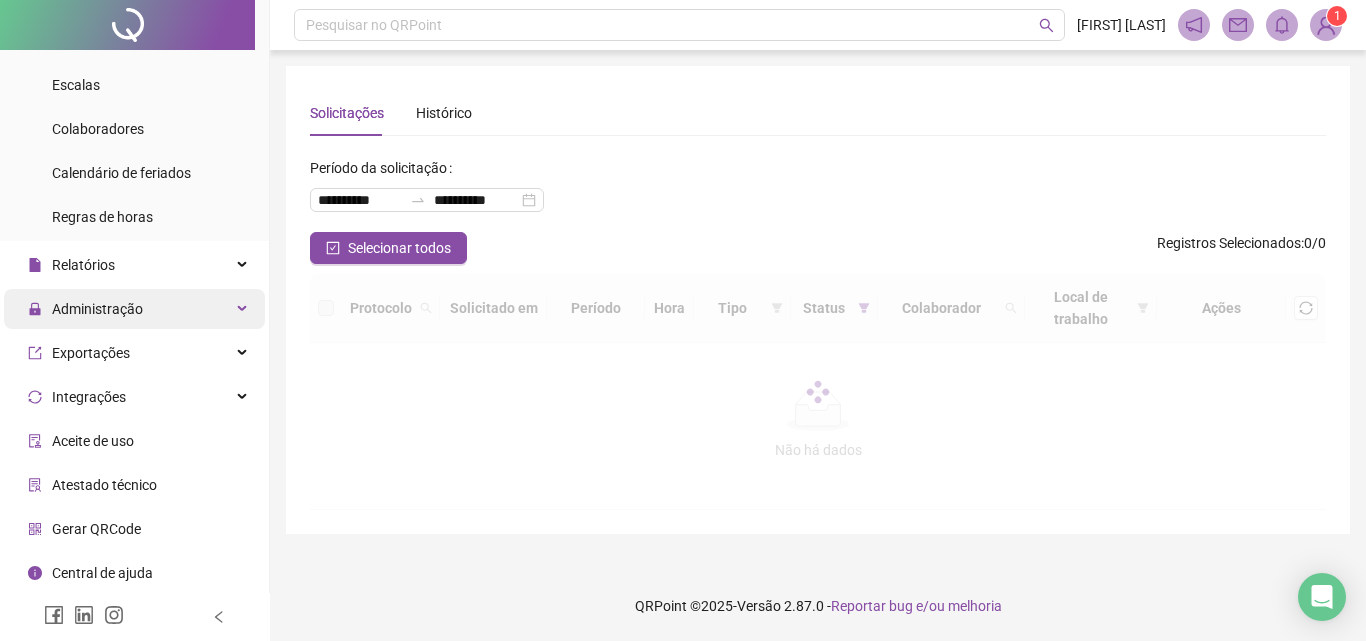 scroll, scrollTop: 169, scrollLeft: 0, axis: vertical 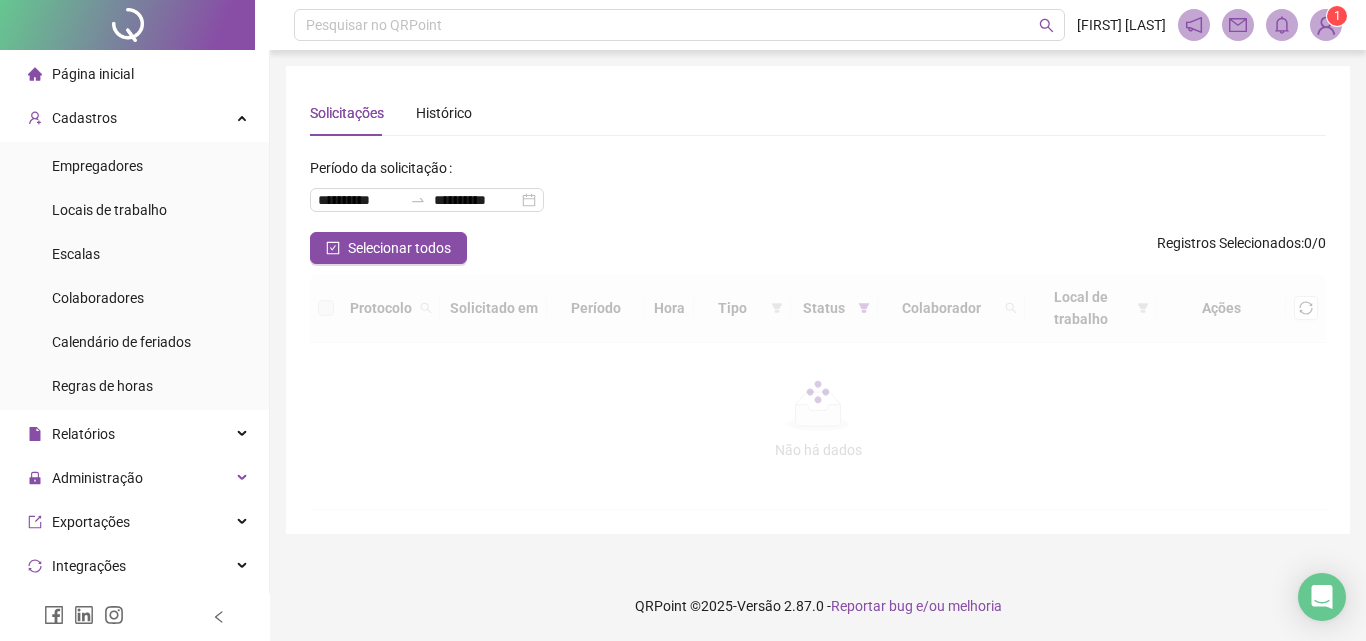 click on "Página inicial" at bounding box center [93, 74] 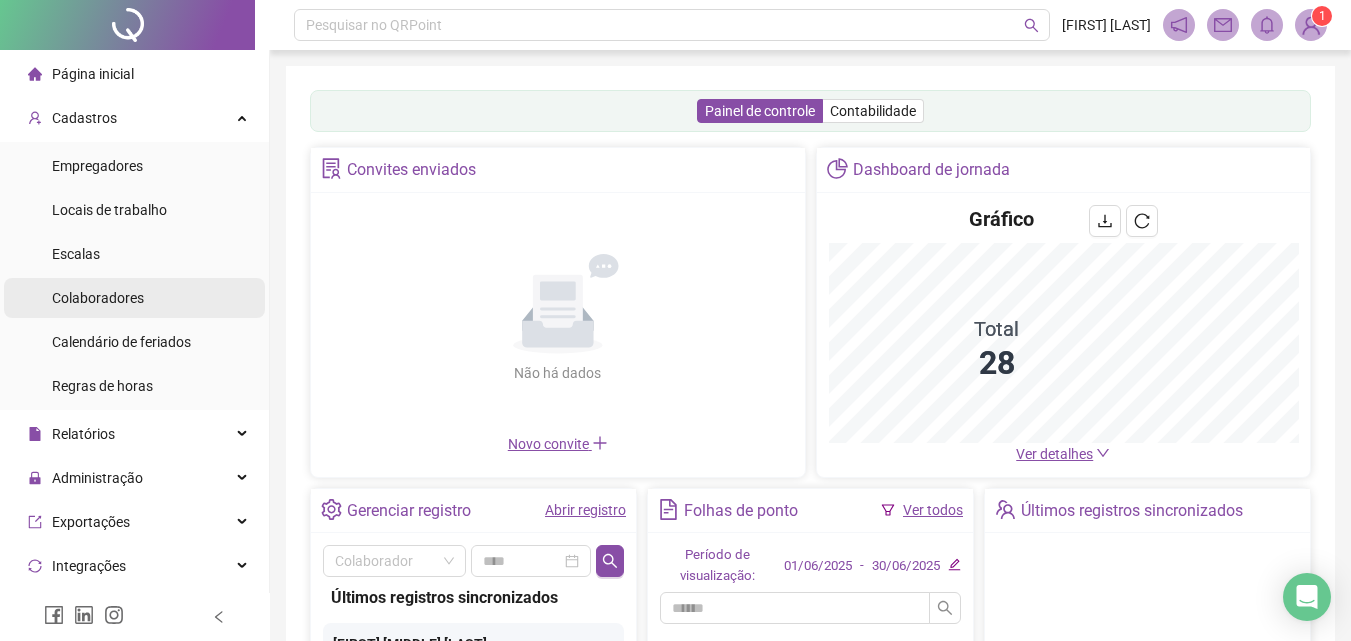 click on "Colaboradores" at bounding box center [98, 298] 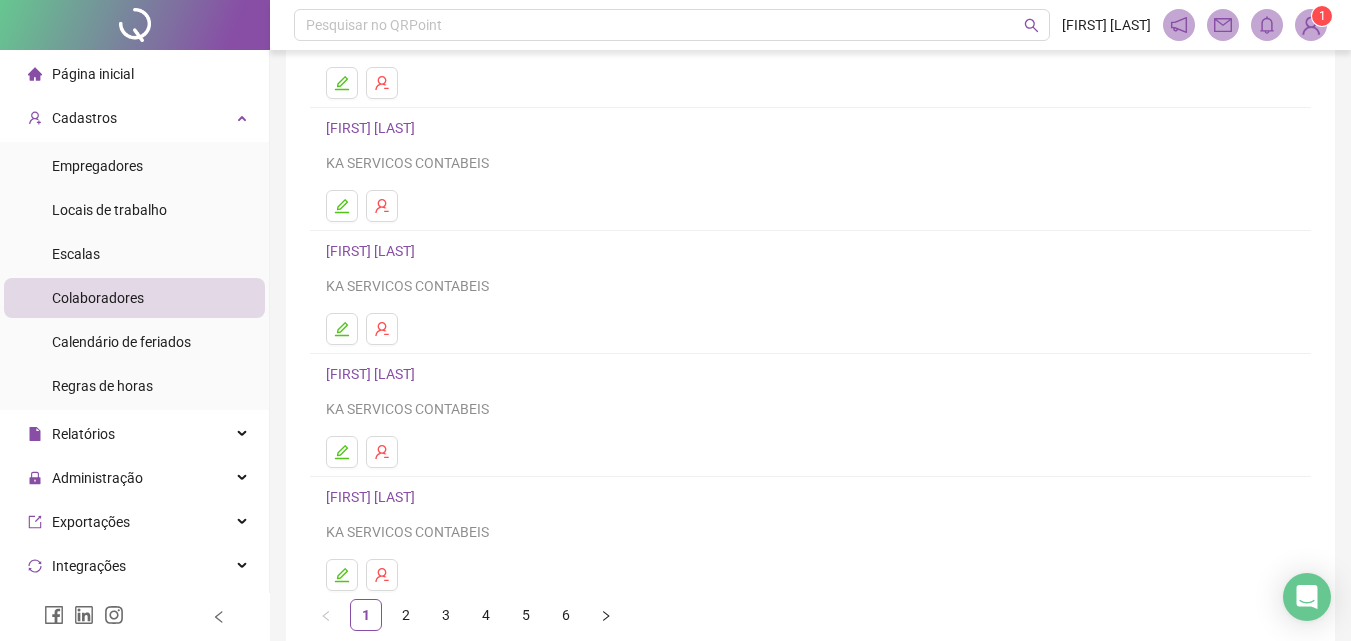 scroll, scrollTop: 326, scrollLeft: 0, axis: vertical 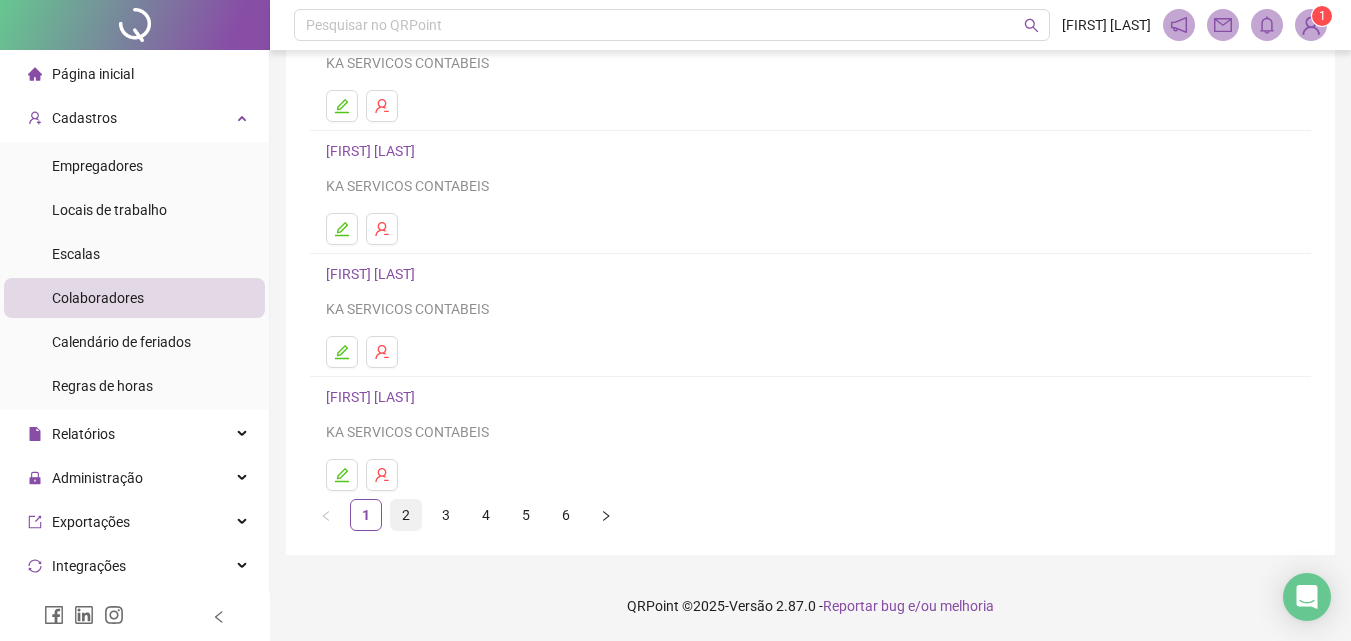 click on "2" at bounding box center [406, 515] 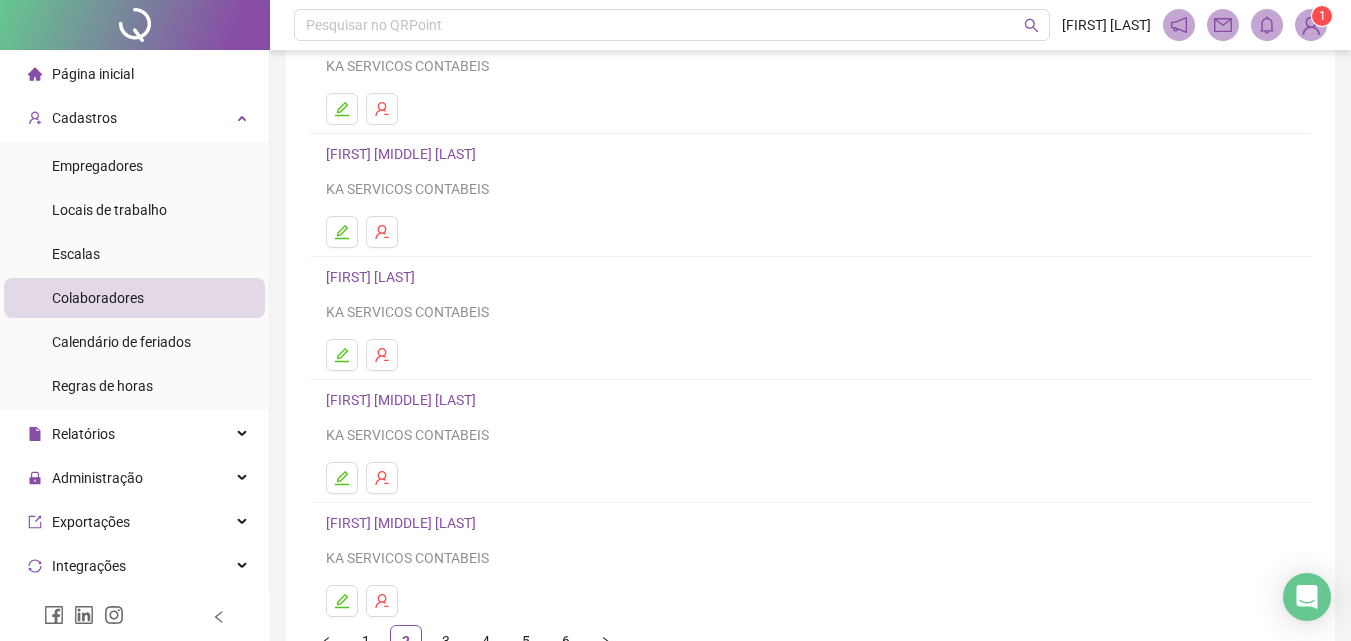 scroll, scrollTop: 300, scrollLeft: 0, axis: vertical 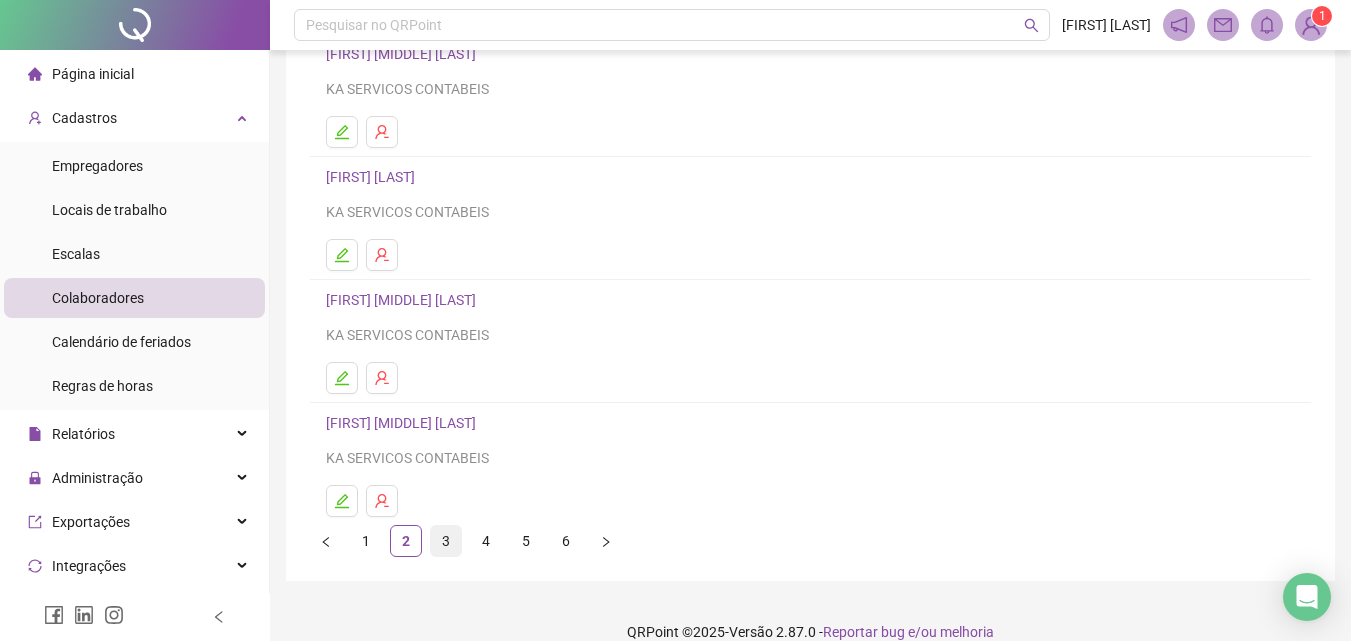 click on "3" at bounding box center [446, 541] 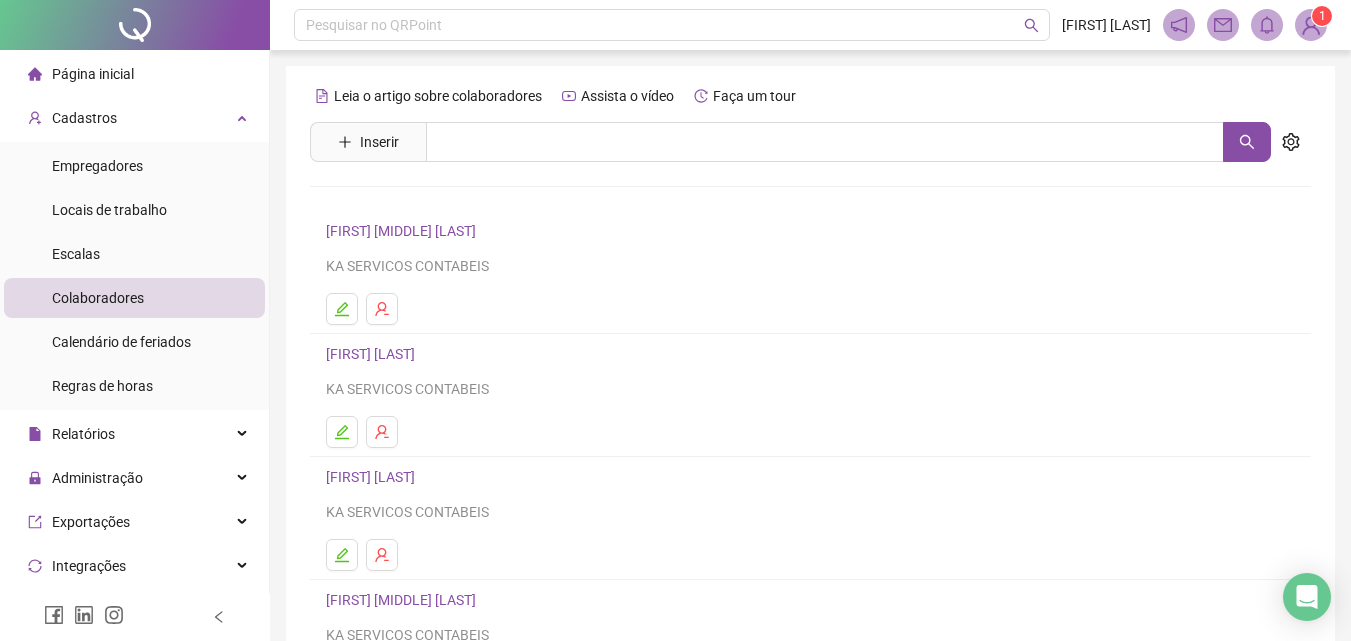 click on "[FIRST] [MIDDLE] [LAST]" at bounding box center (404, 231) 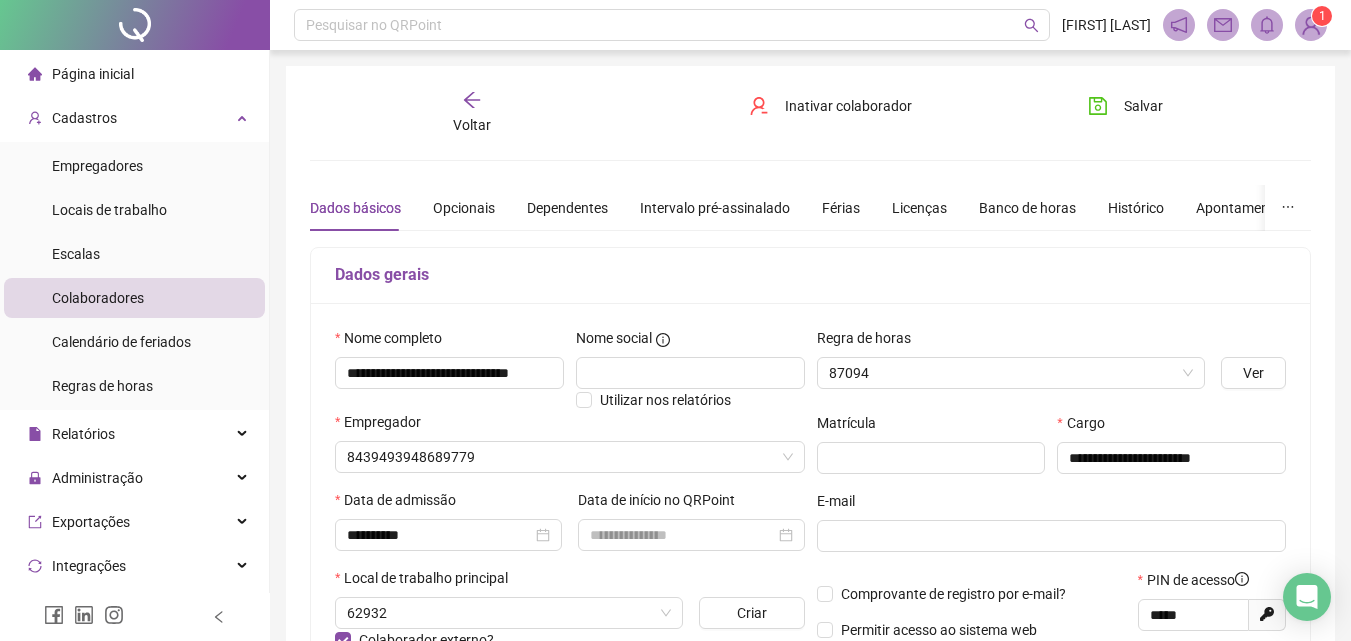 type on "**********" 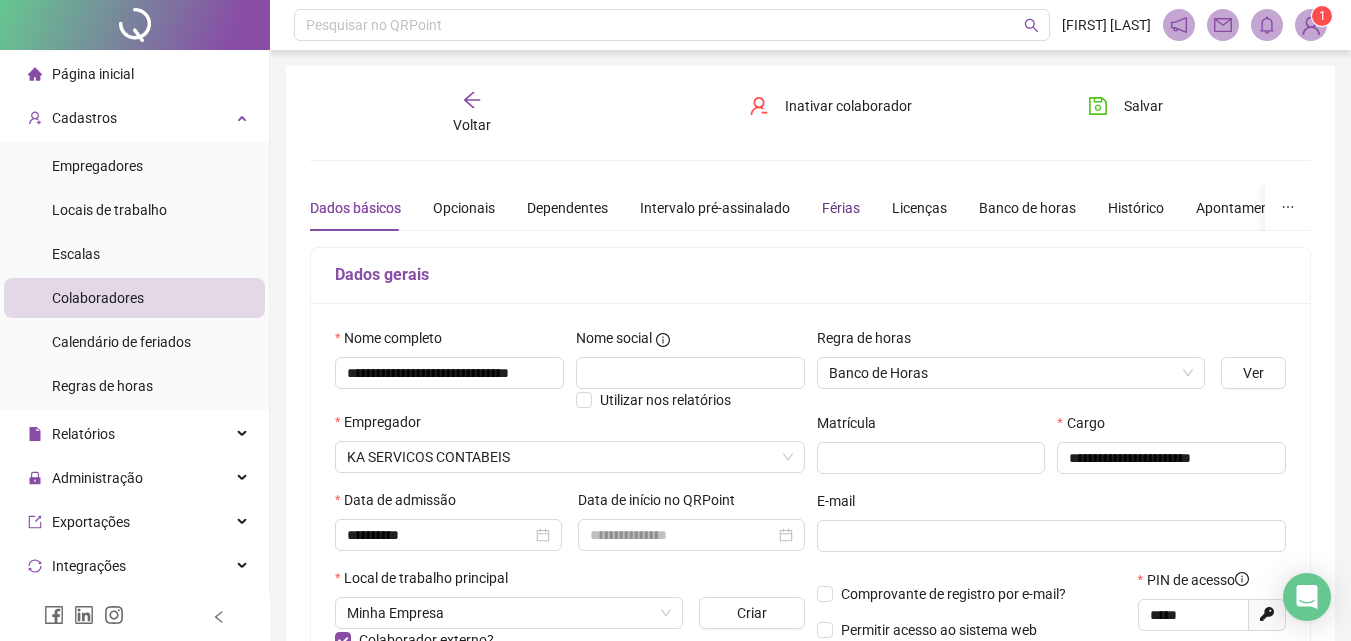 click on "Férias" at bounding box center (841, 208) 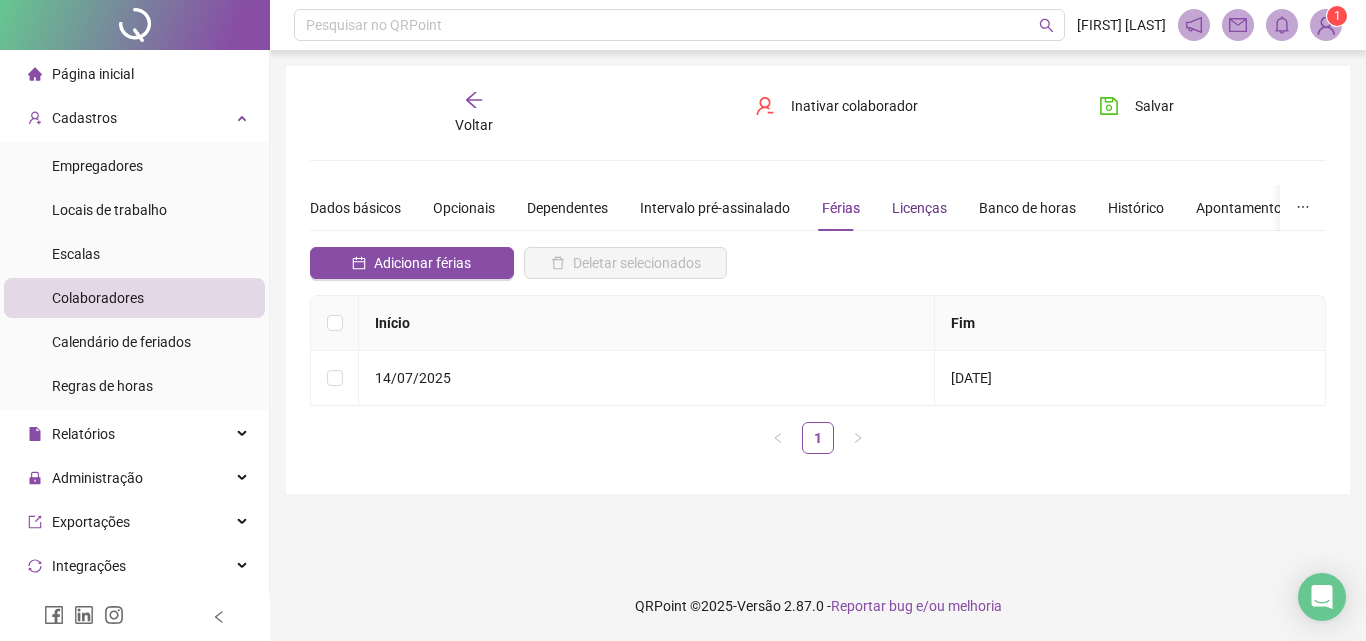 click on "Licenças" at bounding box center [919, 208] 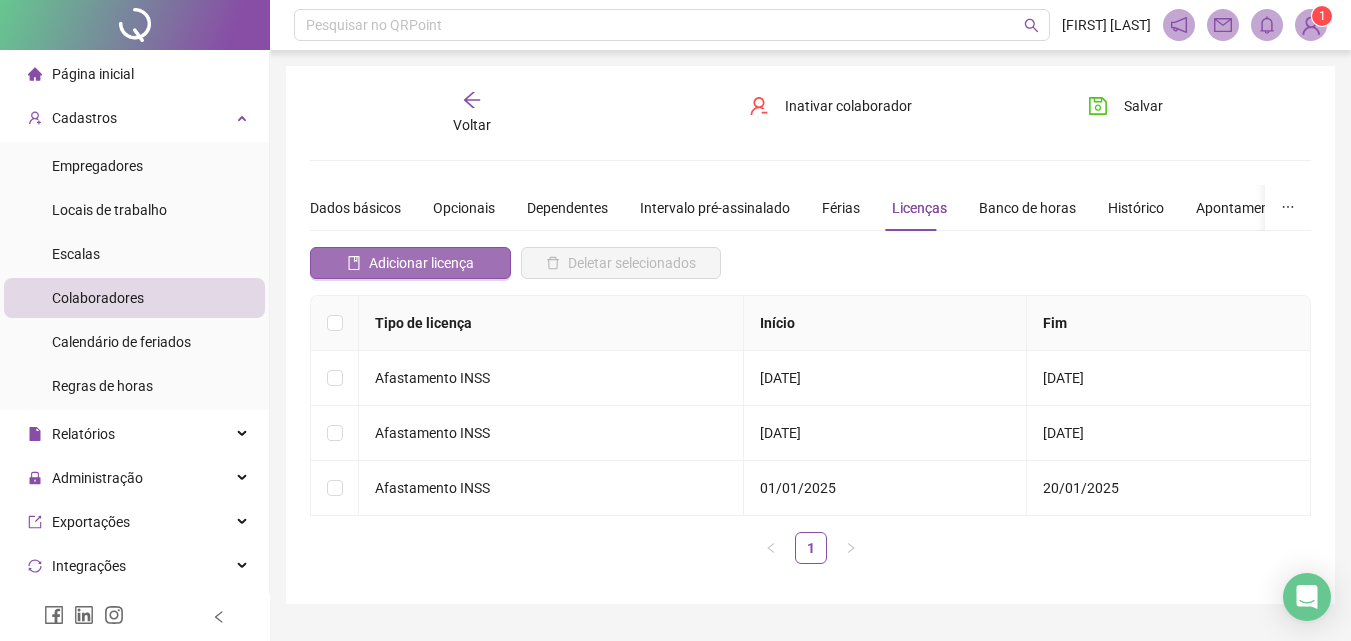 click on "Adicionar licença" at bounding box center (421, 263) 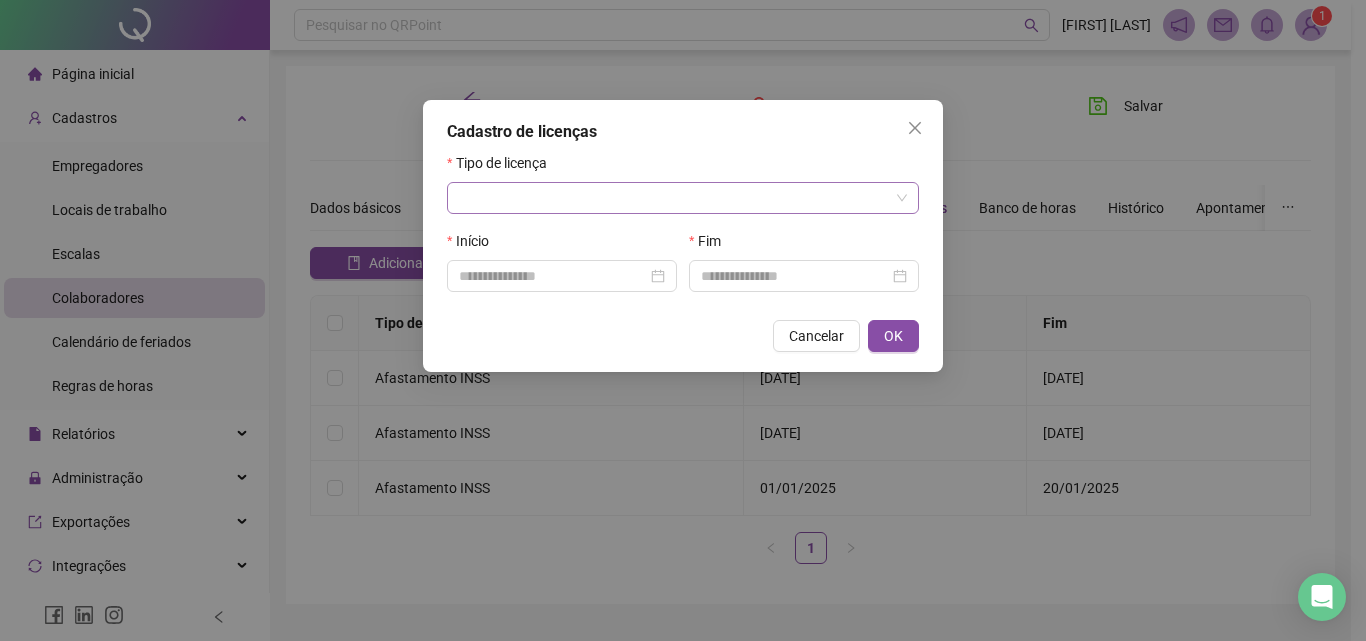 click at bounding box center [677, 198] 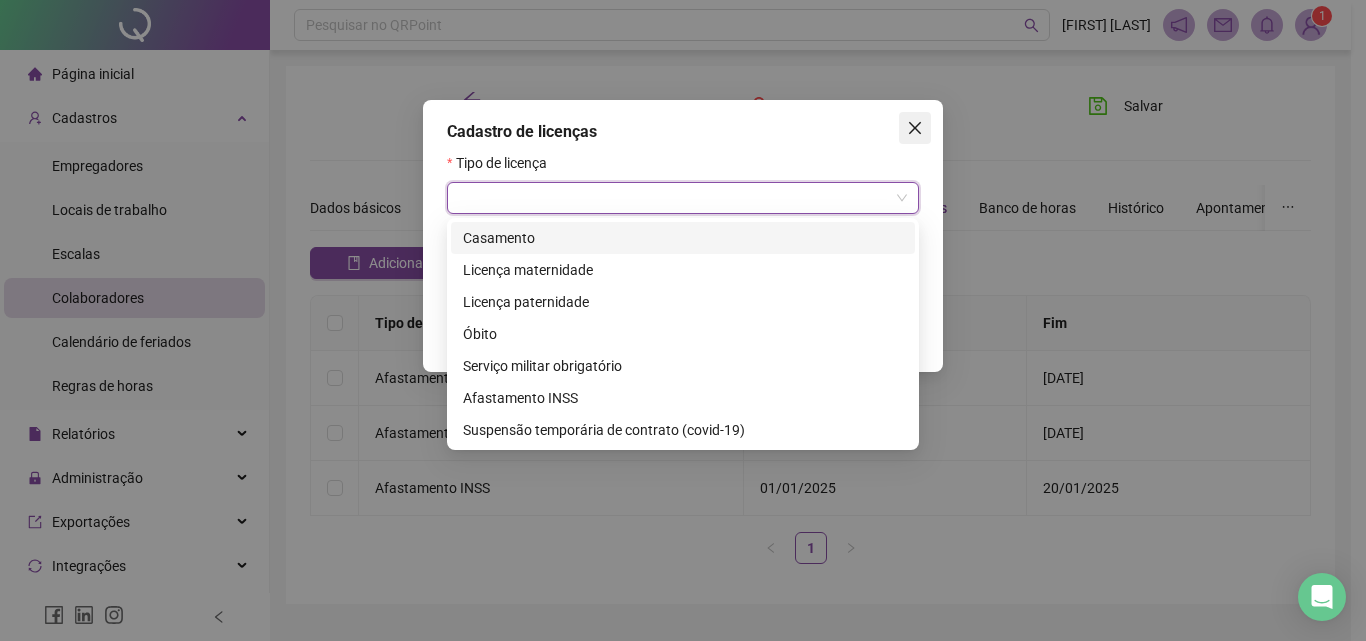 click 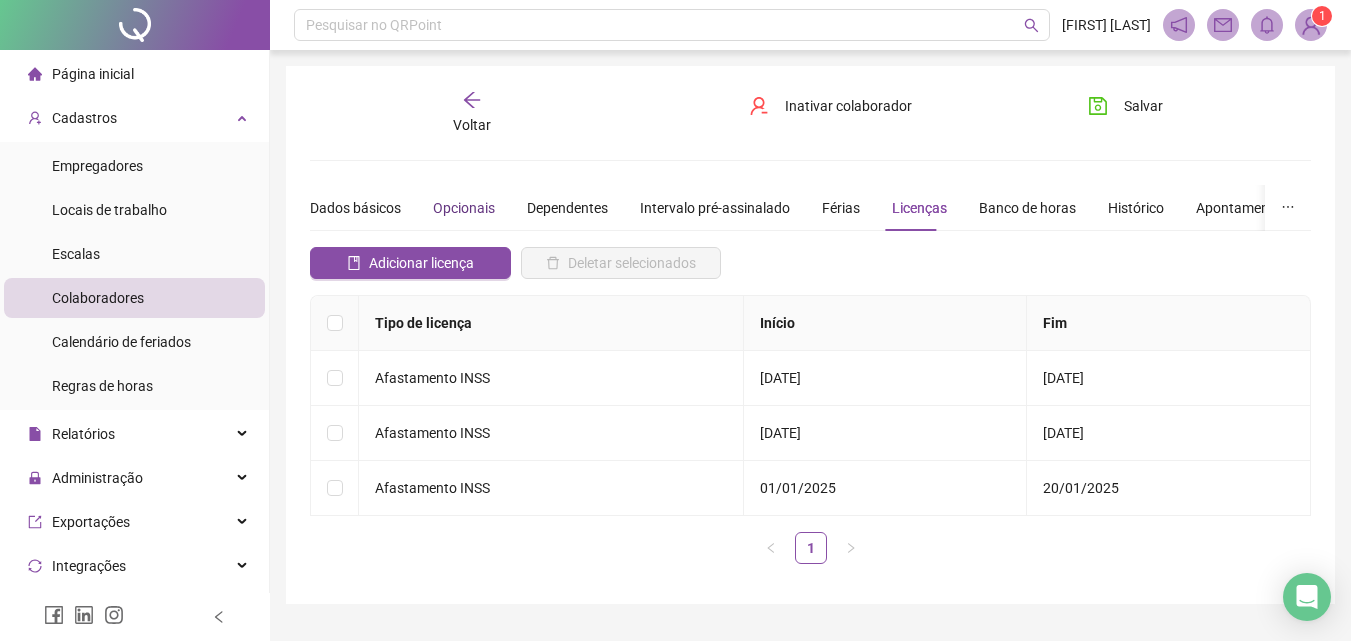 click on "Opcionais" at bounding box center [464, 208] 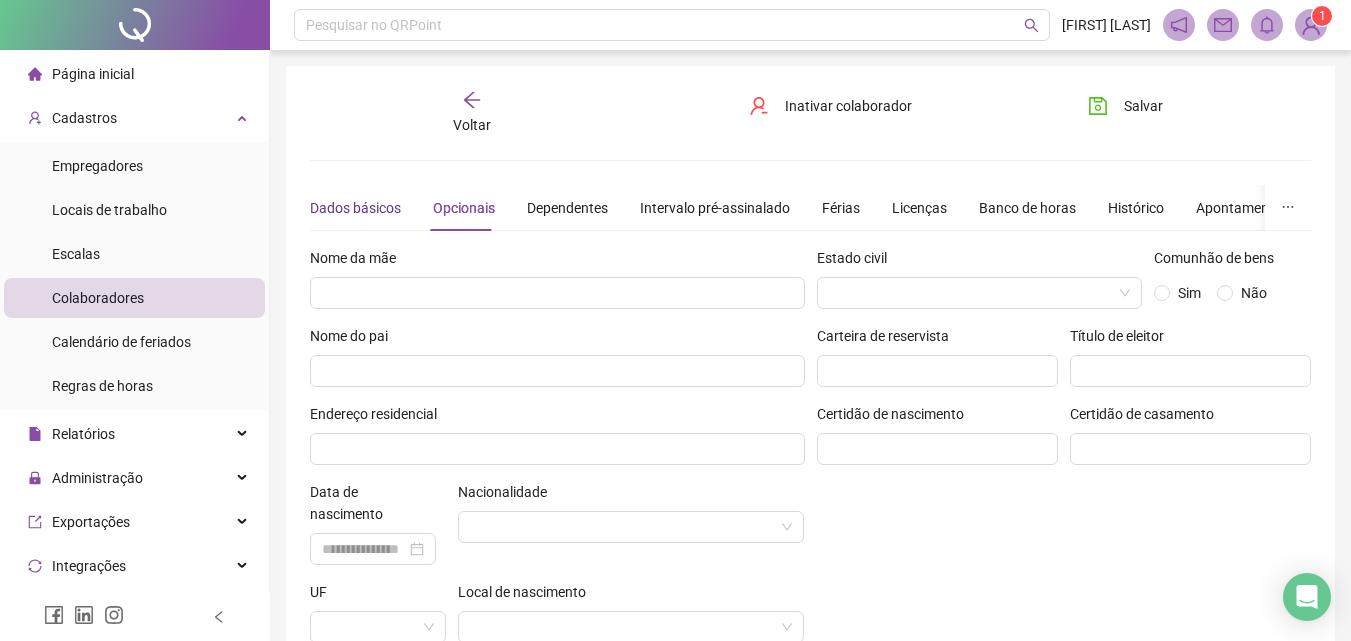 click on "Dados básicos" at bounding box center [355, 208] 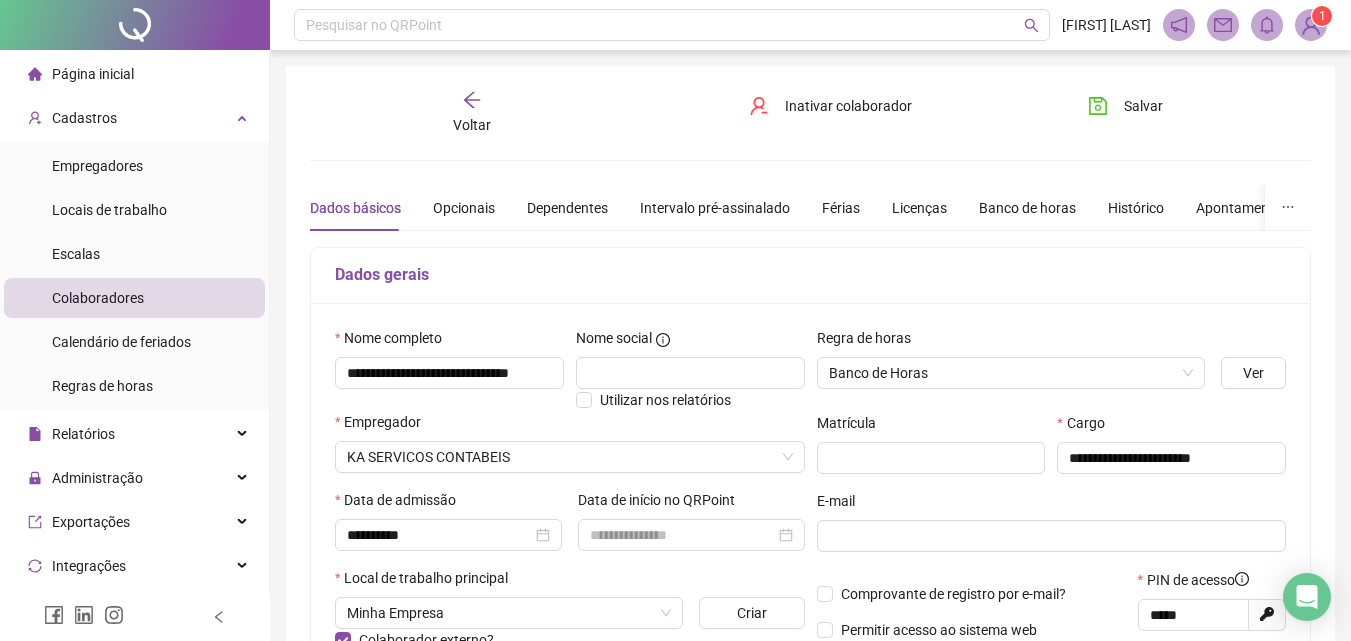 click 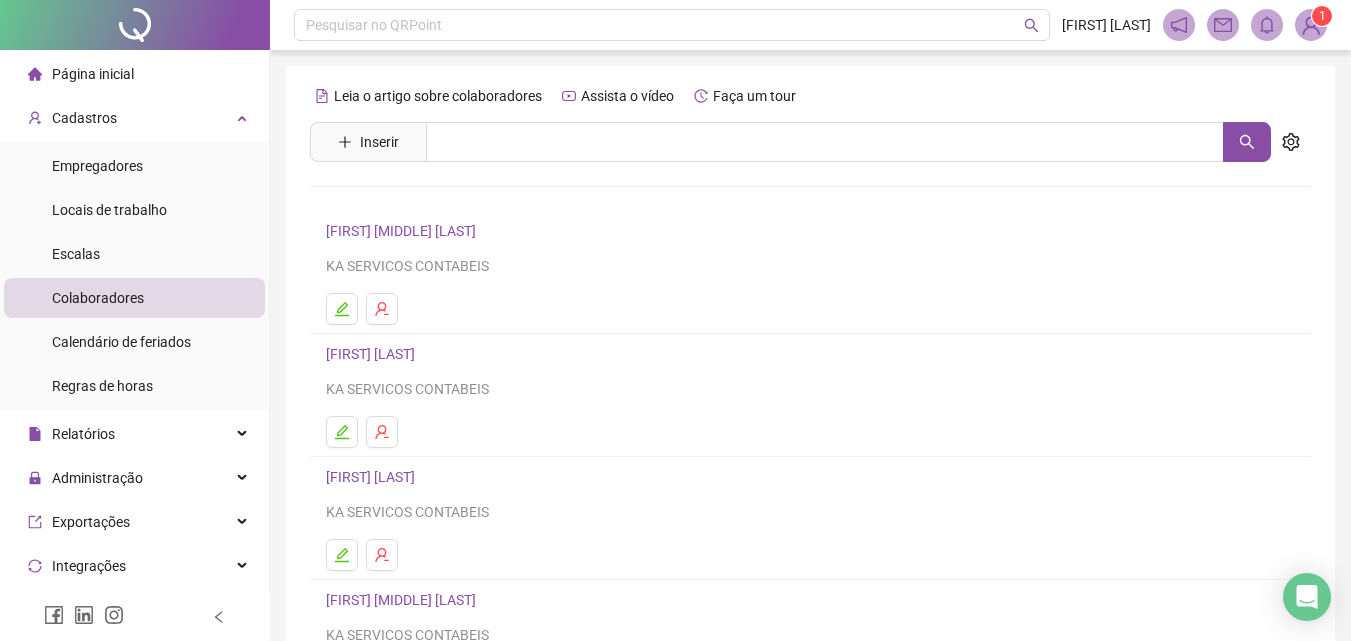 scroll, scrollTop: 100, scrollLeft: 0, axis: vertical 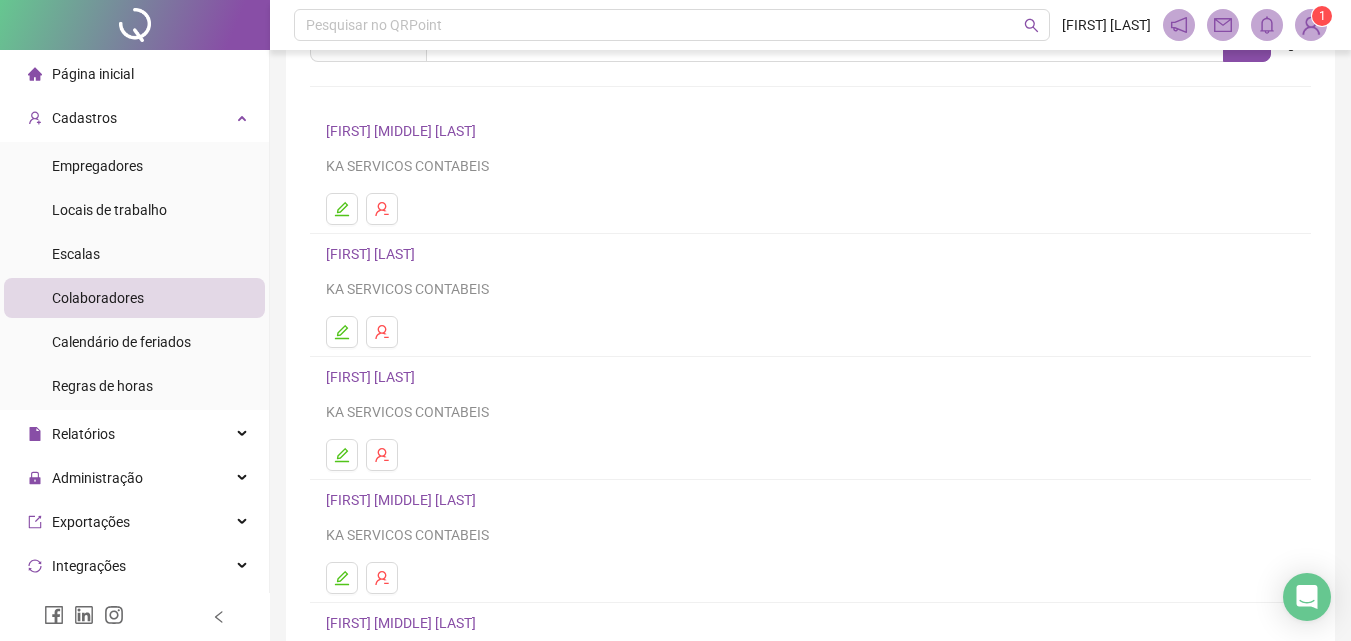 click on "[FIRST] [LAST]" at bounding box center [373, 254] 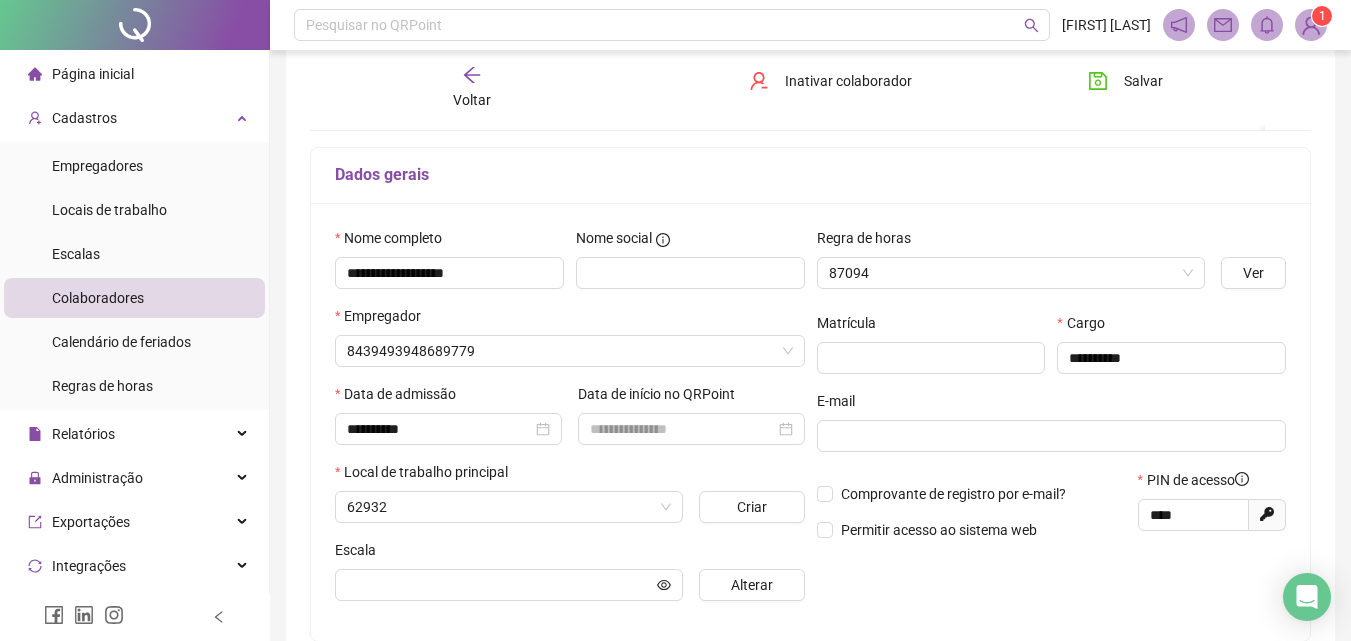 scroll, scrollTop: 110, scrollLeft: 0, axis: vertical 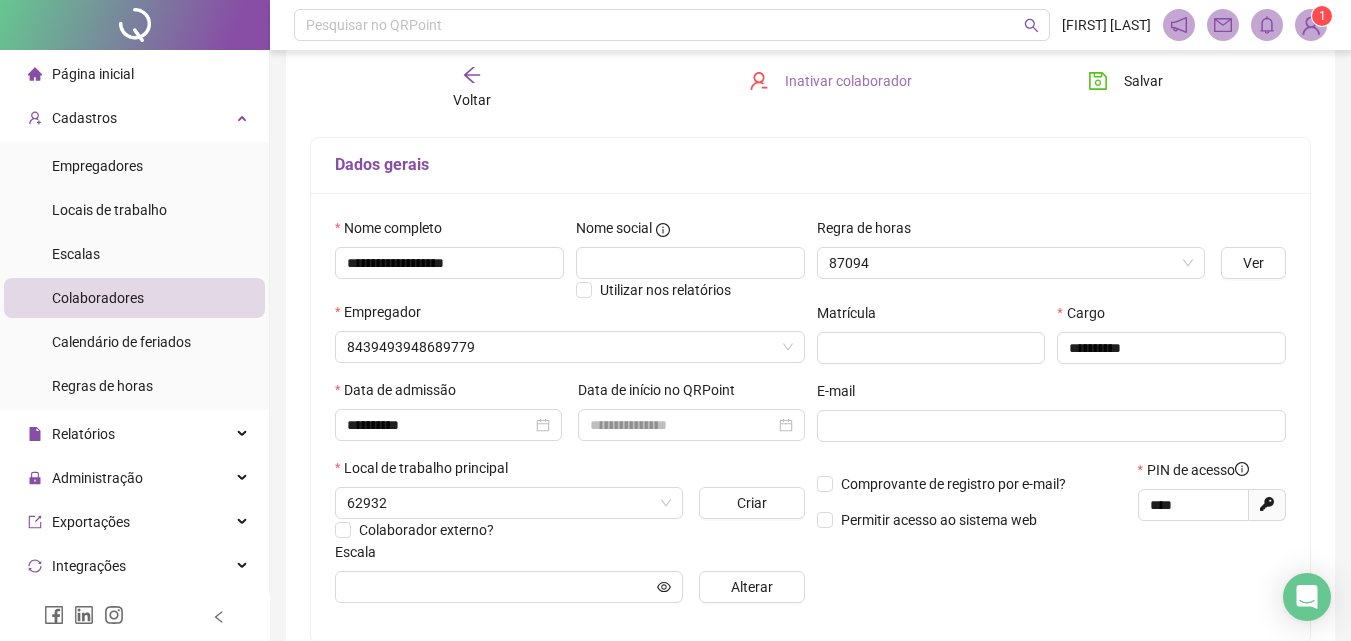 type on "**********" 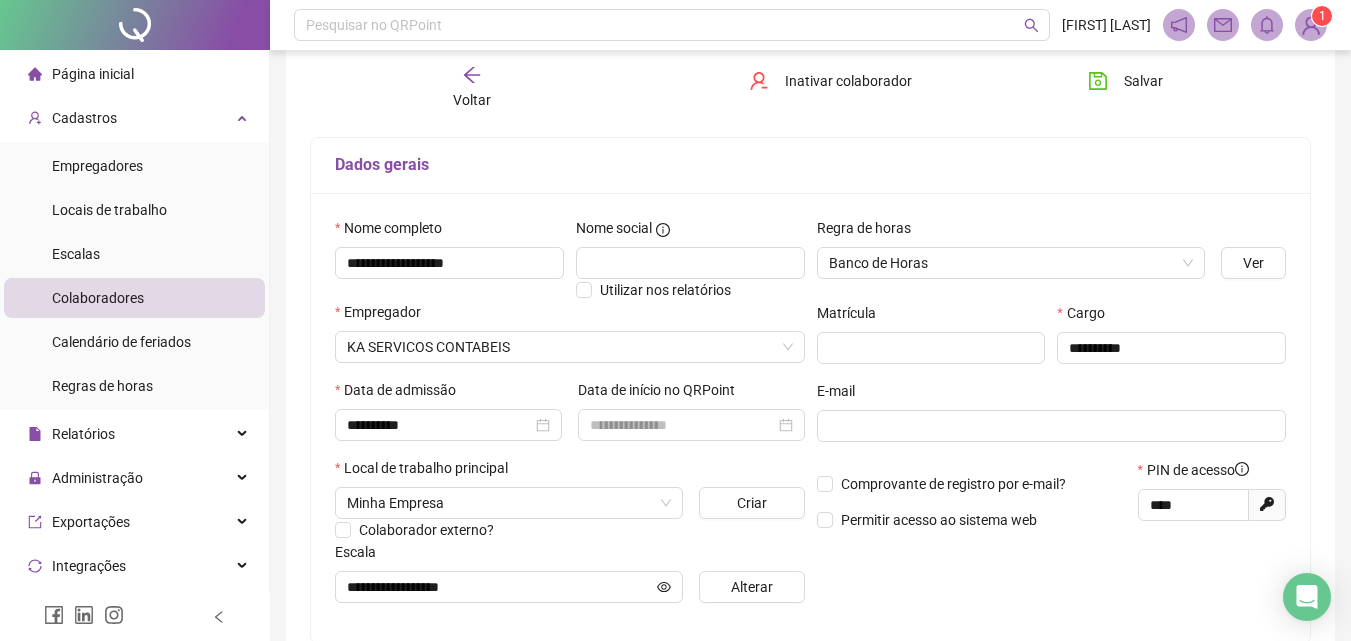 scroll, scrollTop: 0, scrollLeft: 0, axis: both 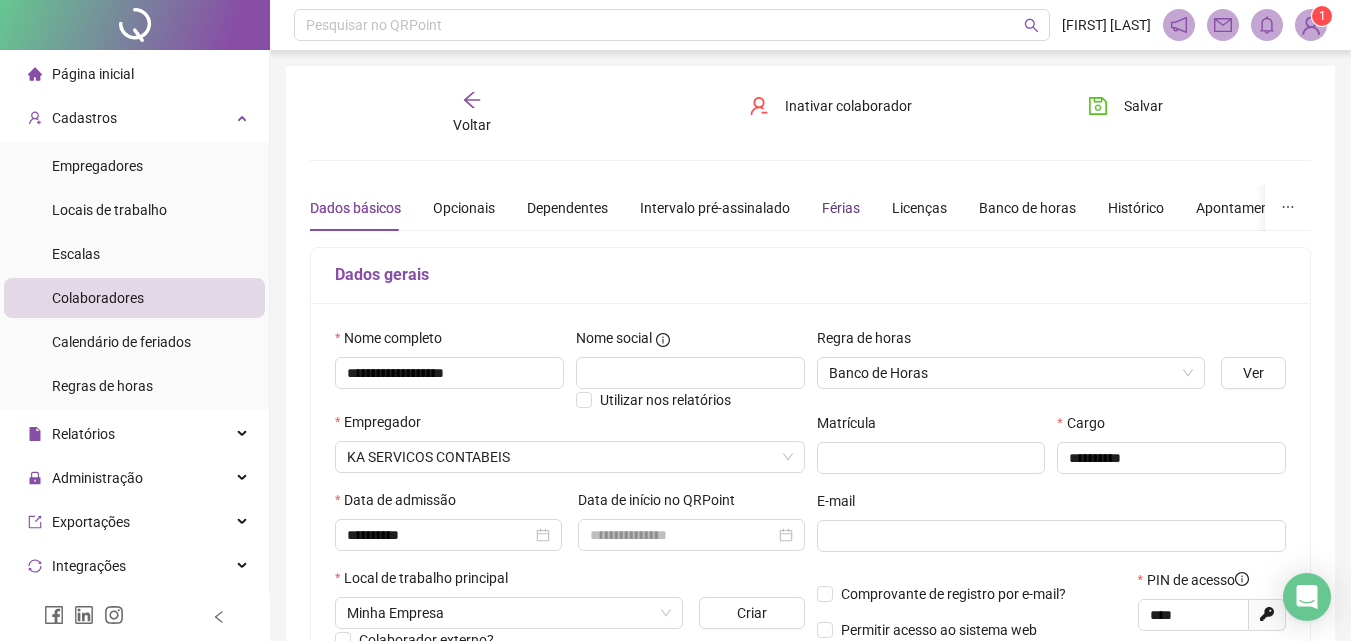 click on "Férias" at bounding box center [841, 208] 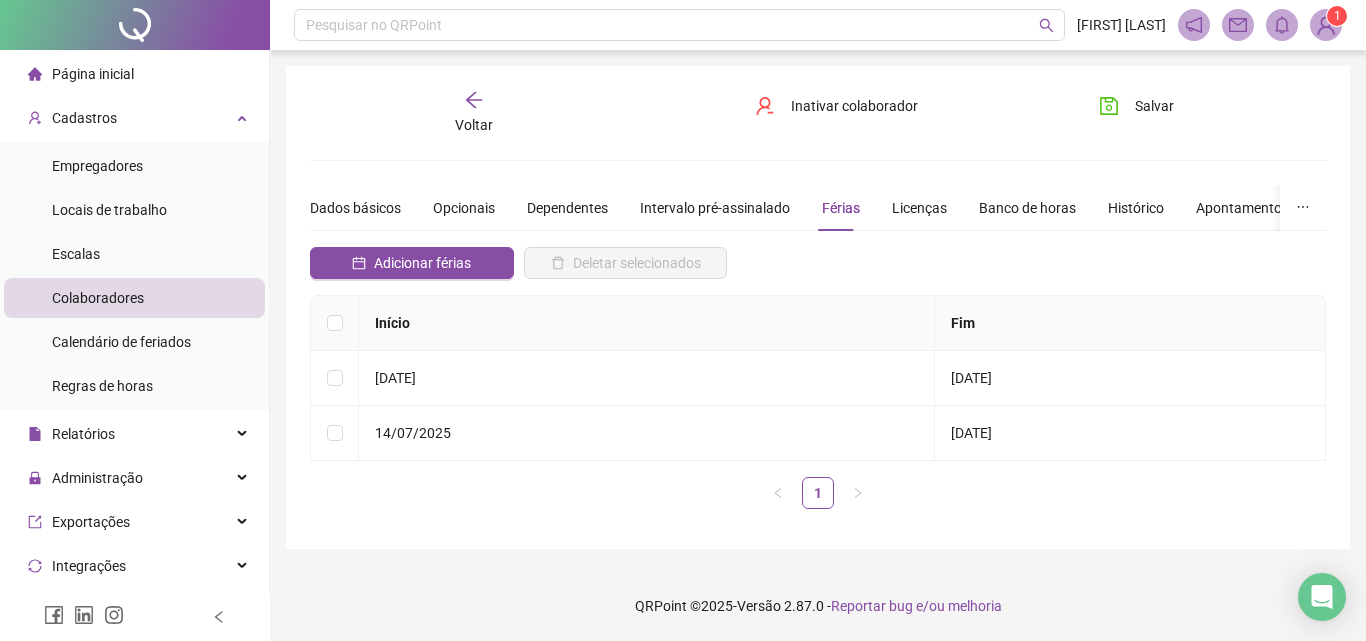 click 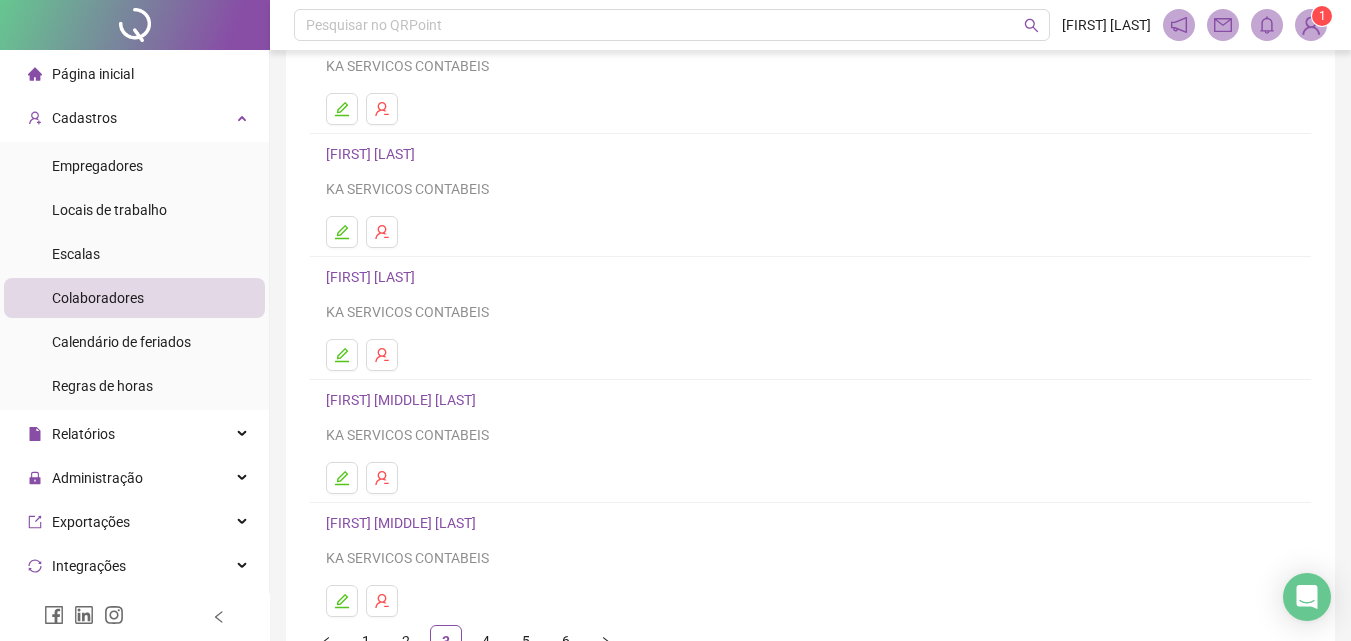 scroll, scrollTop: 300, scrollLeft: 0, axis: vertical 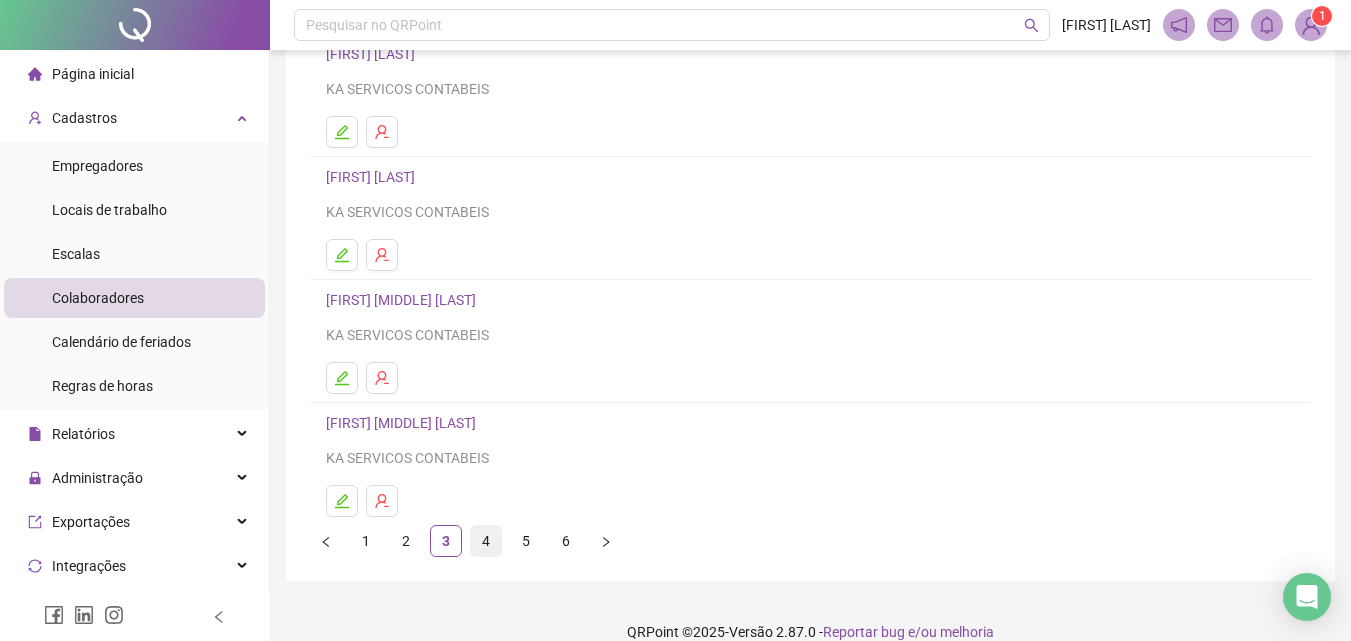 click on "4" at bounding box center (486, 541) 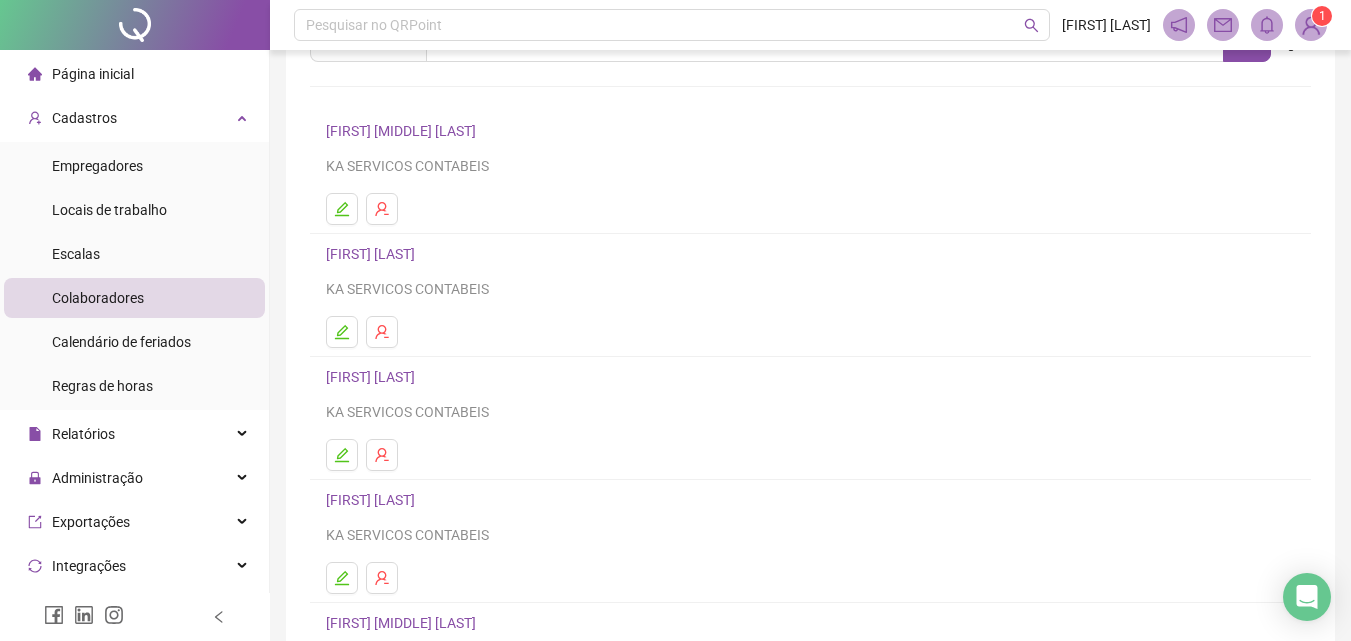 scroll, scrollTop: 300, scrollLeft: 0, axis: vertical 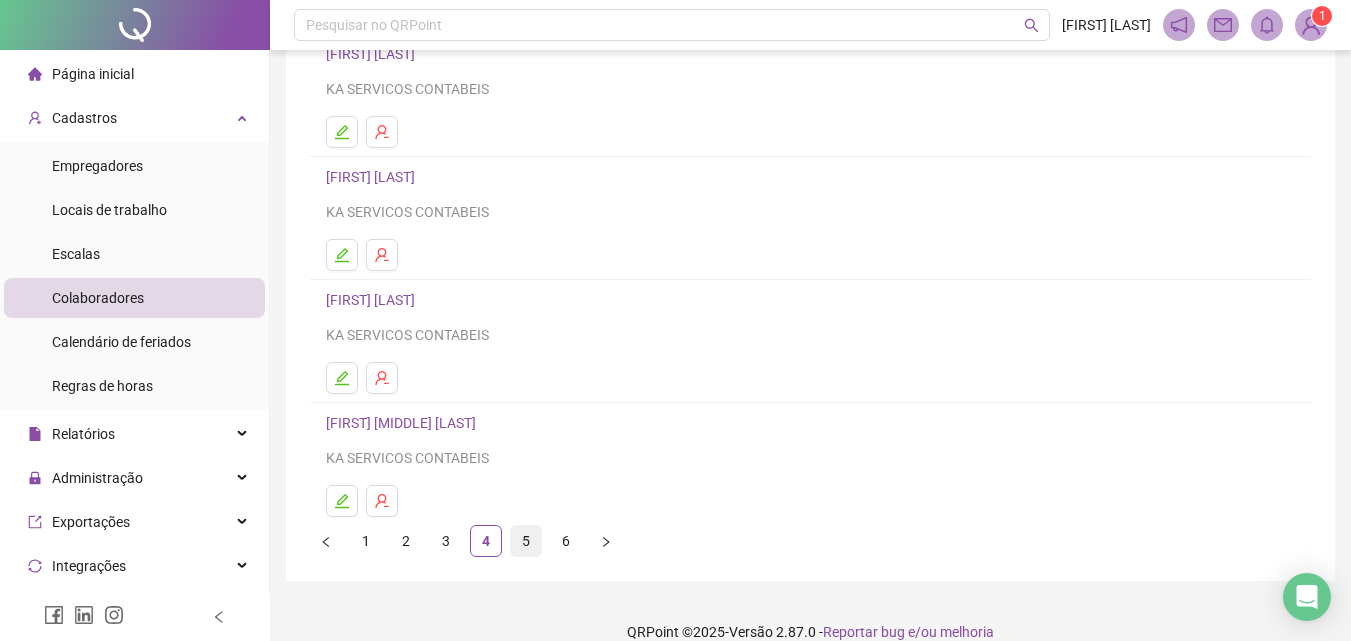 click on "5" at bounding box center [526, 541] 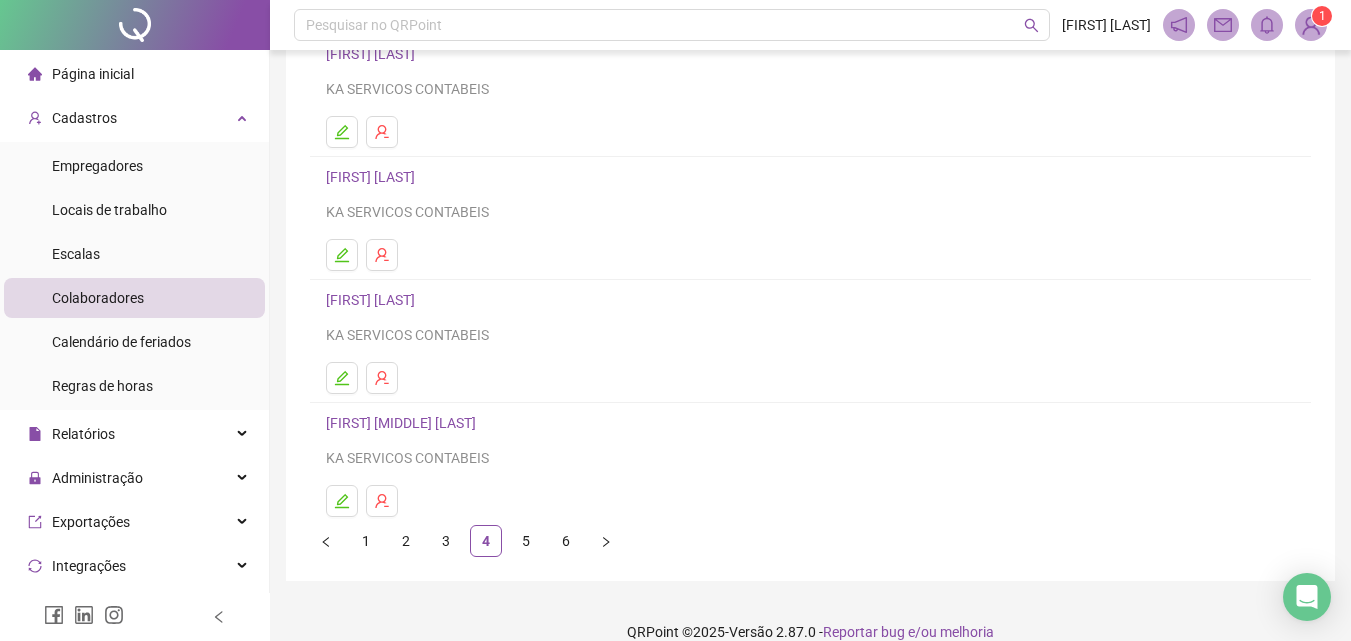 scroll, scrollTop: 0, scrollLeft: 0, axis: both 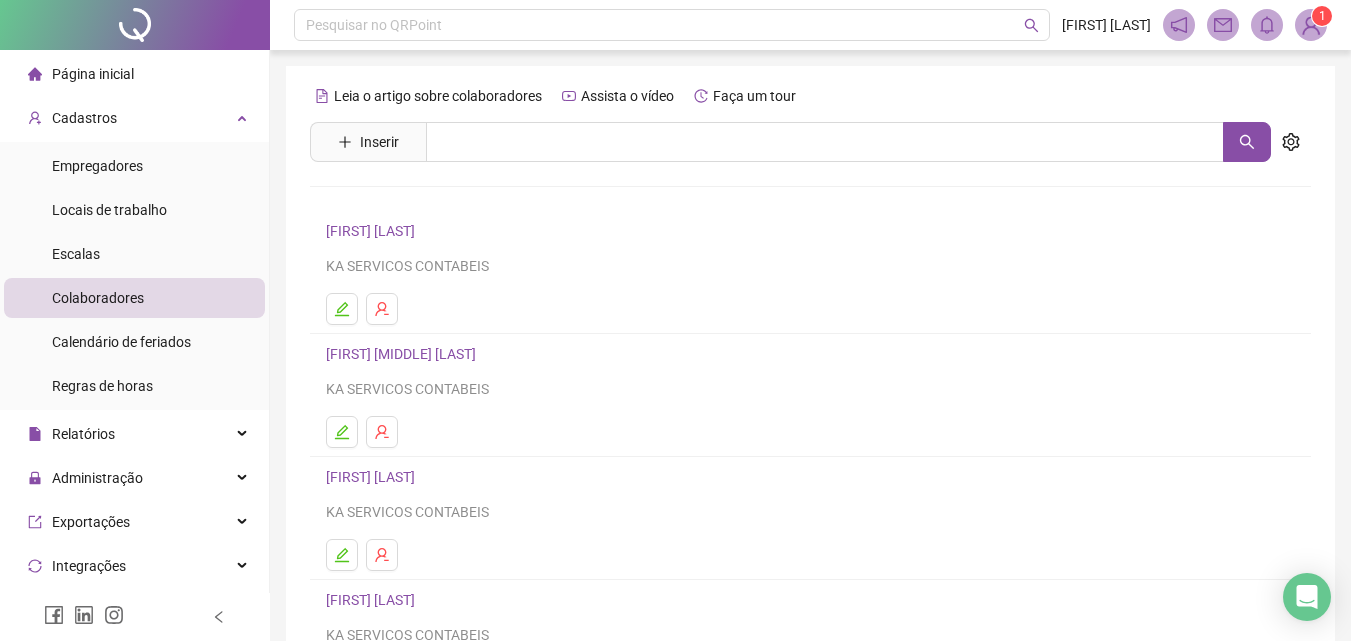 click on "[FIRST] [LAST]" at bounding box center (373, 231) 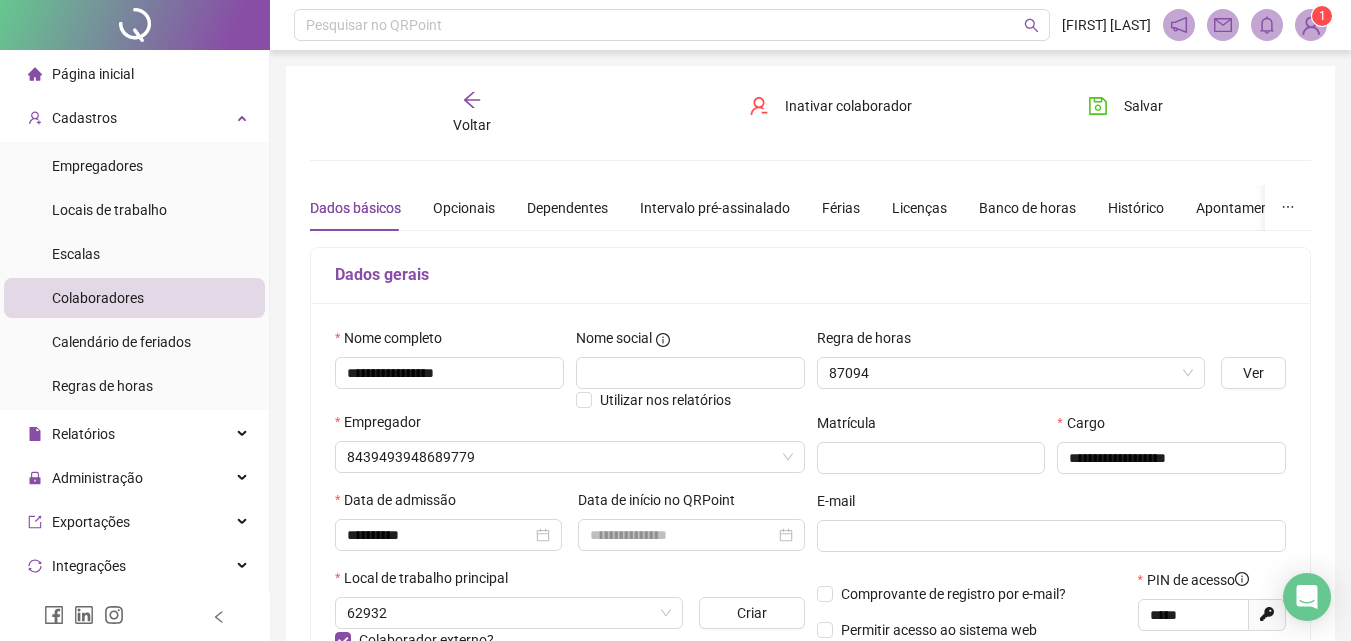 type on "**********" 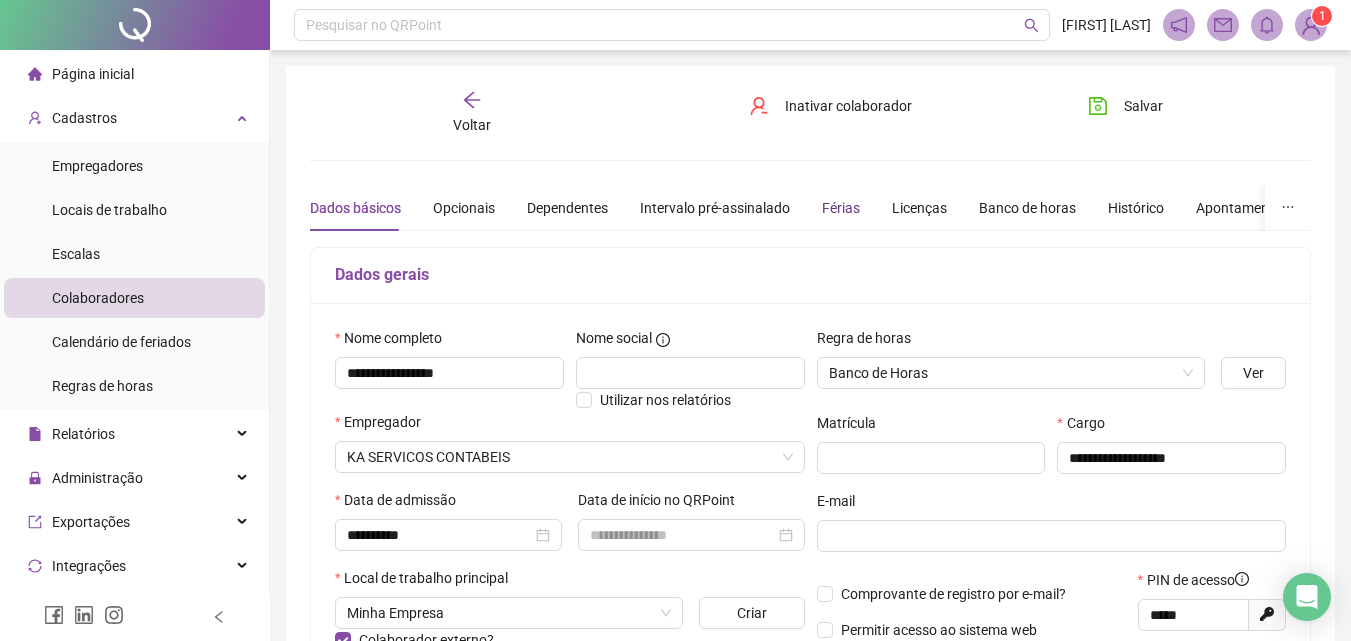 click on "Férias" at bounding box center [841, 208] 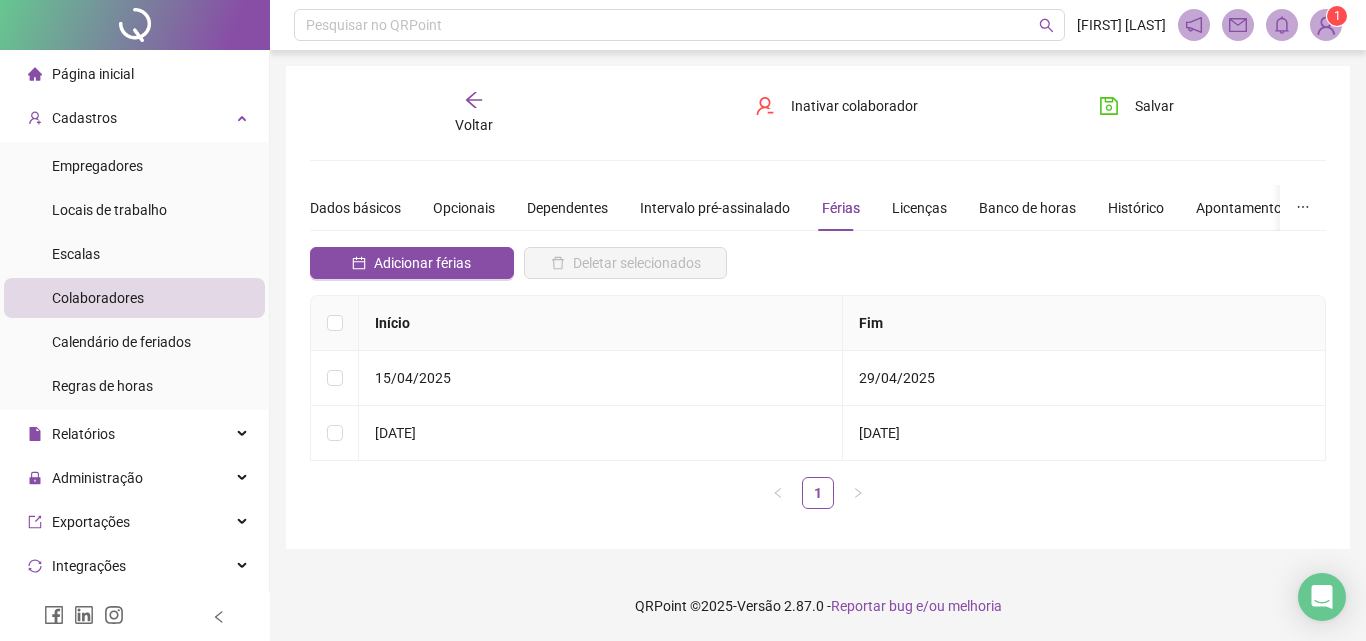 click 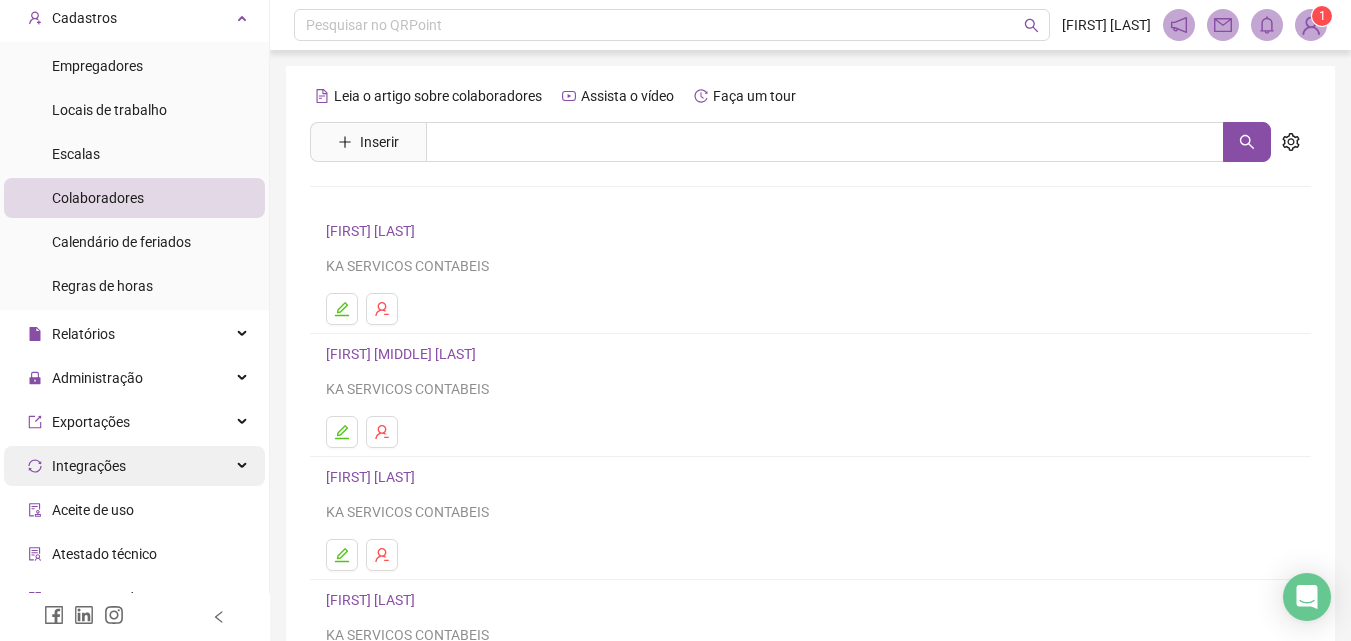 scroll, scrollTop: 169, scrollLeft: 0, axis: vertical 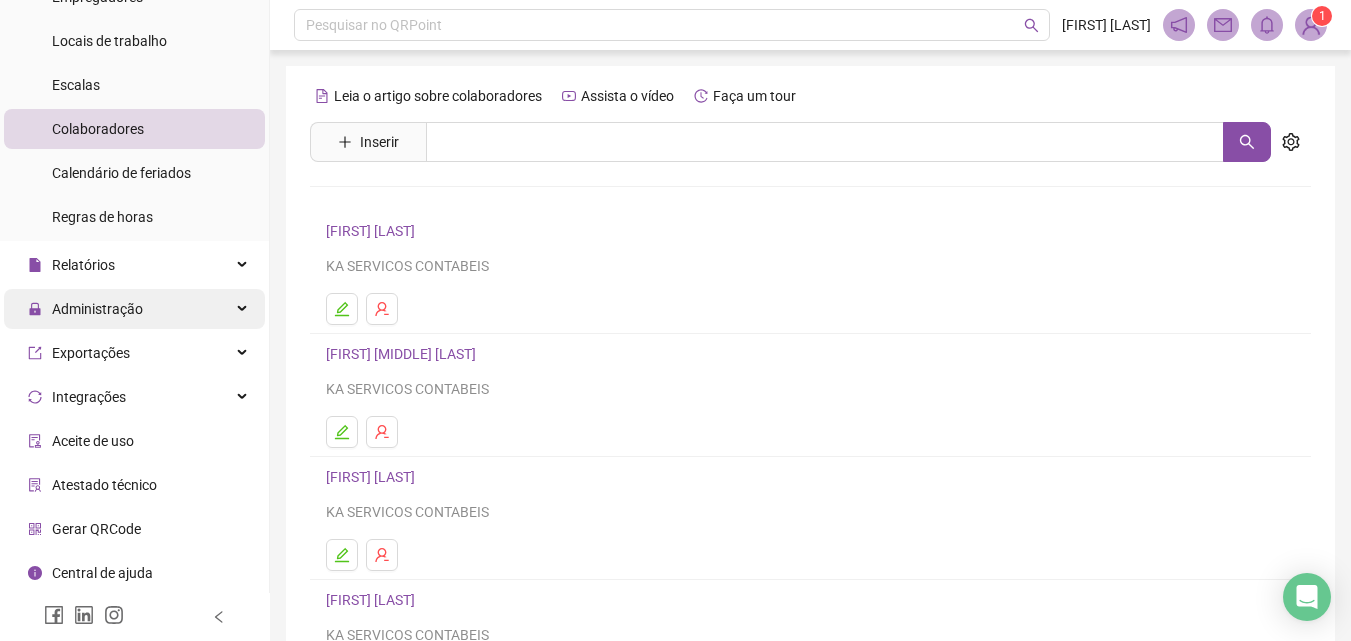 click on "Administração" at bounding box center (134, 309) 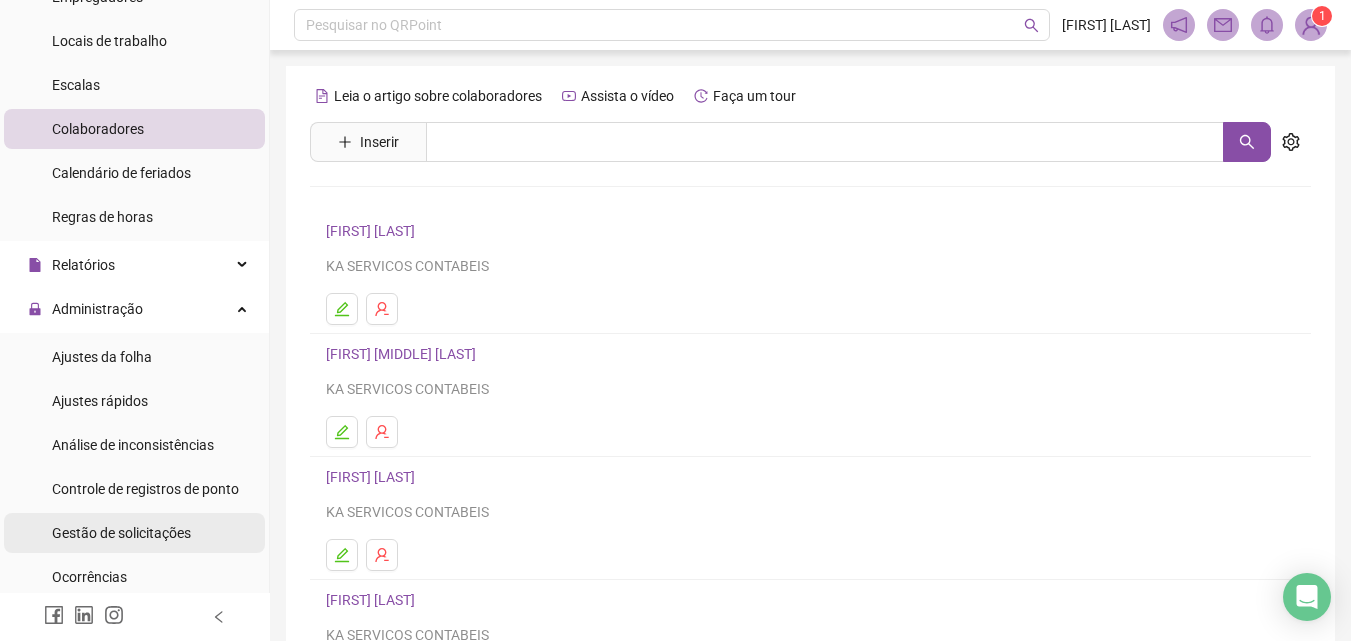 click on "Gestão de solicitações" at bounding box center (121, 533) 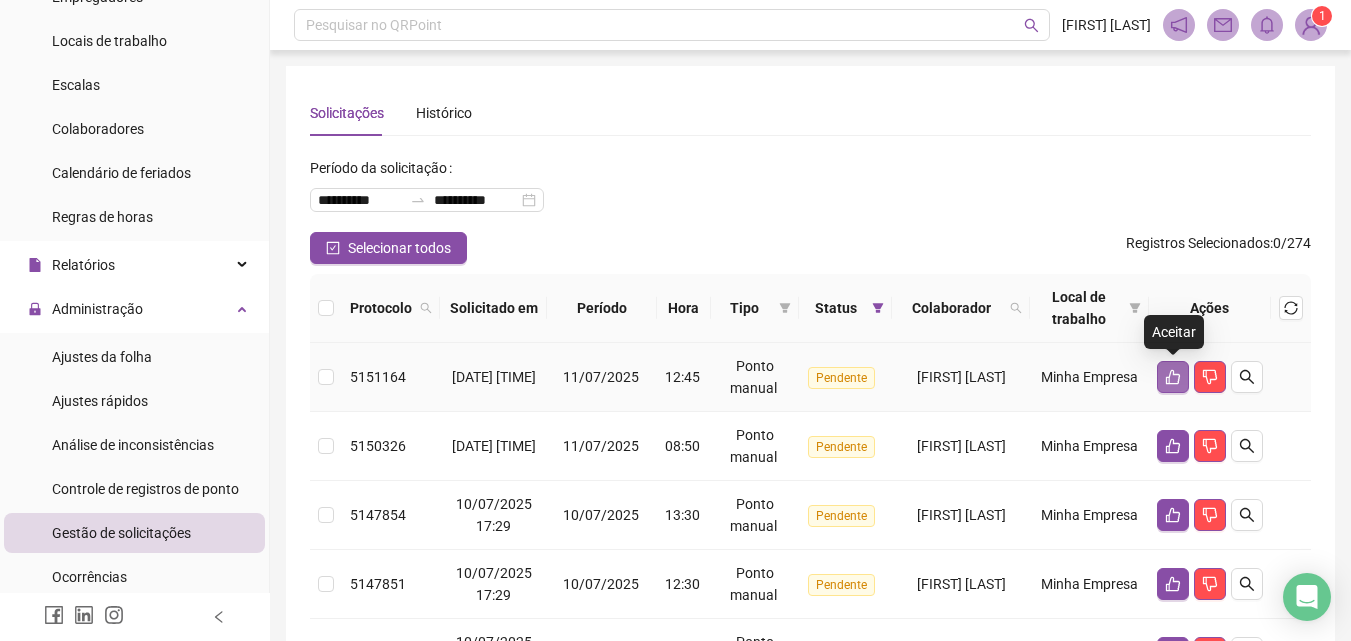 click 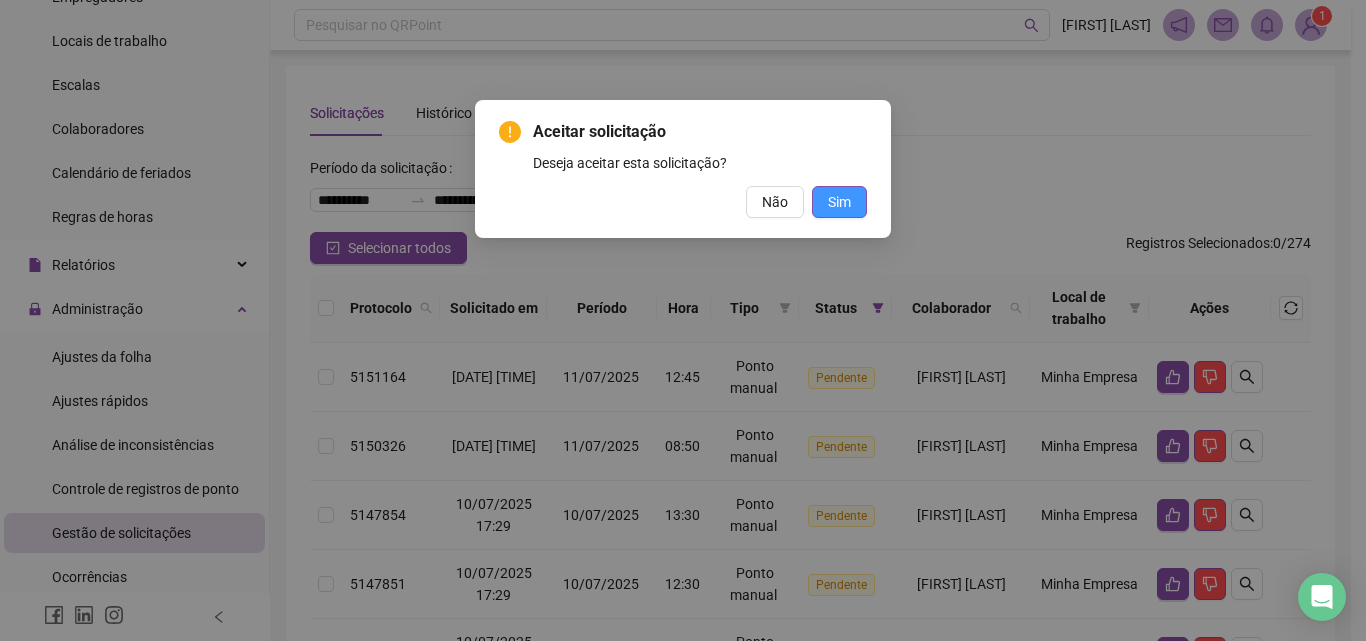 click on "Sim" at bounding box center [839, 202] 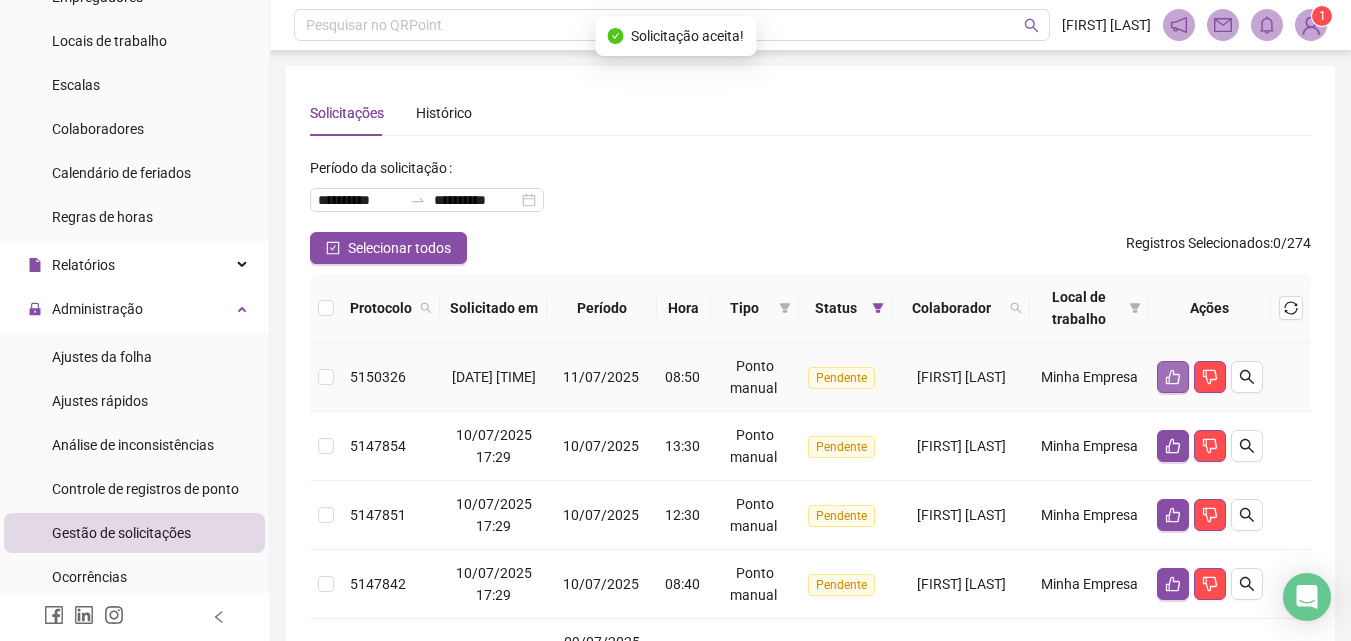 click at bounding box center [1173, 377] 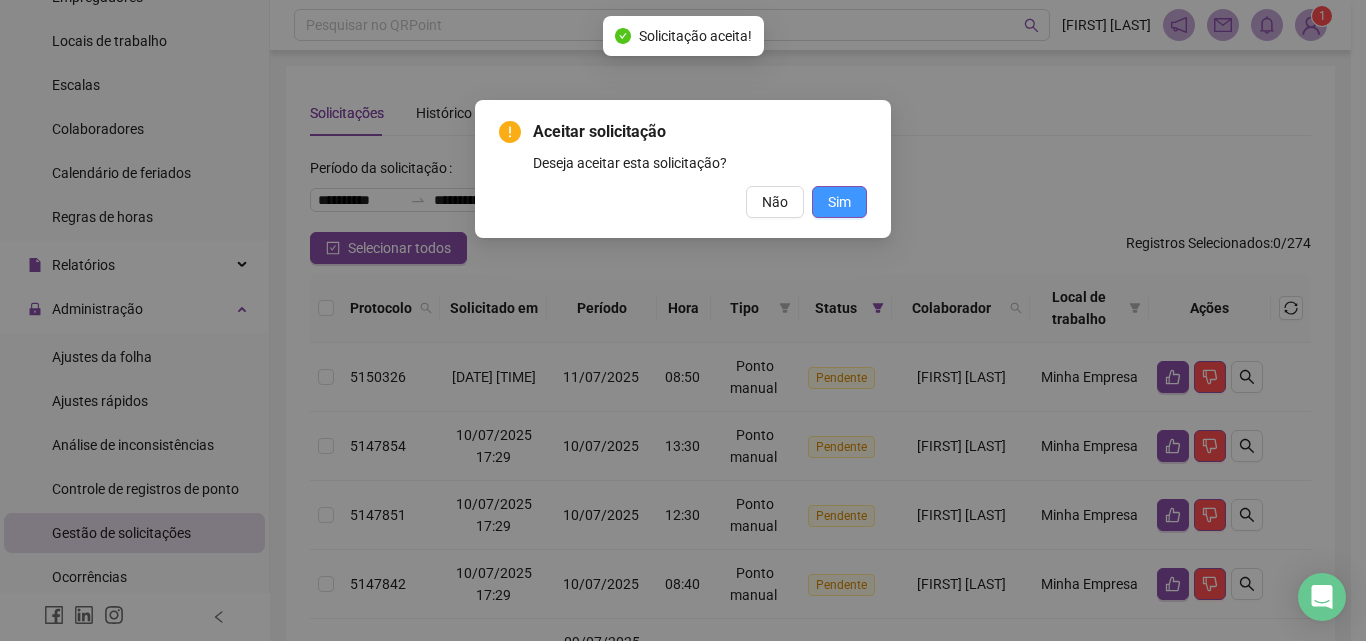 click on "Sim" at bounding box center (839, 202) 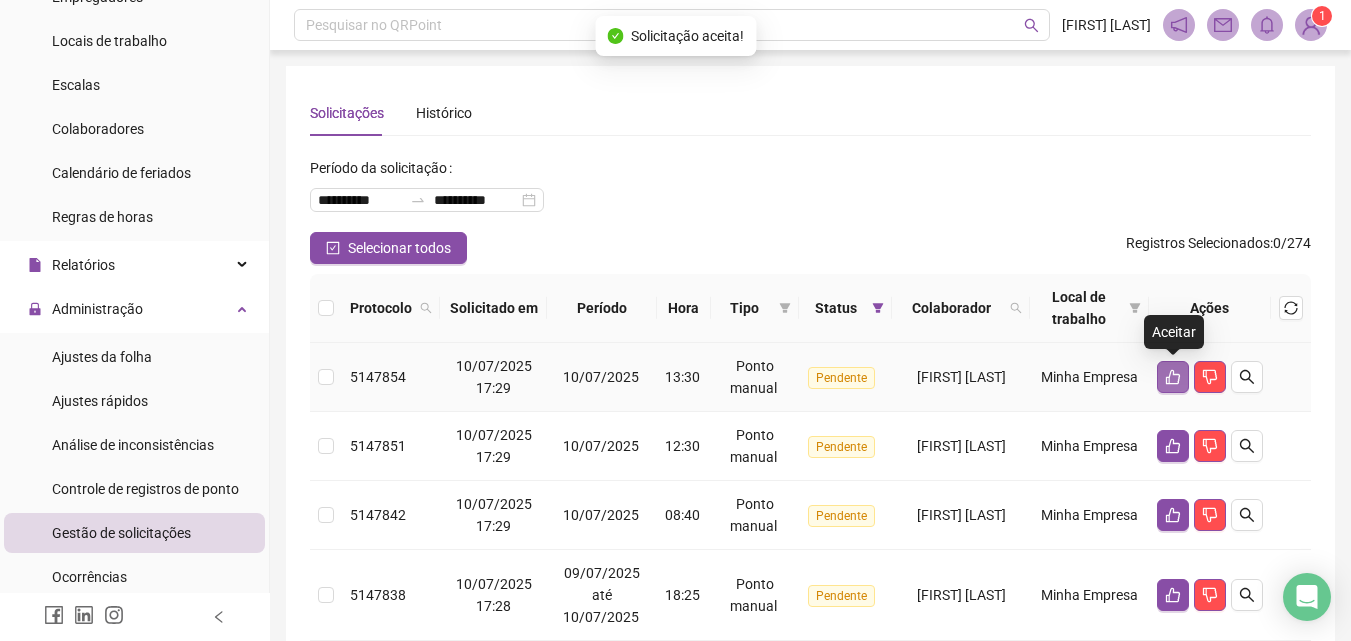 click 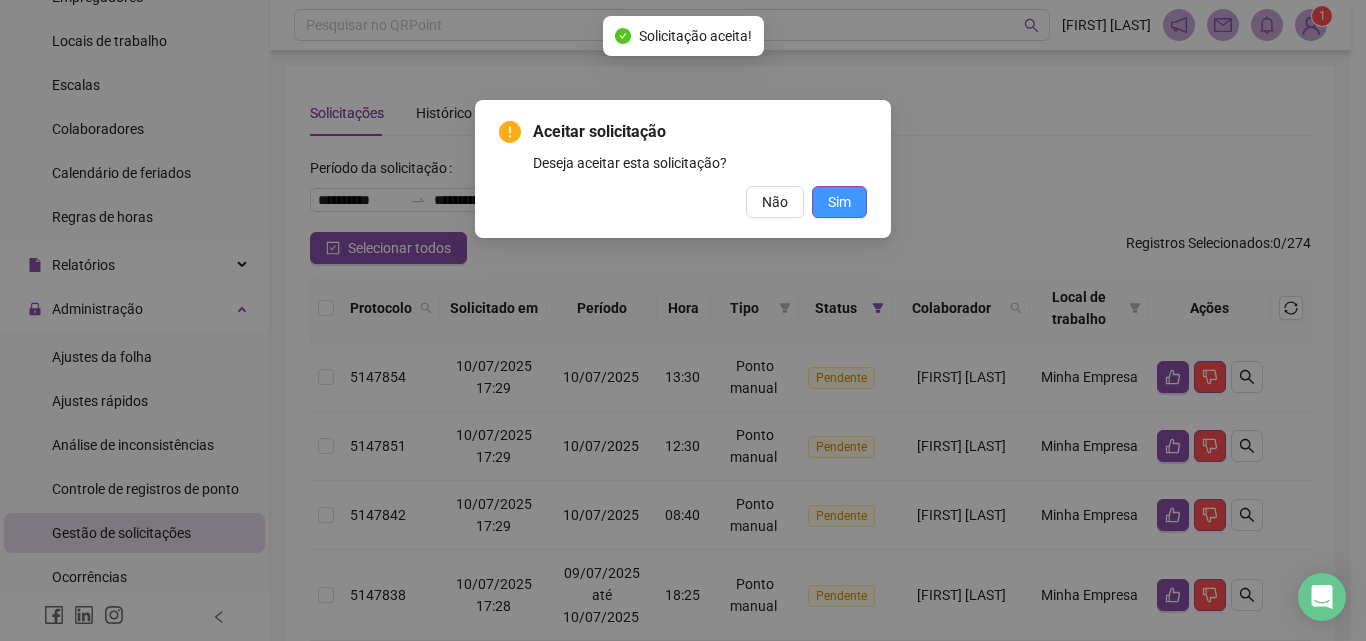 click on "Sim" at bounding box center [839, 202] 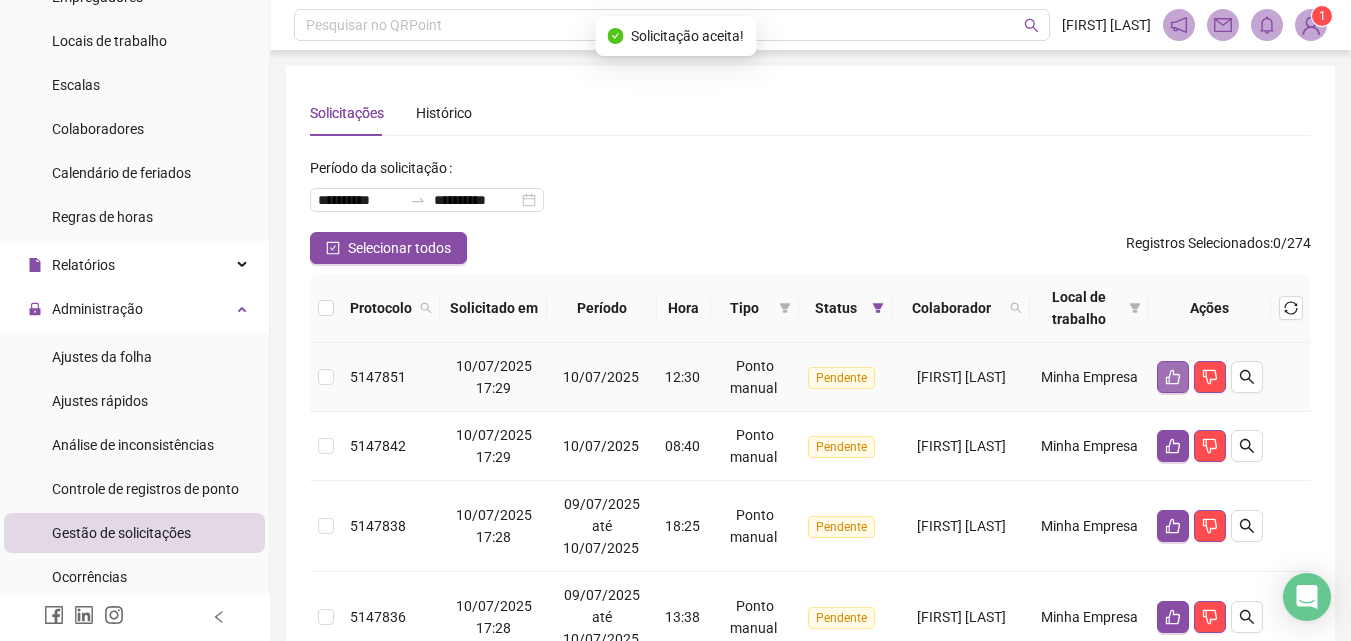 click at bounding box center (1173, 377) 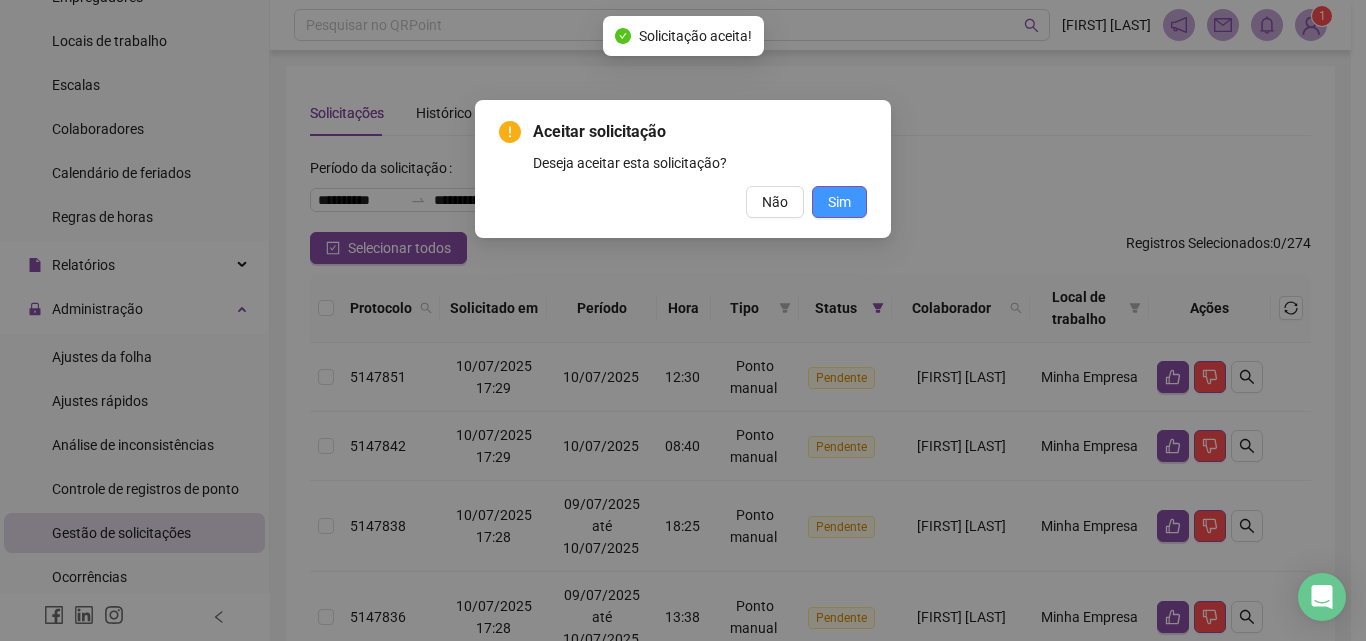 click on "Sim" at bounding box center (839, 202) 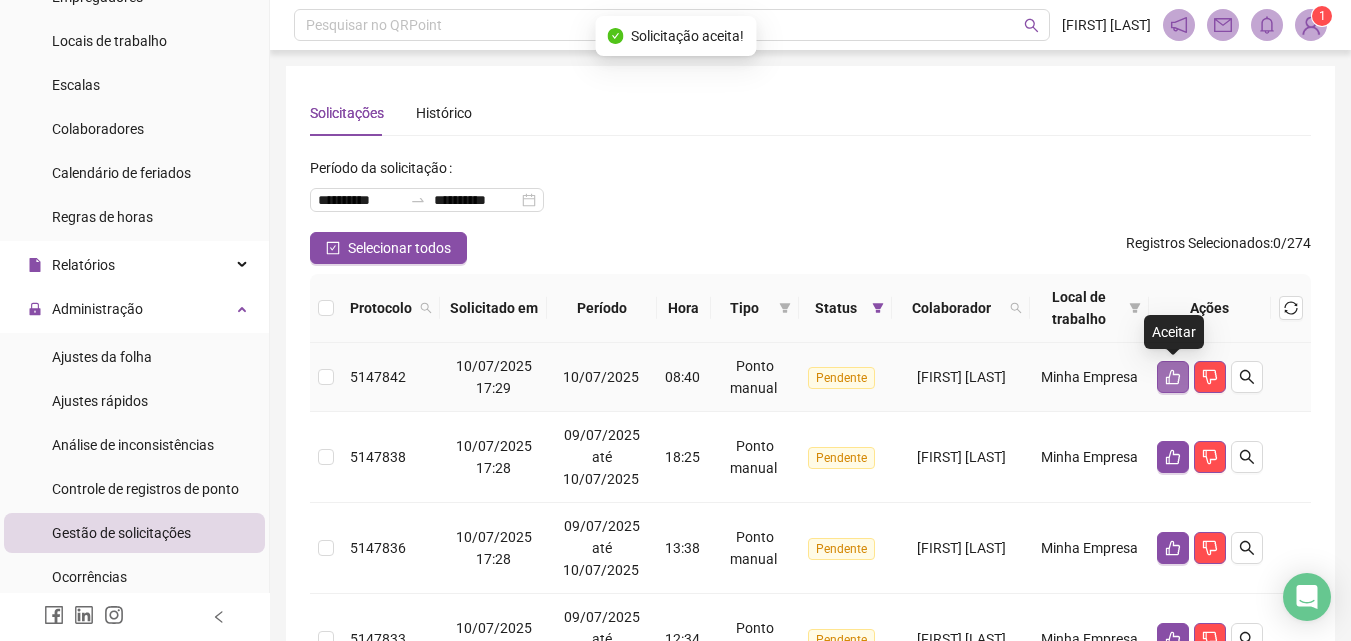 click 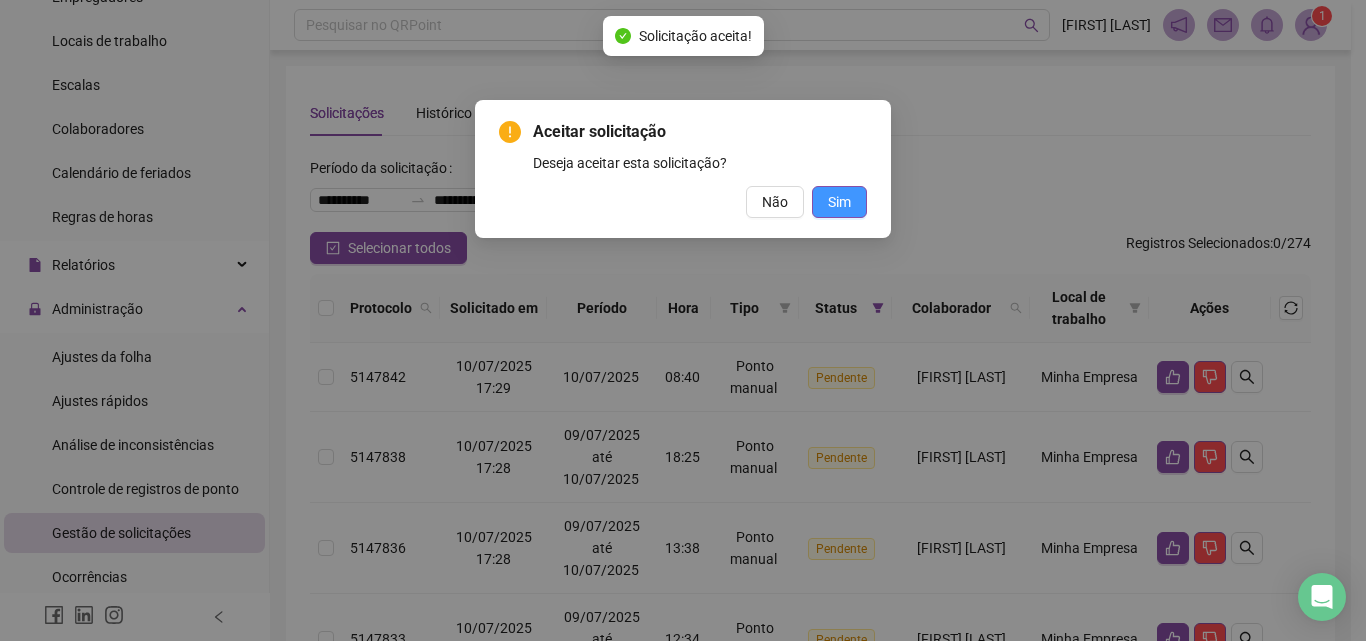 click on "Sim" at bounding box center (839, 202) 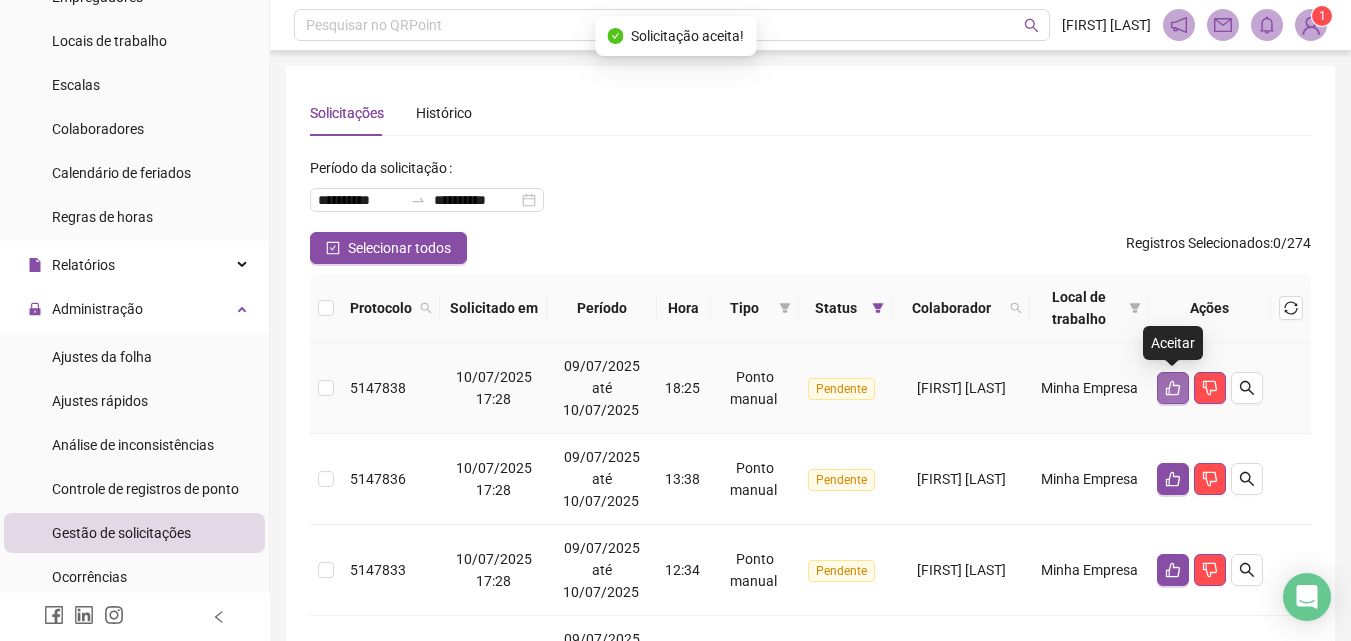 click 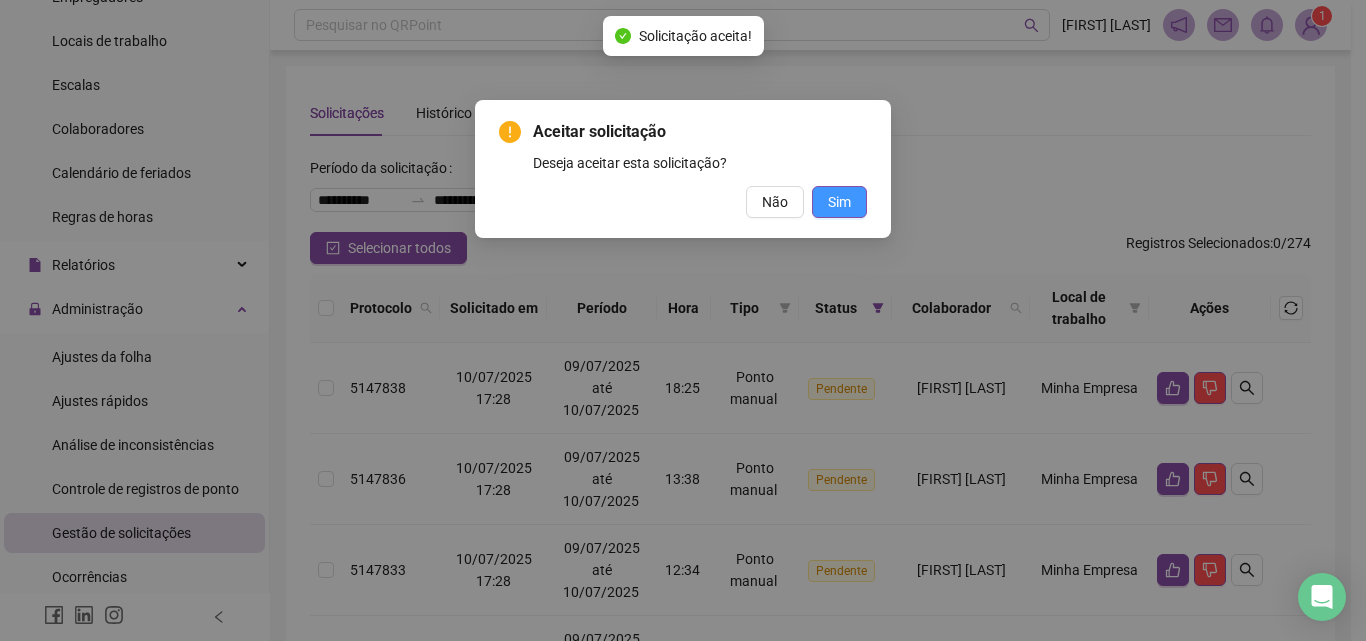 click on "Sim" at bounding box center (839, 202) 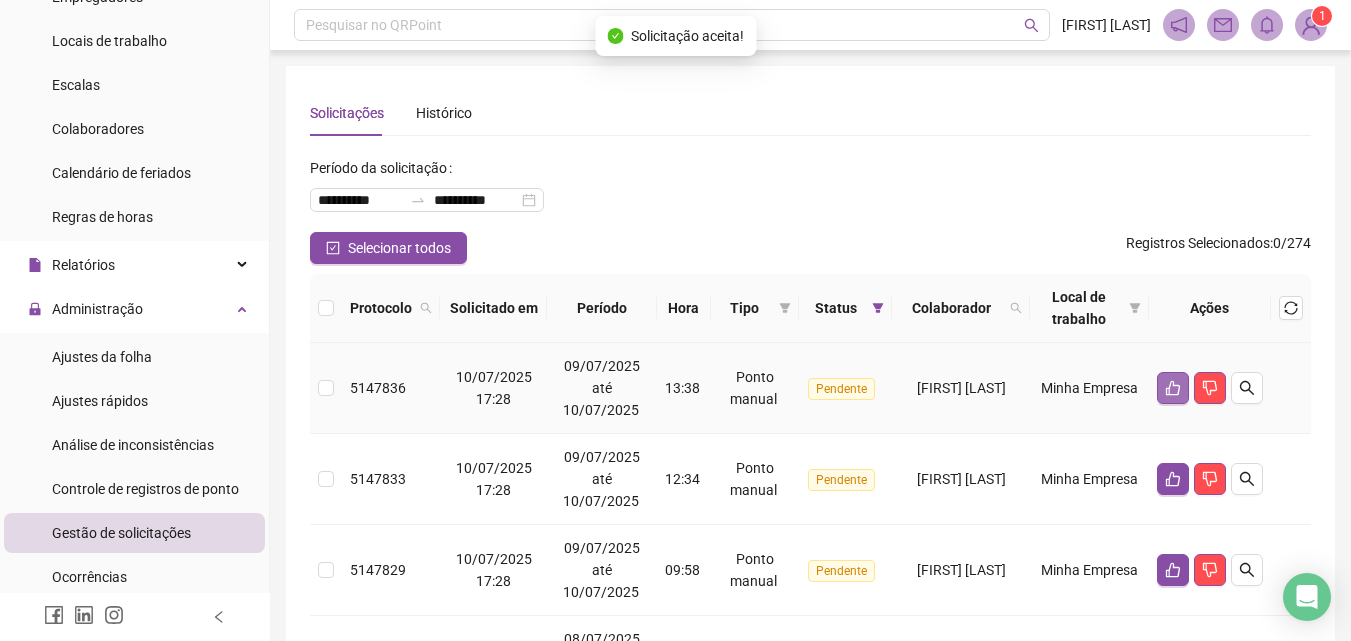 click 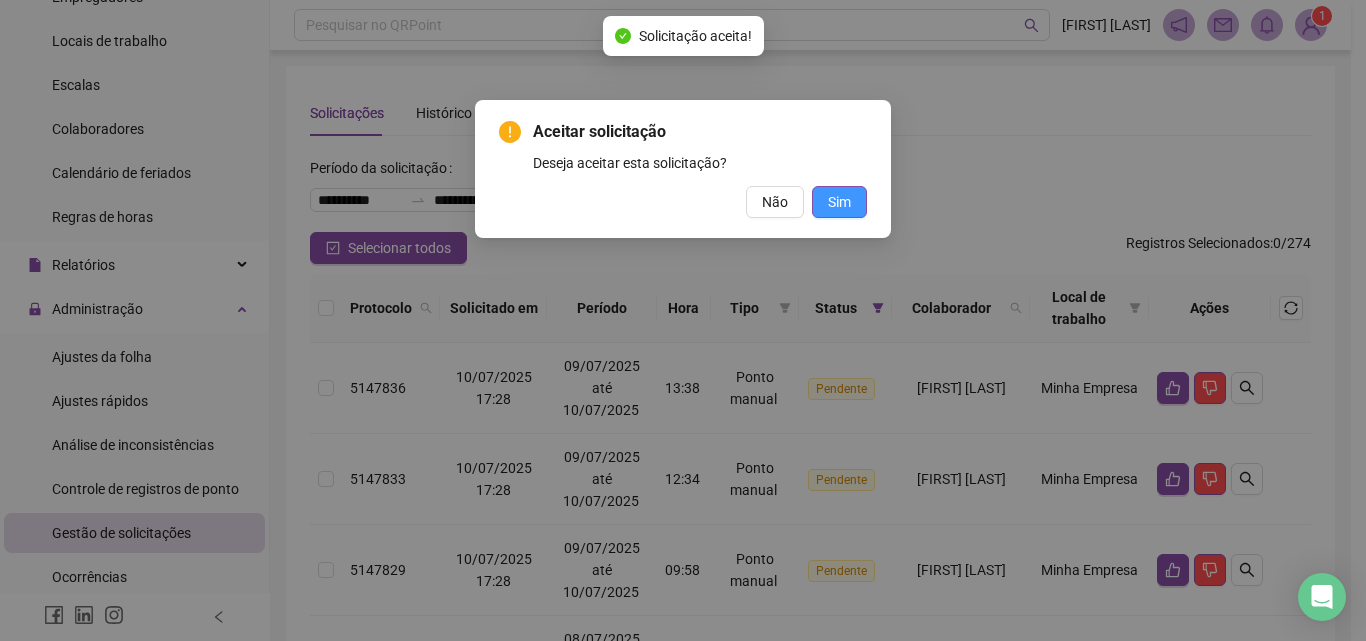 click on "Sim" at bounding box center (839, 202) 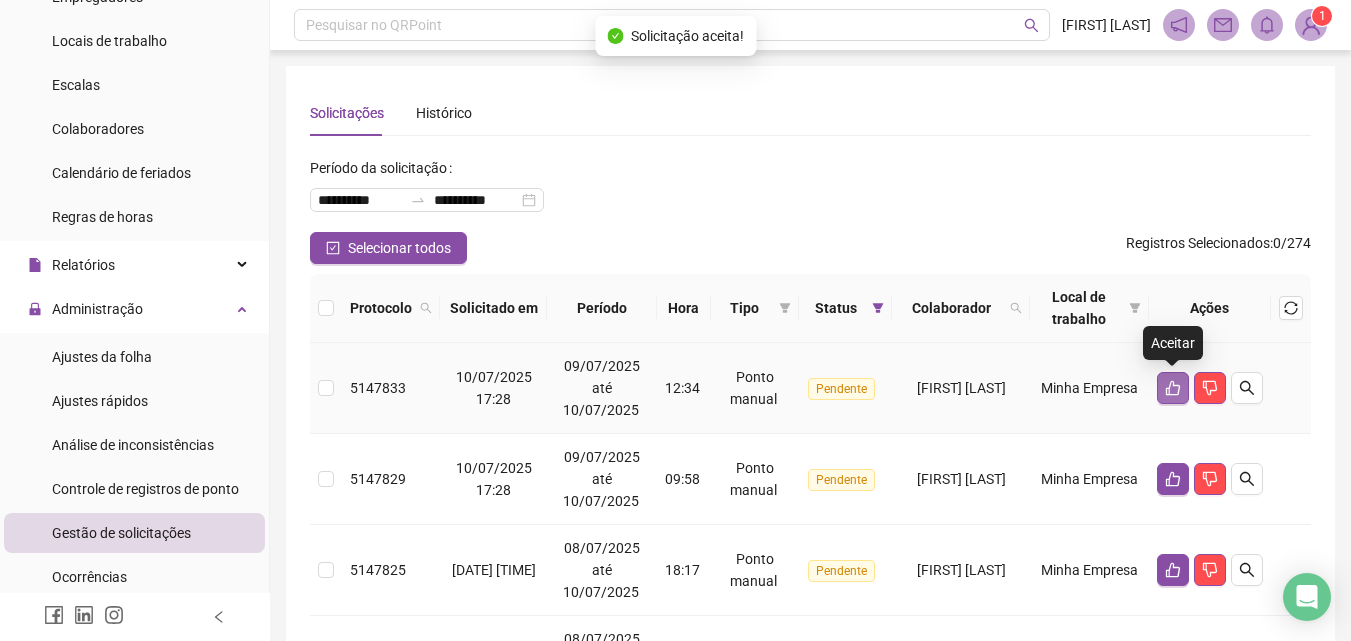 click 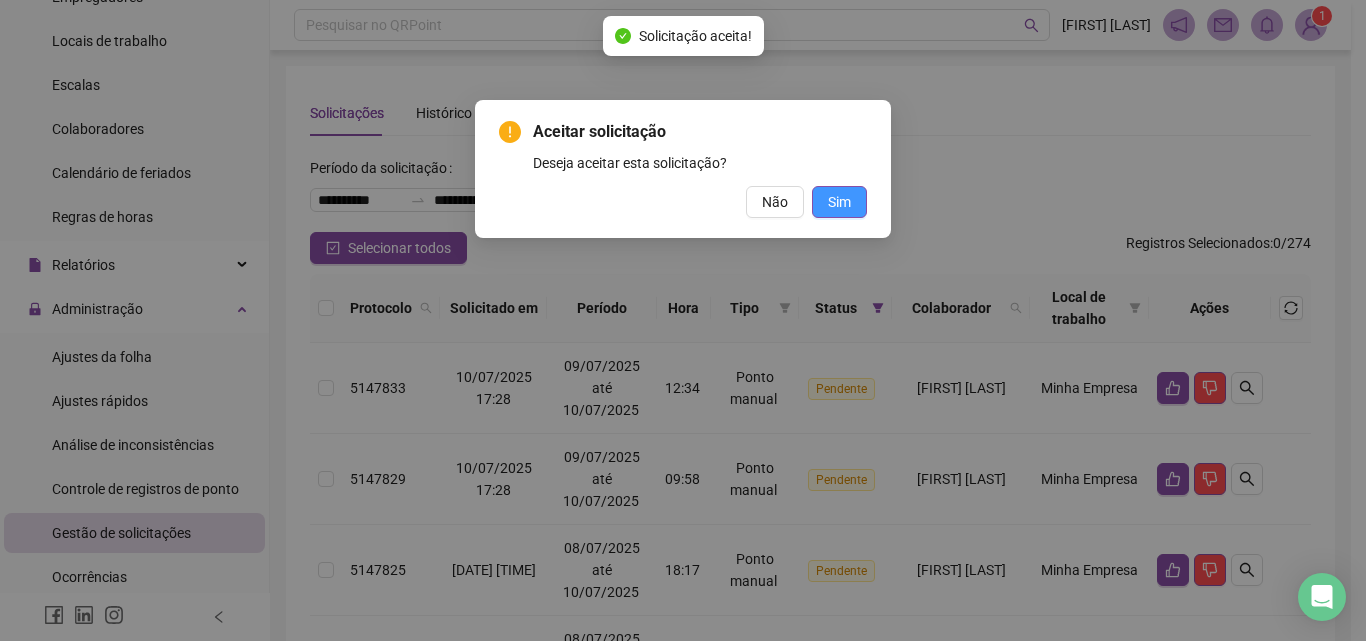 click on "Sim" at bounding box center (839, 202) 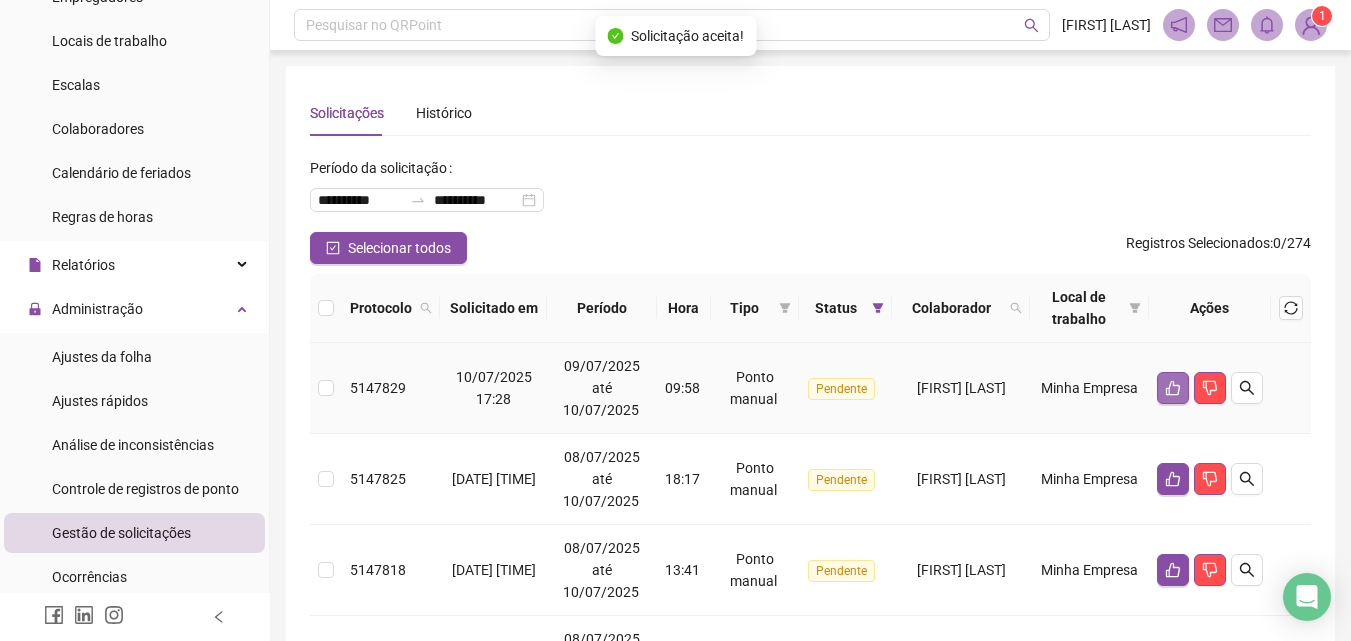 click 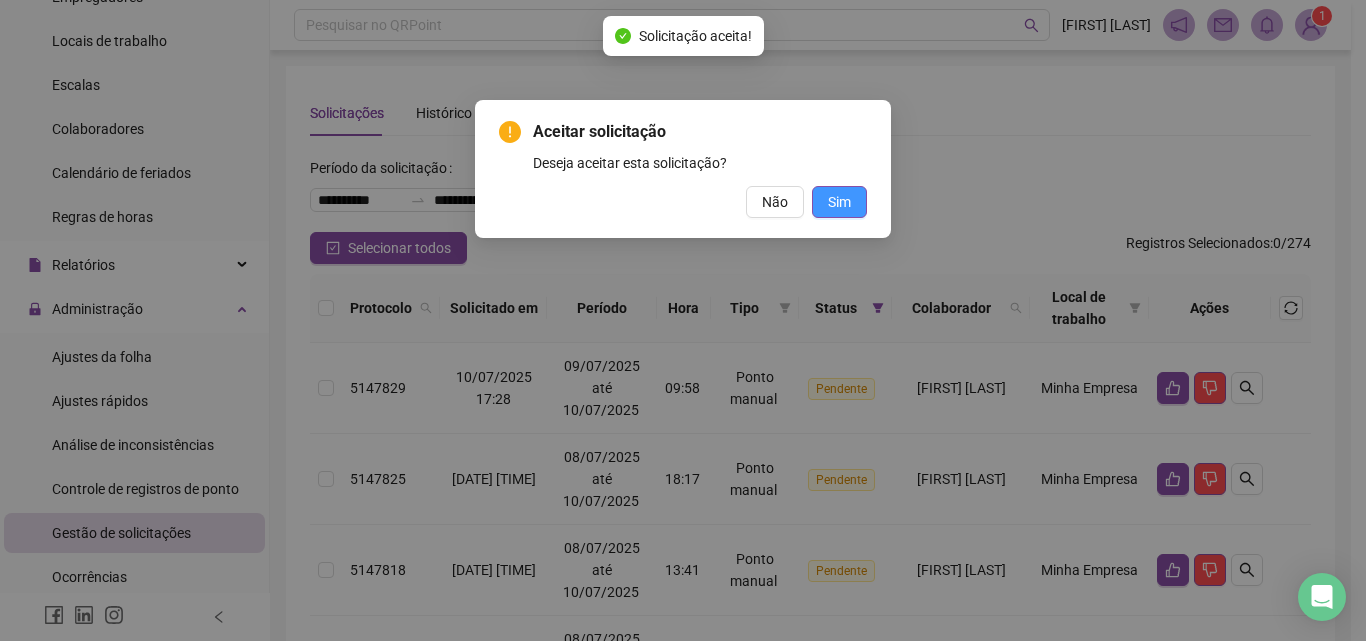 click on "Sim" at bounding box center [839, 202] 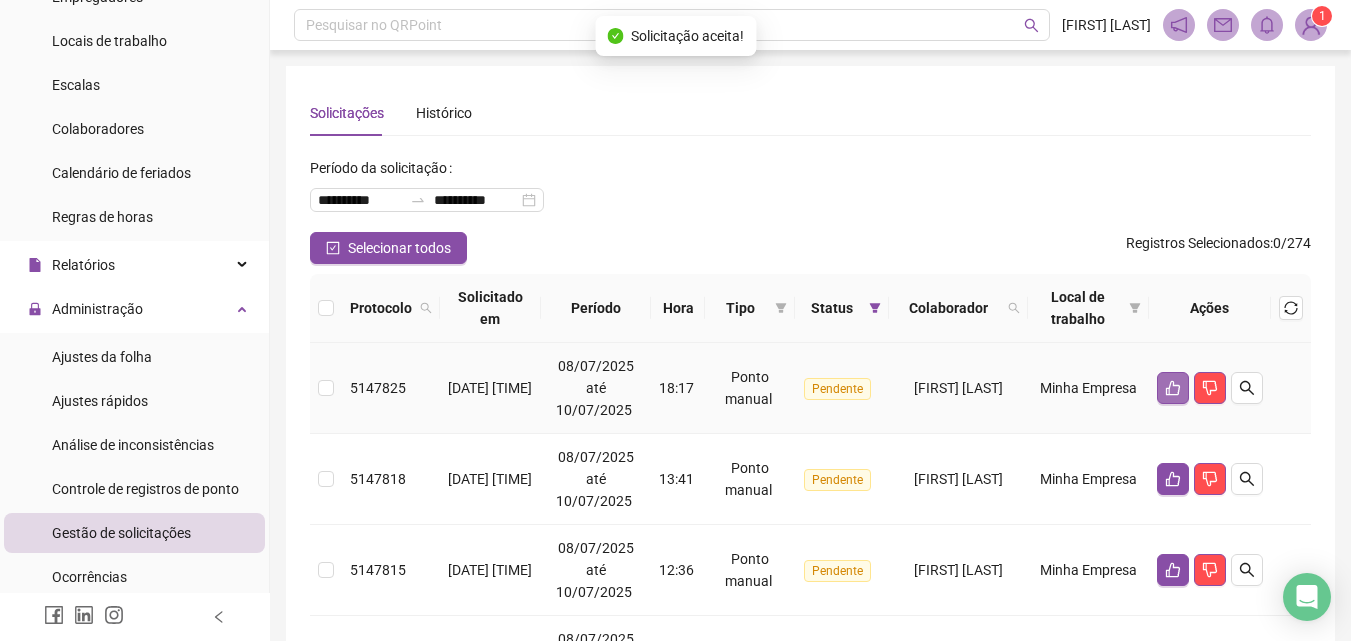 click 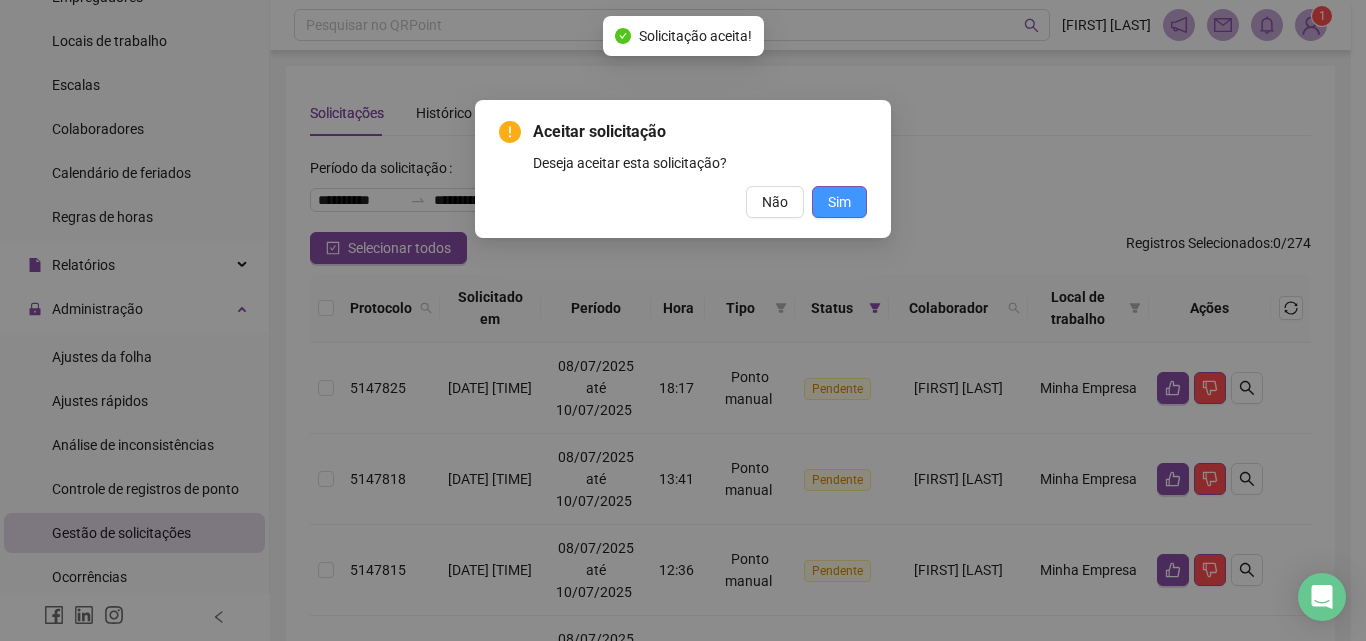 click on "Sim" at bounding box center [839, 202] 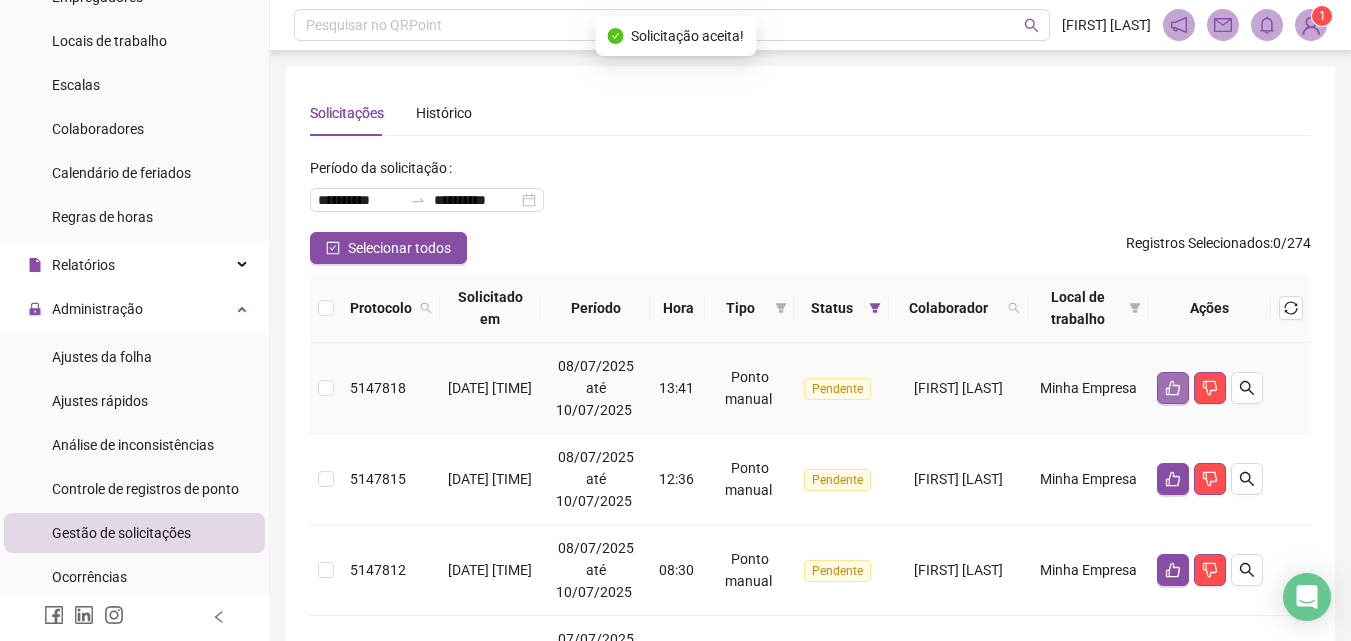 click at bounding box center (1173, 388) 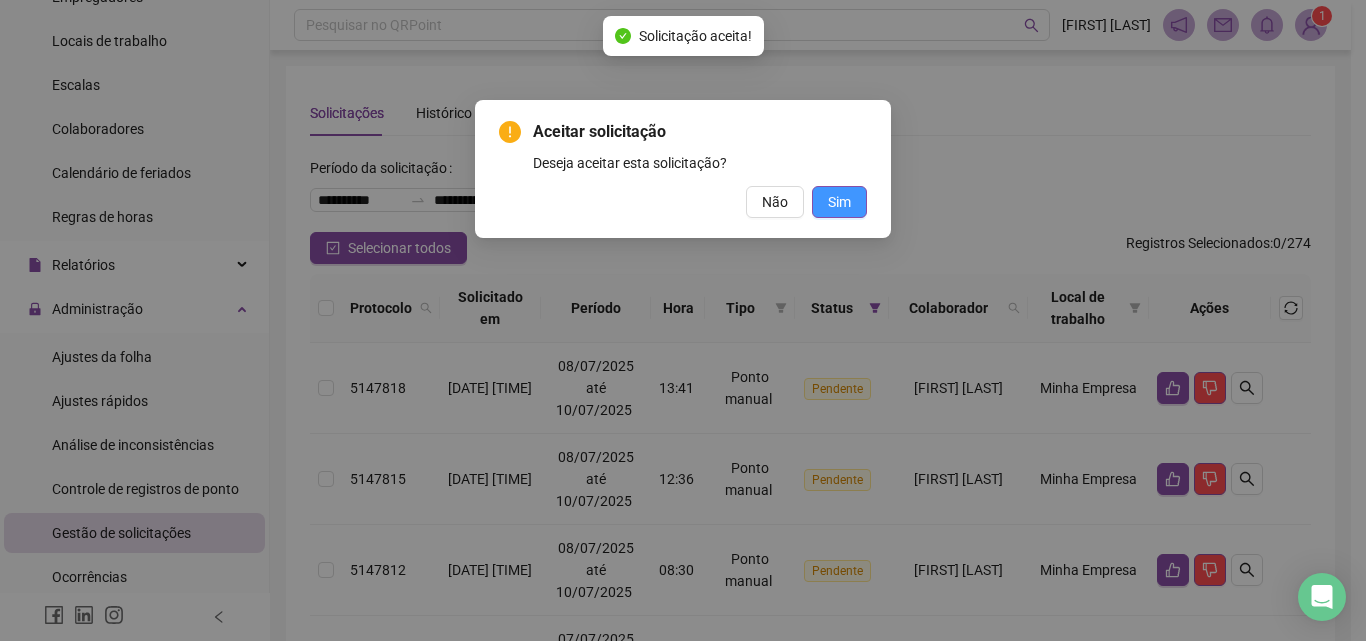 click on "Sim" at bounding box center (839, 202) 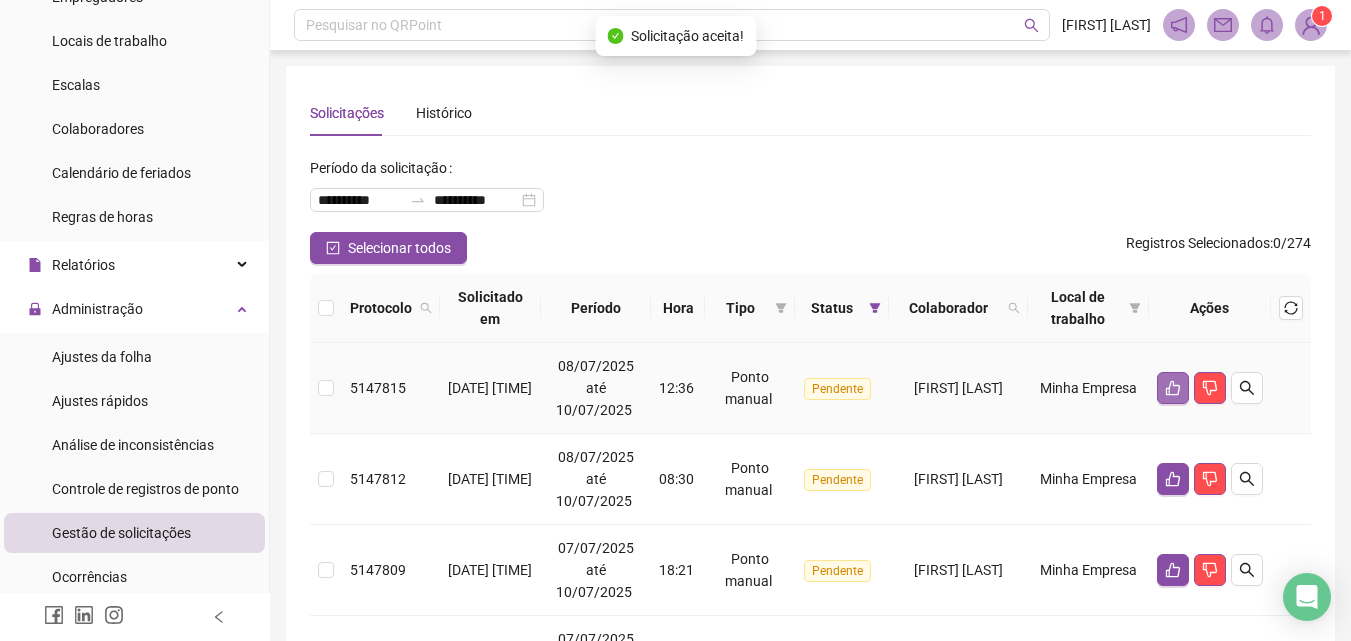 click at bounding box center [1173, 388] 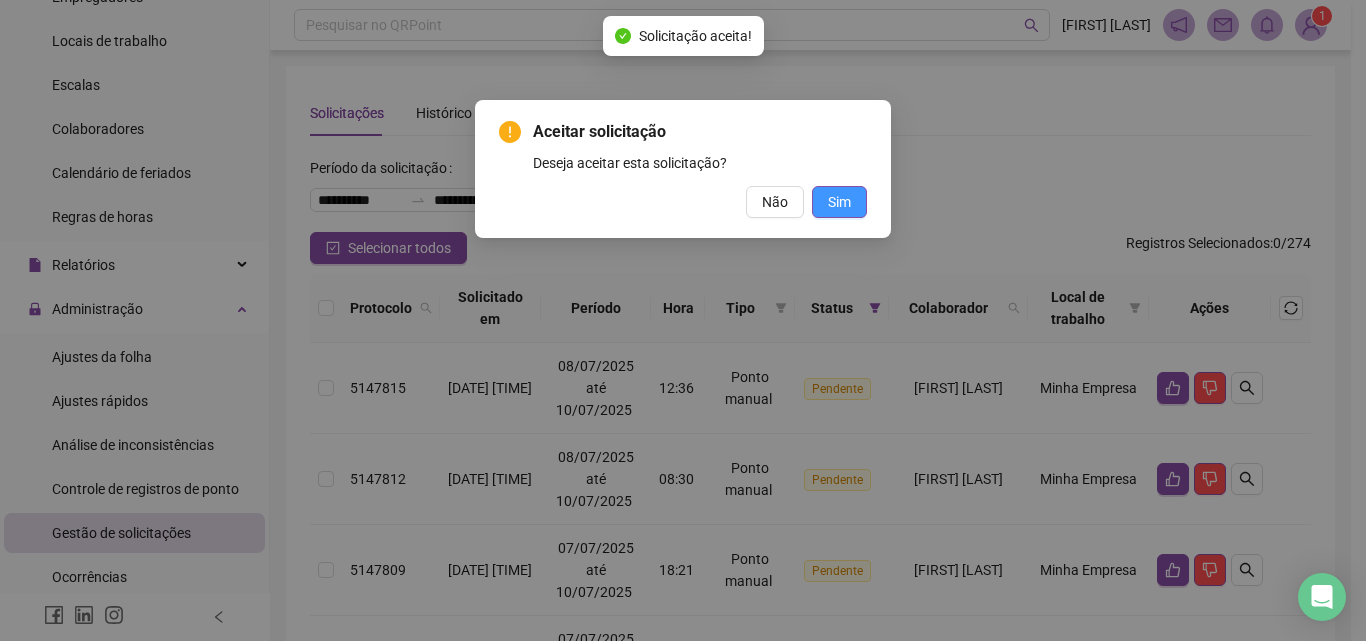 click on "Sim" at bounding box center [839, 202] 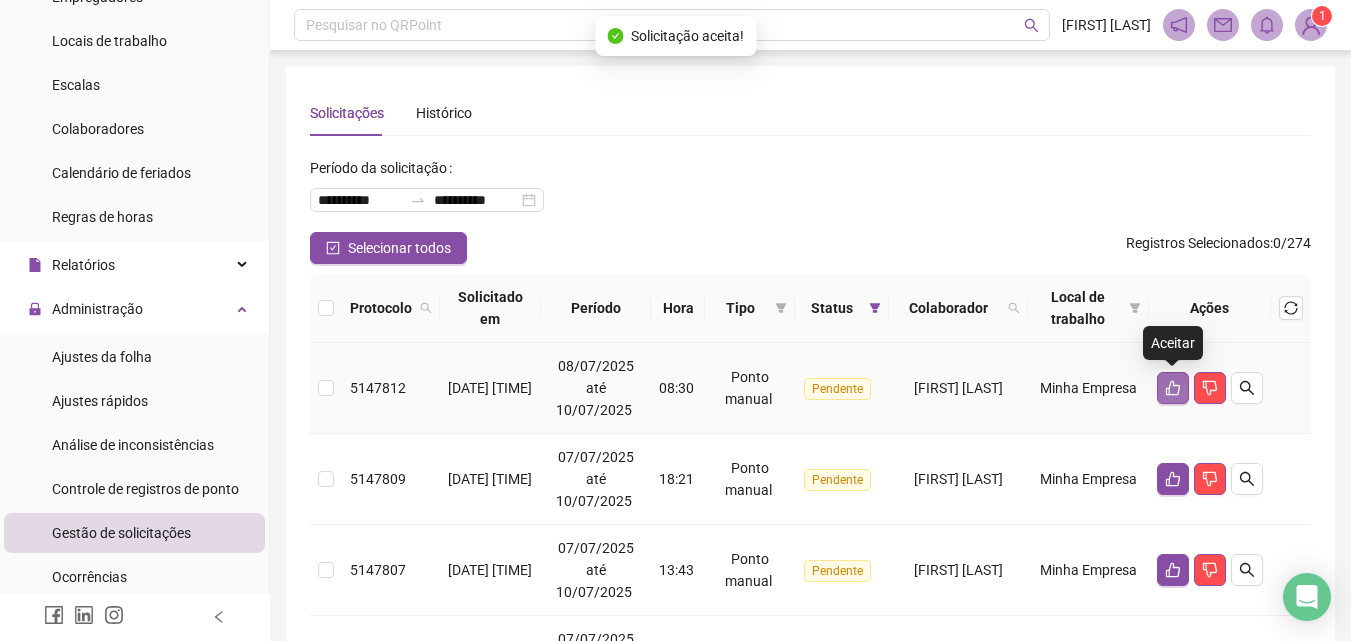 click 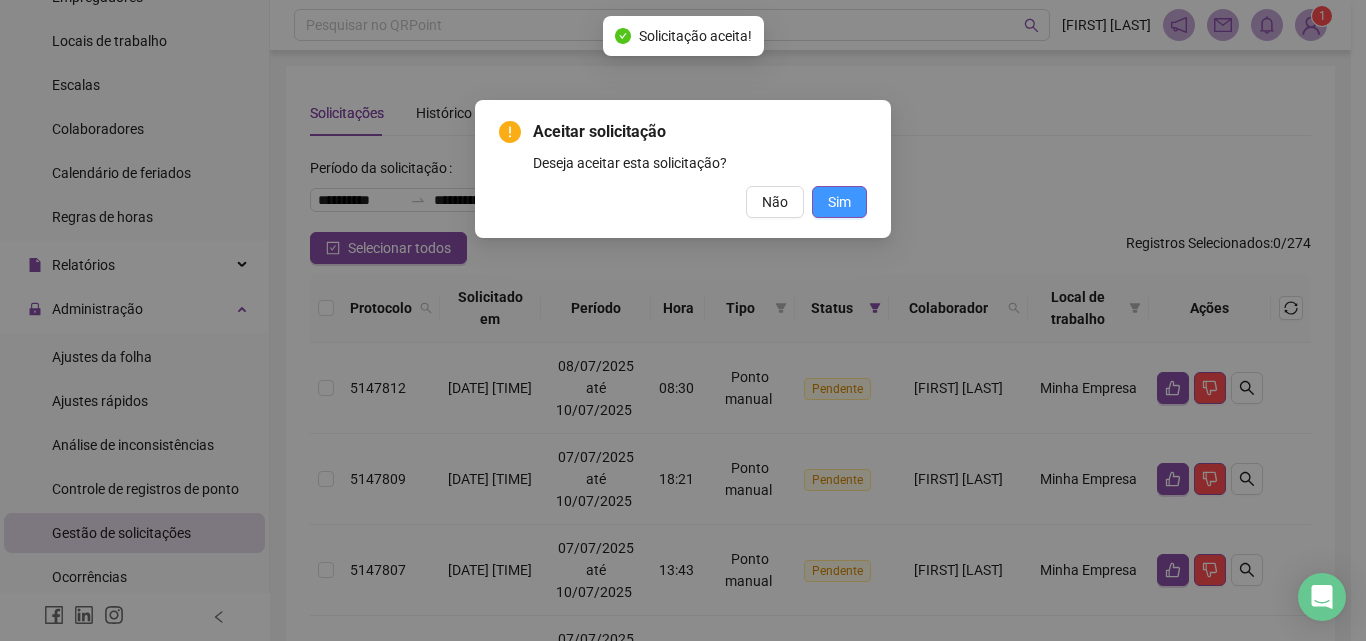 click on "Sim" at bounding box center [839, 202] 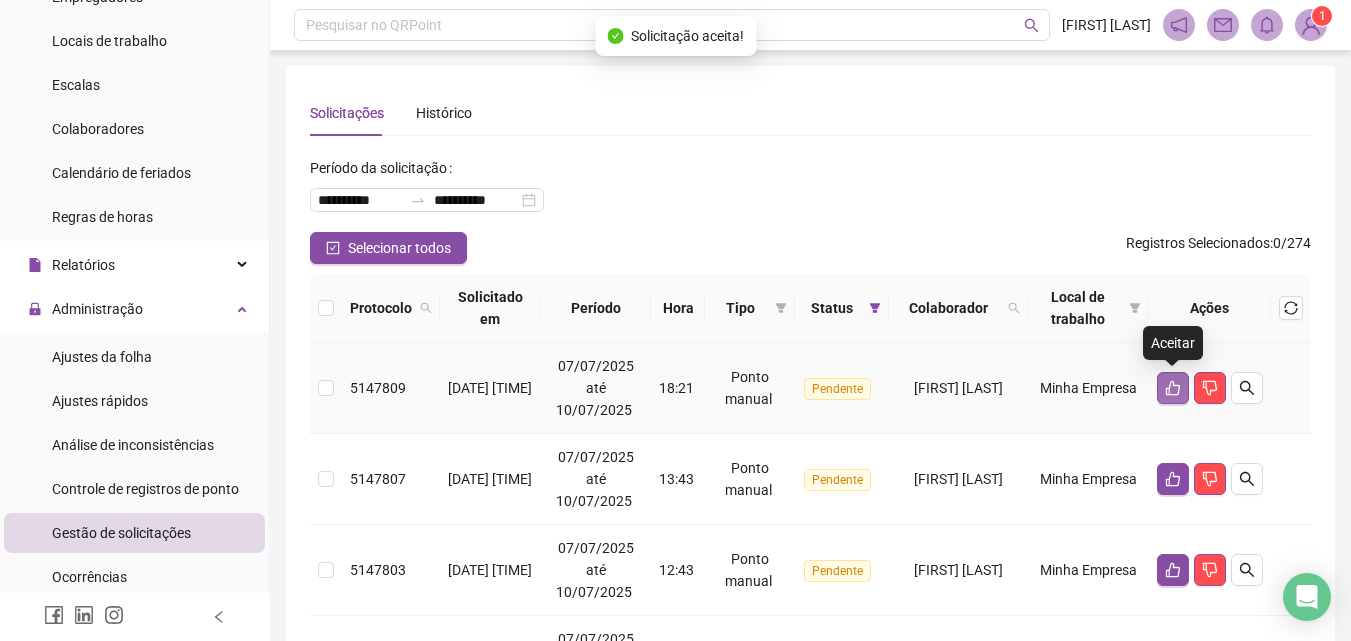 click 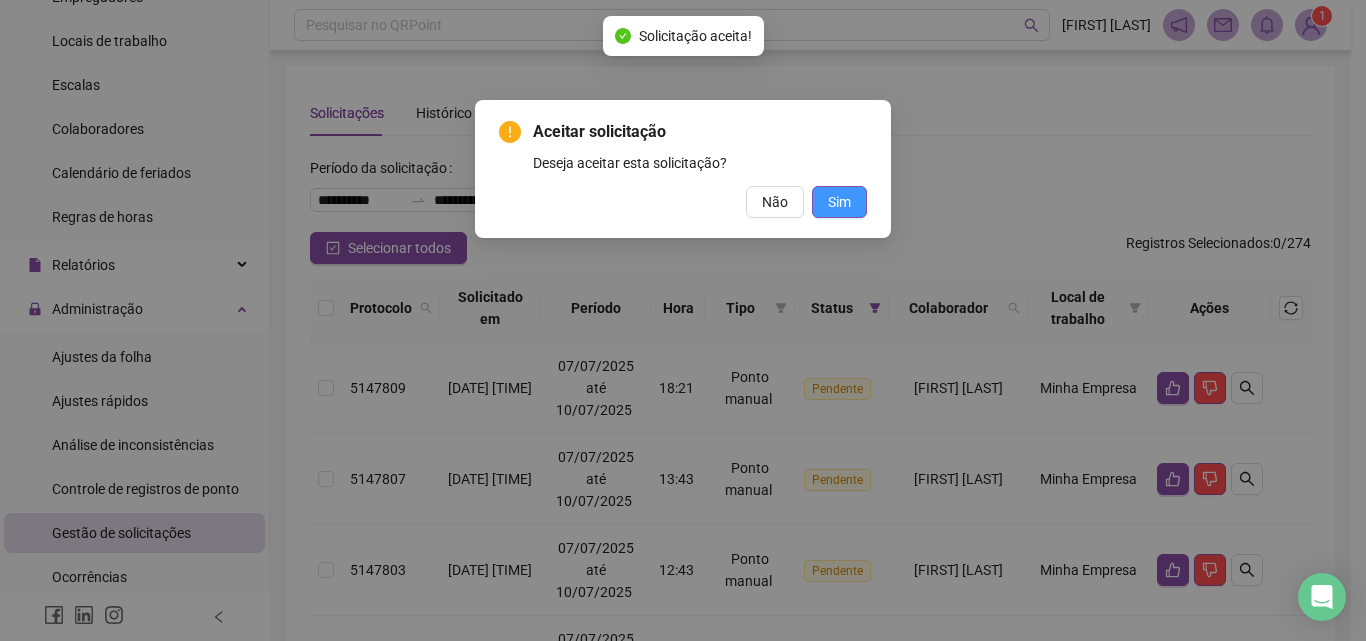 click on "Sim" at bounding box center (839, 202) 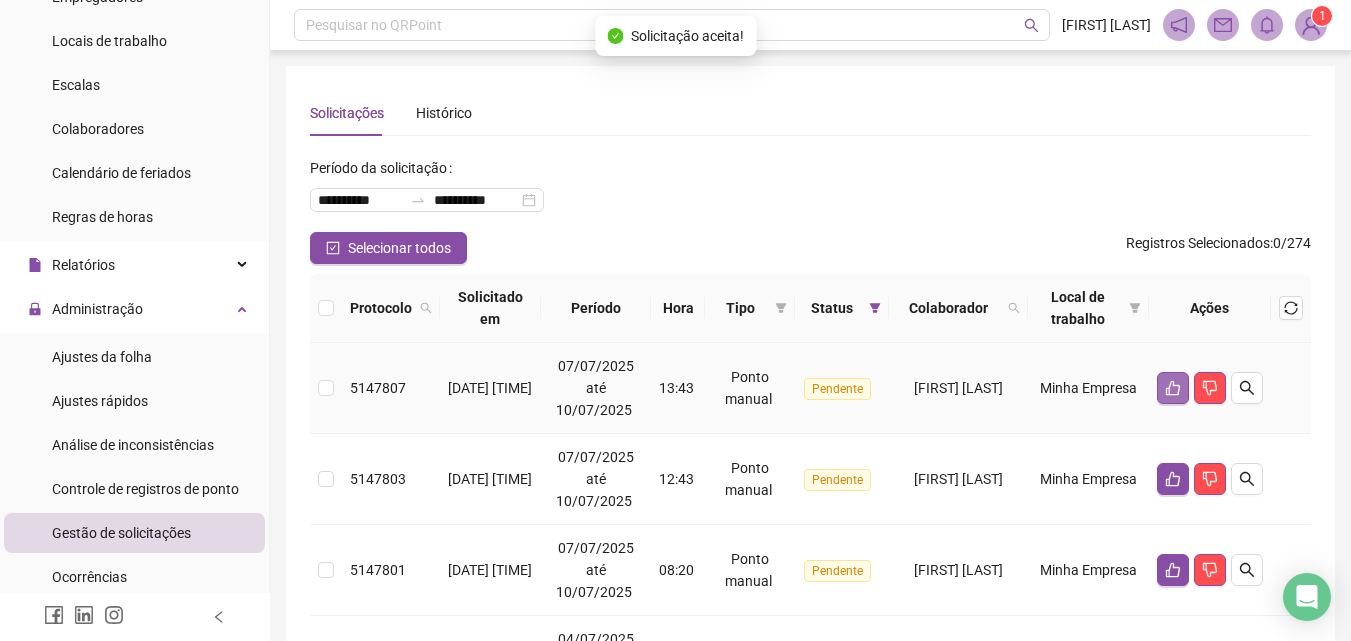 click 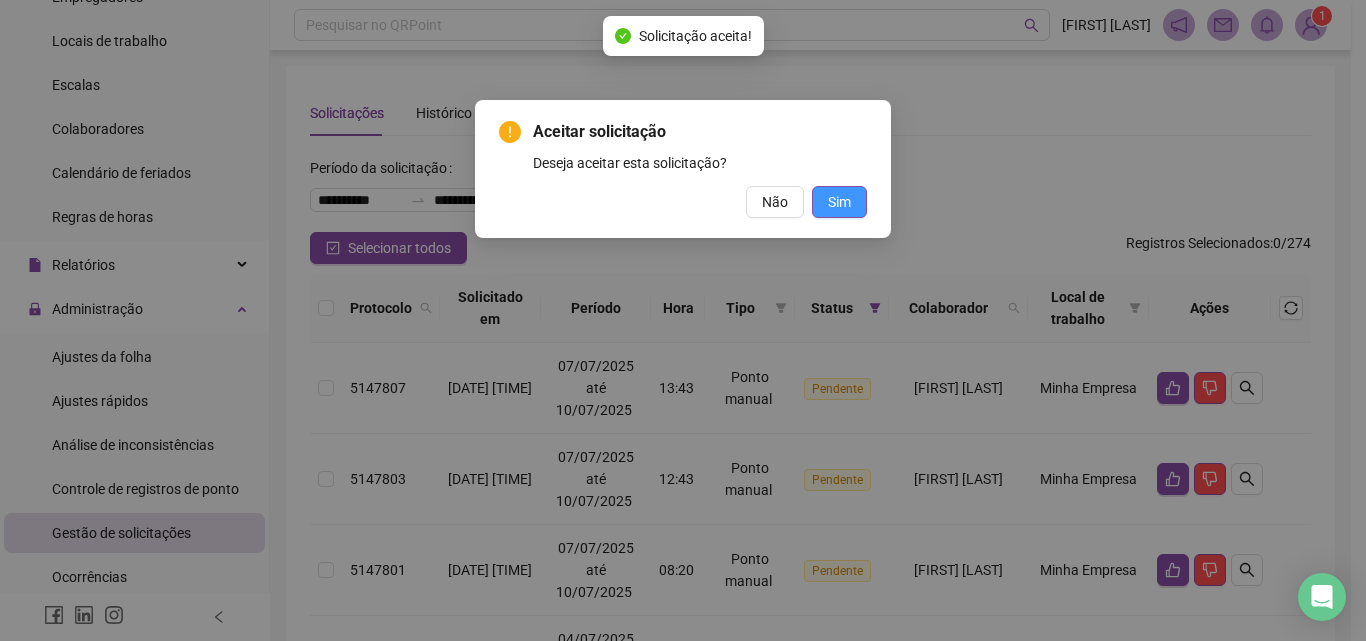 click on "Sim" at bounding box center [839, 202] 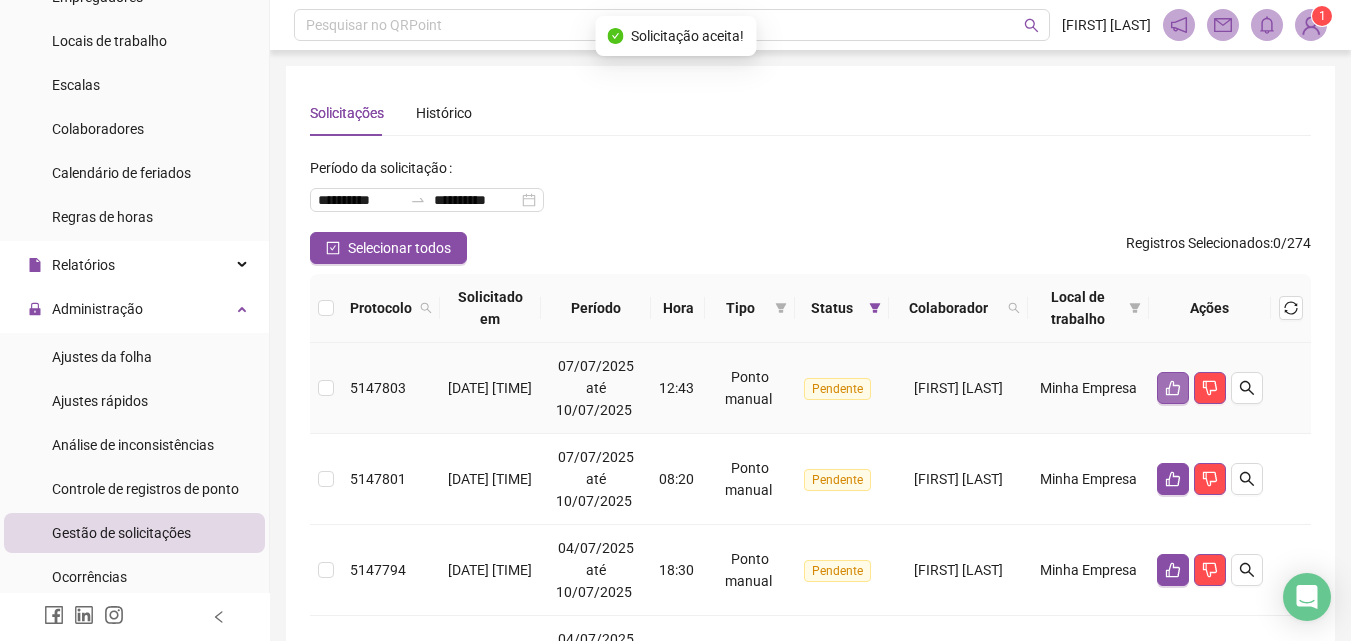 click 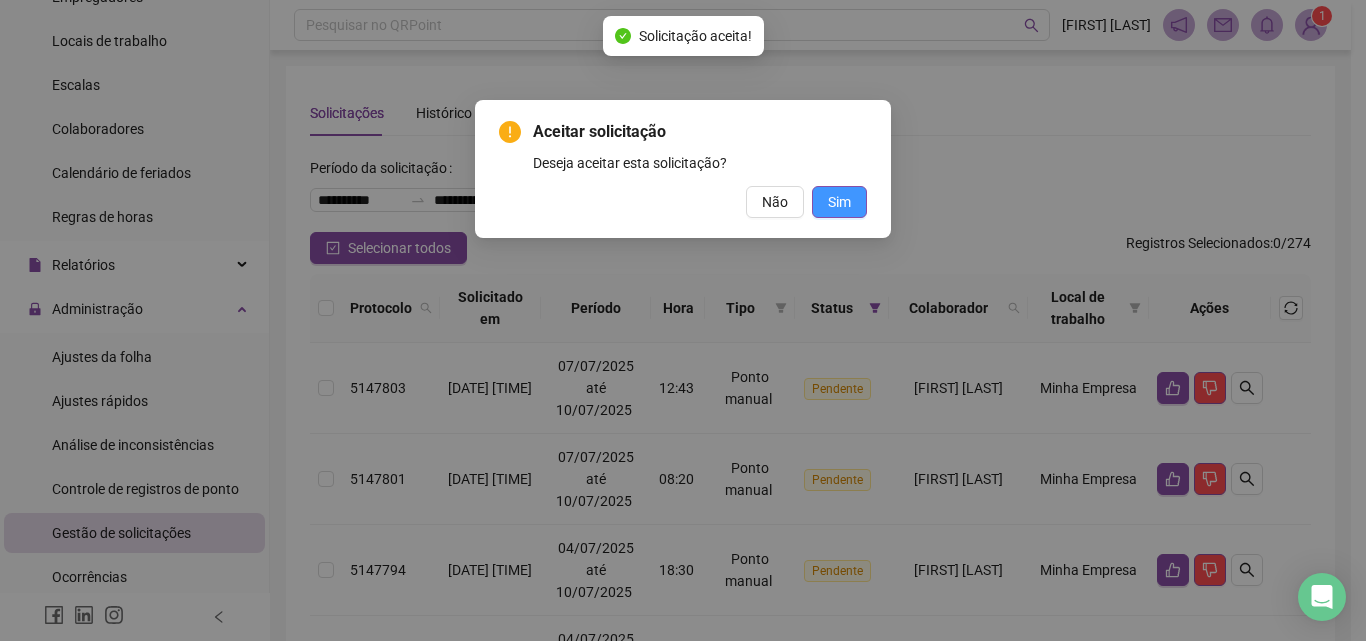 click on "Sim" at bounding box center [839, 202] 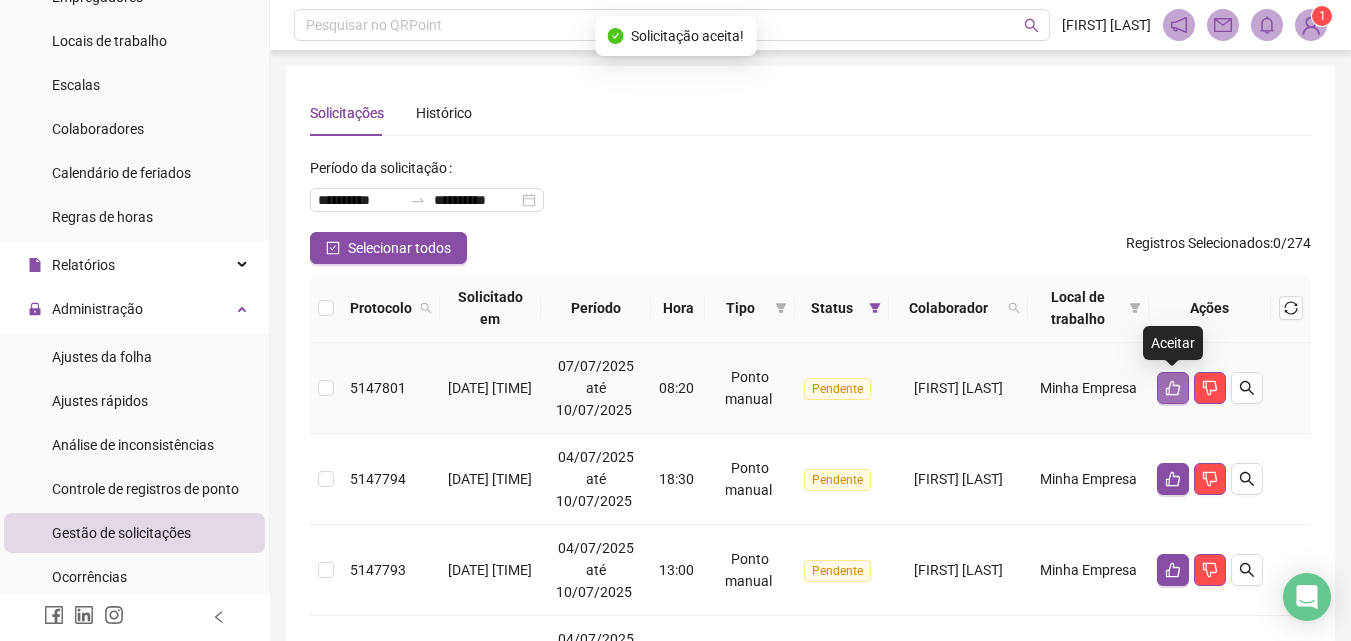 click 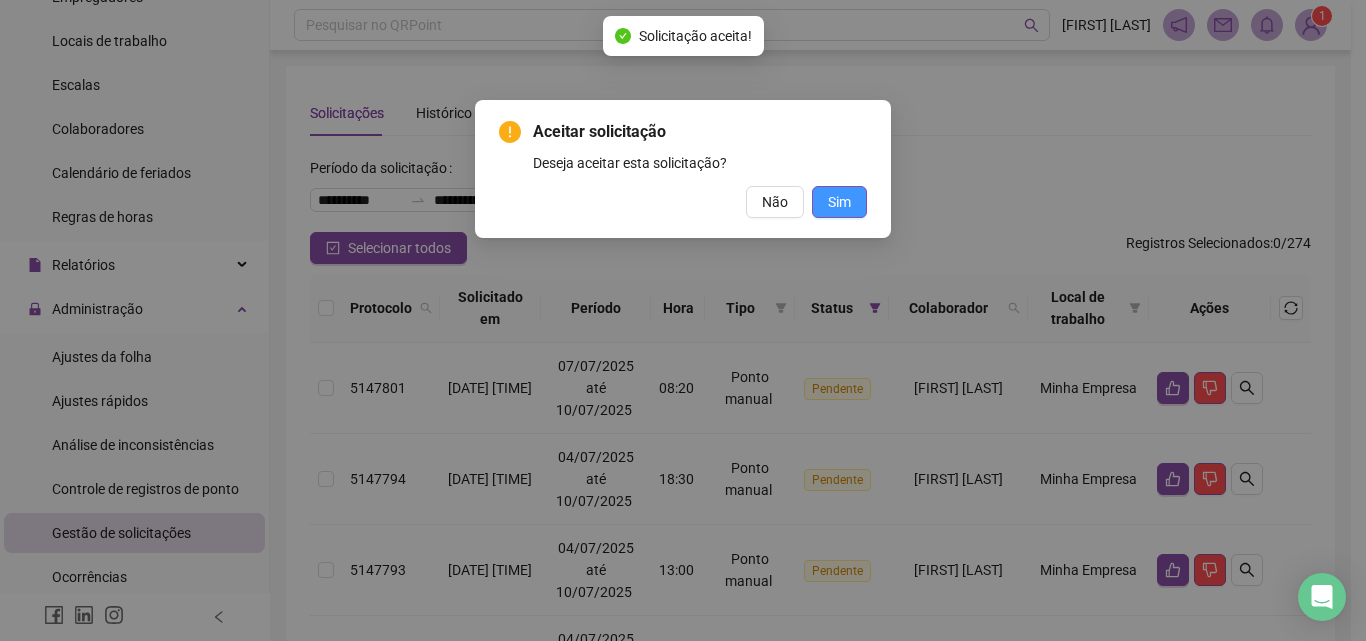 click on "Sim" at bounding box center [839, 202] 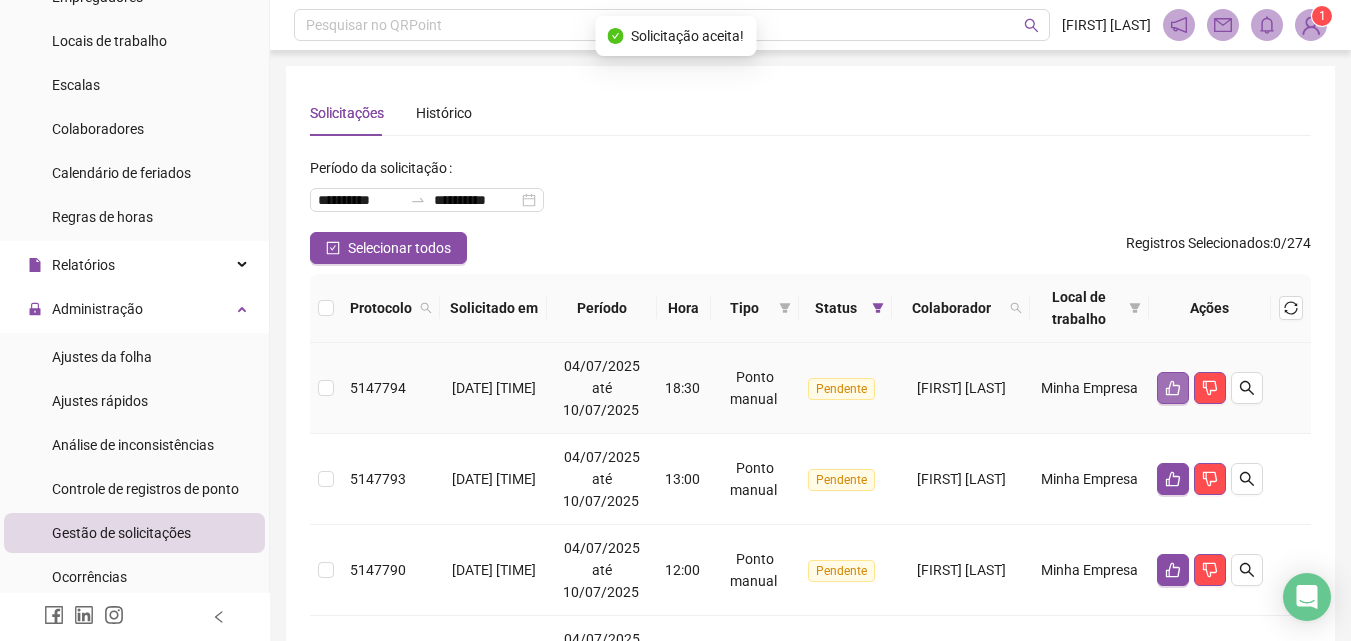 click 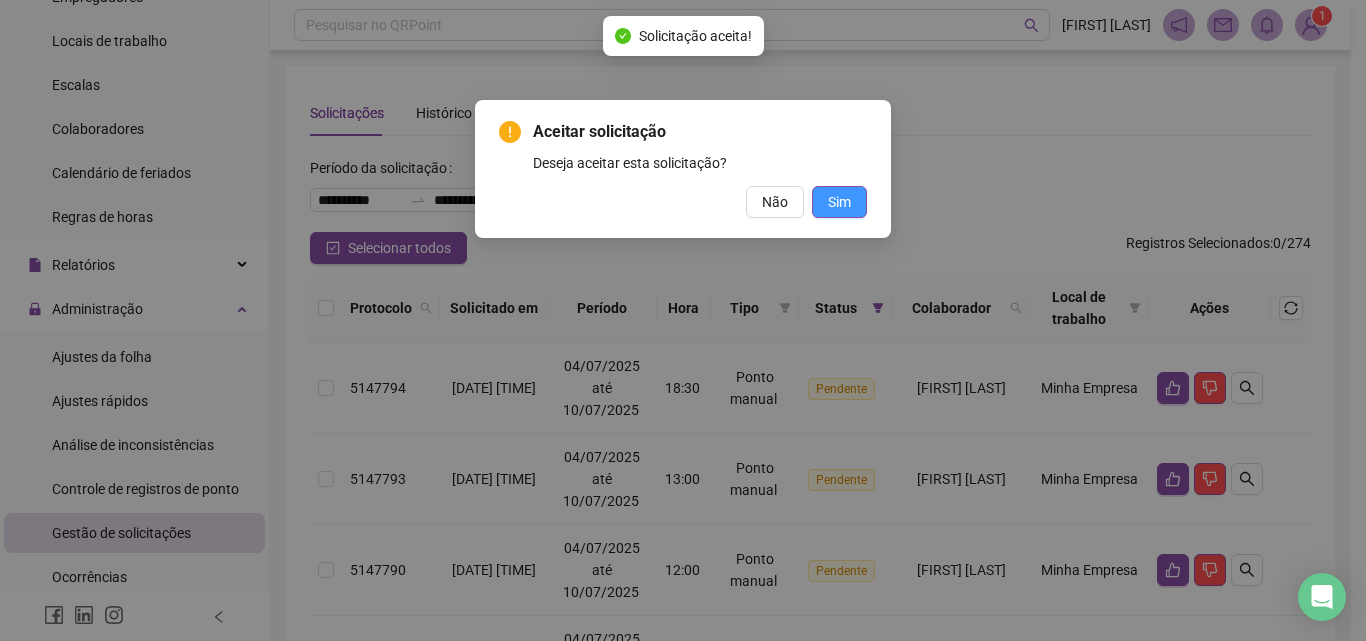 click on "Sim" at bounding box center (839, 202) 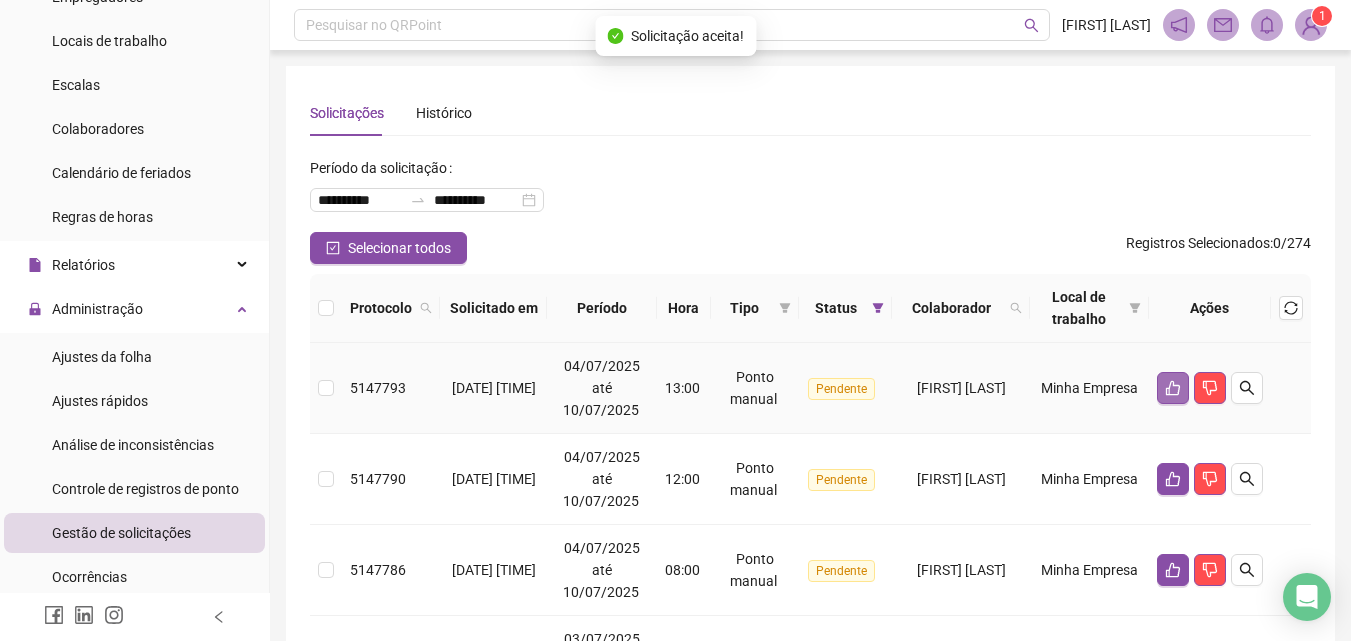 click at bounding box center [1173, 388] 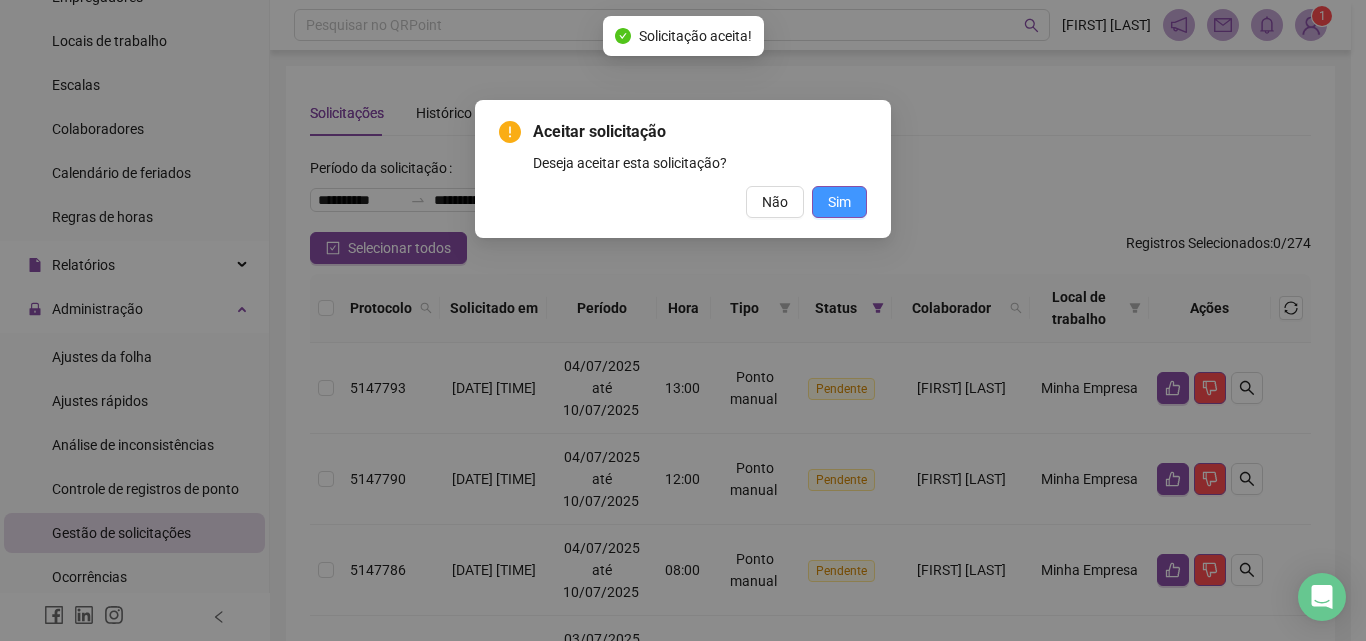 click on "Sim" at bounding box center [839, 202] 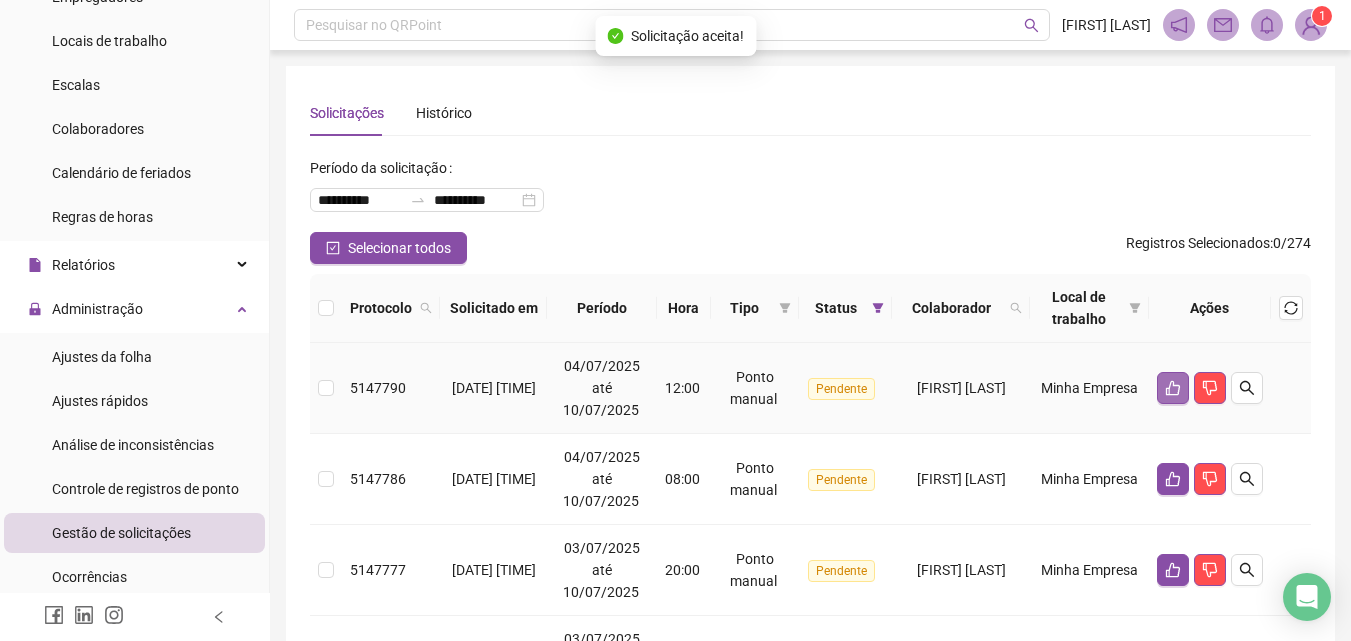 click 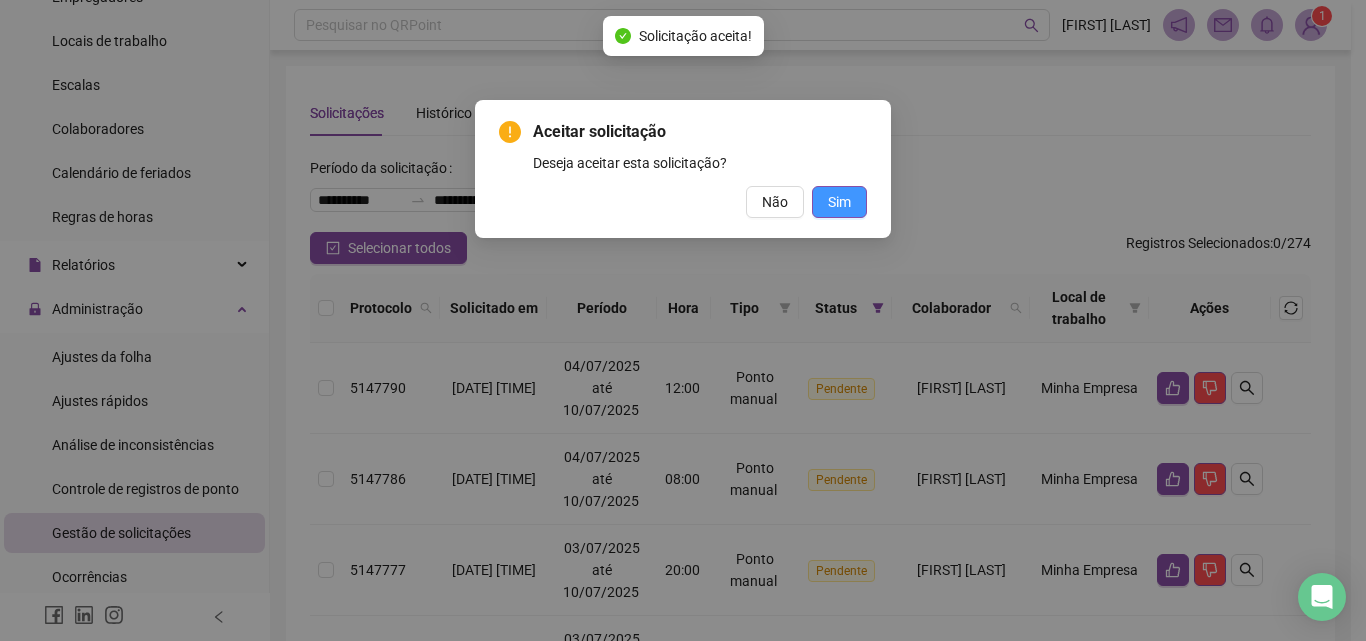 click on "Sim" at bounding box center [839, 202] 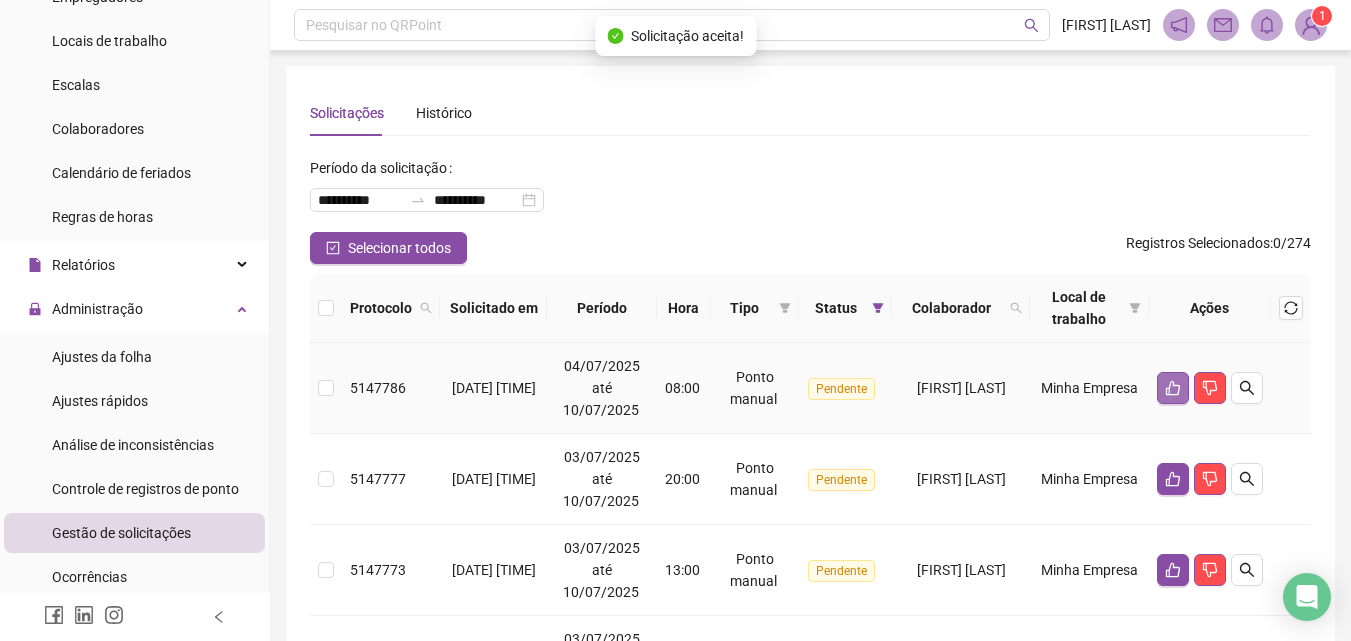 click 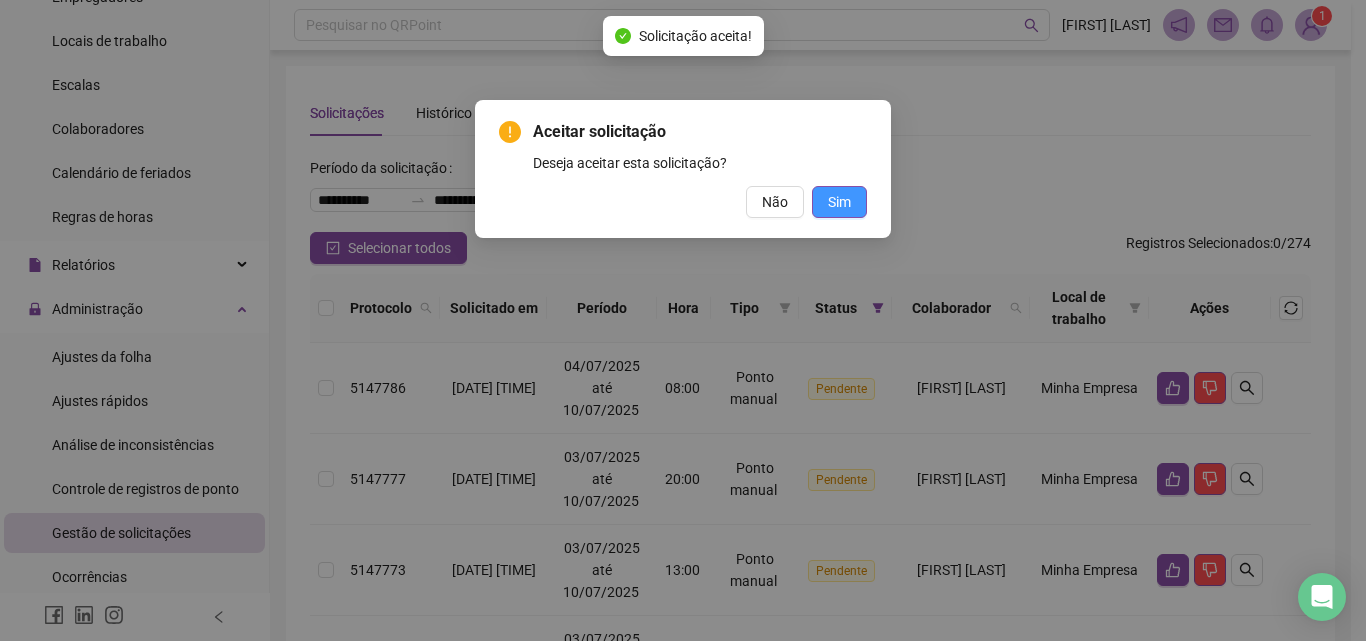 click on "Sim" at bounding box center (839, 202) 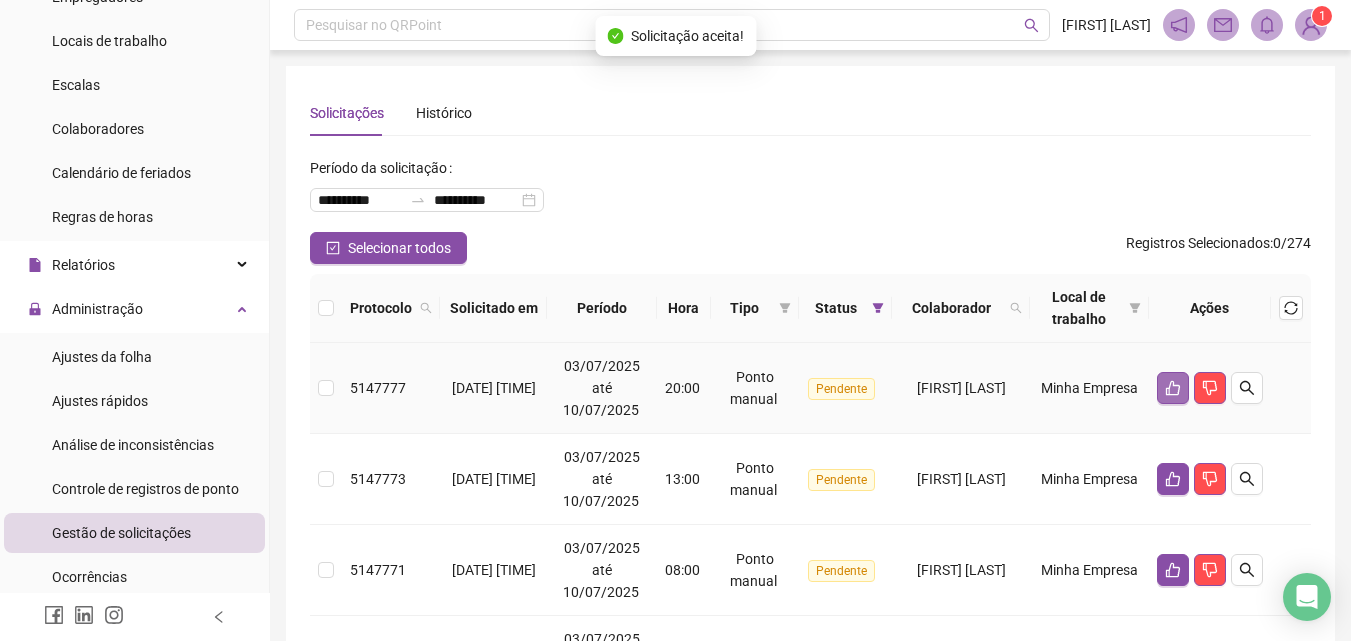 click 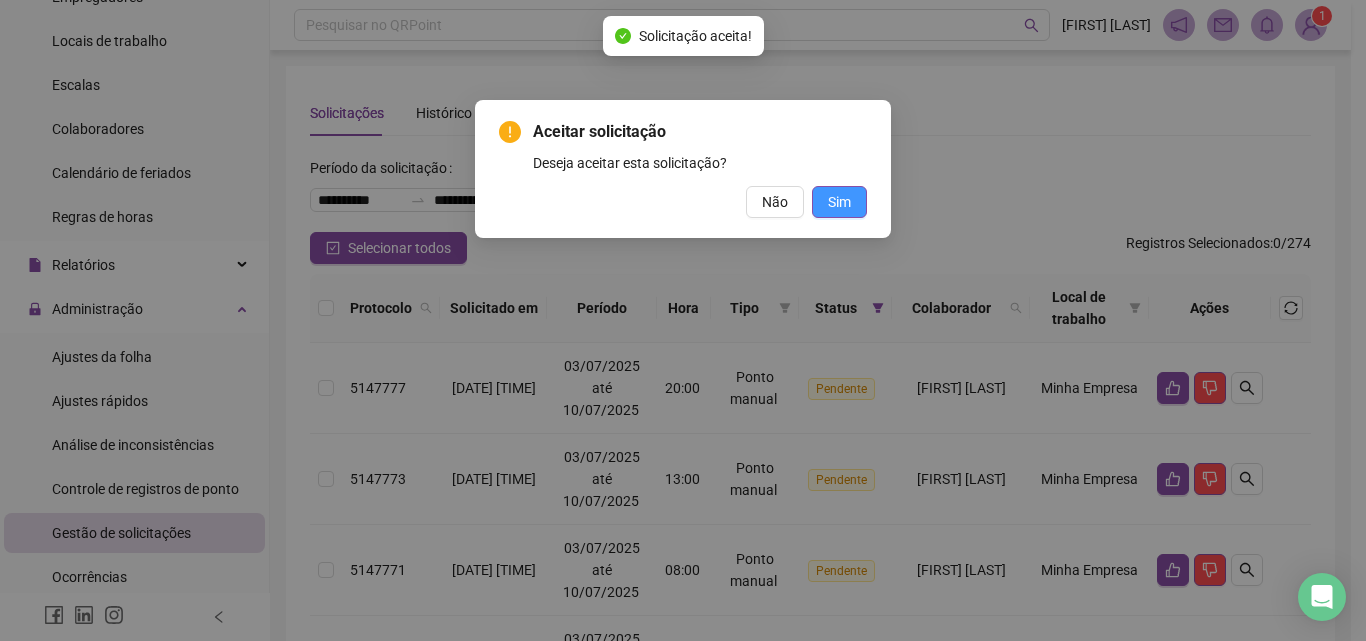 click on "Sim" at bounding box center [839, 202] 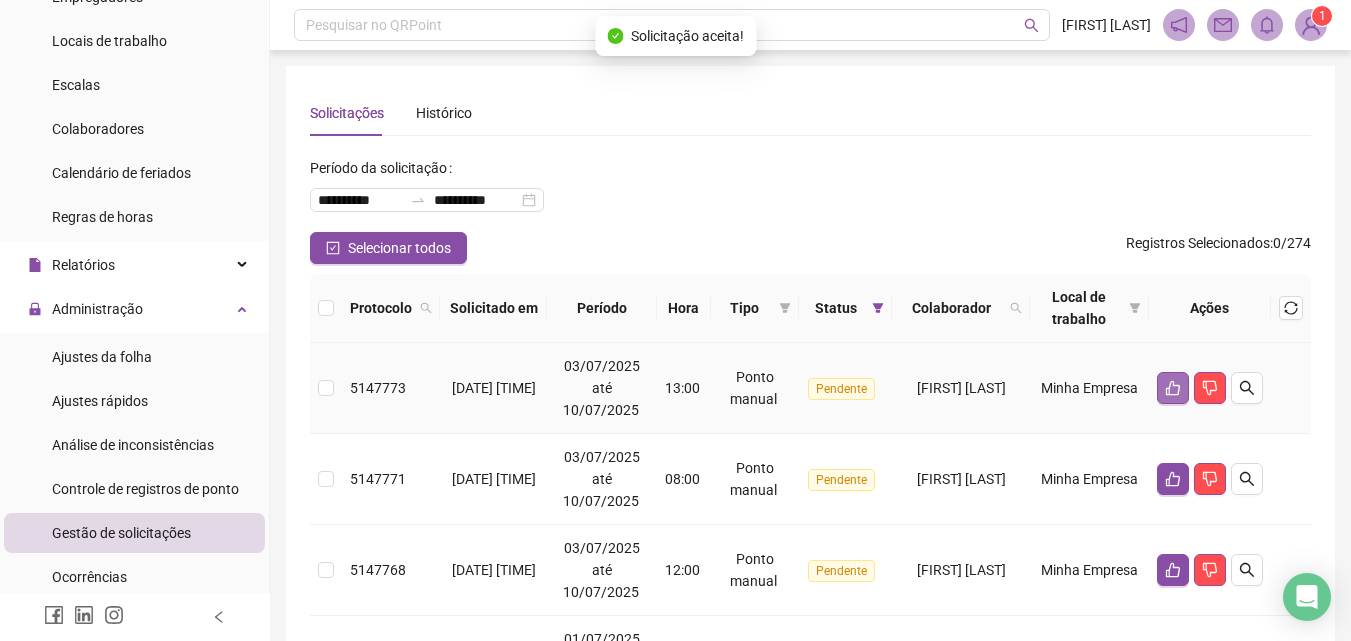 click at bounding box center (1173, 388) 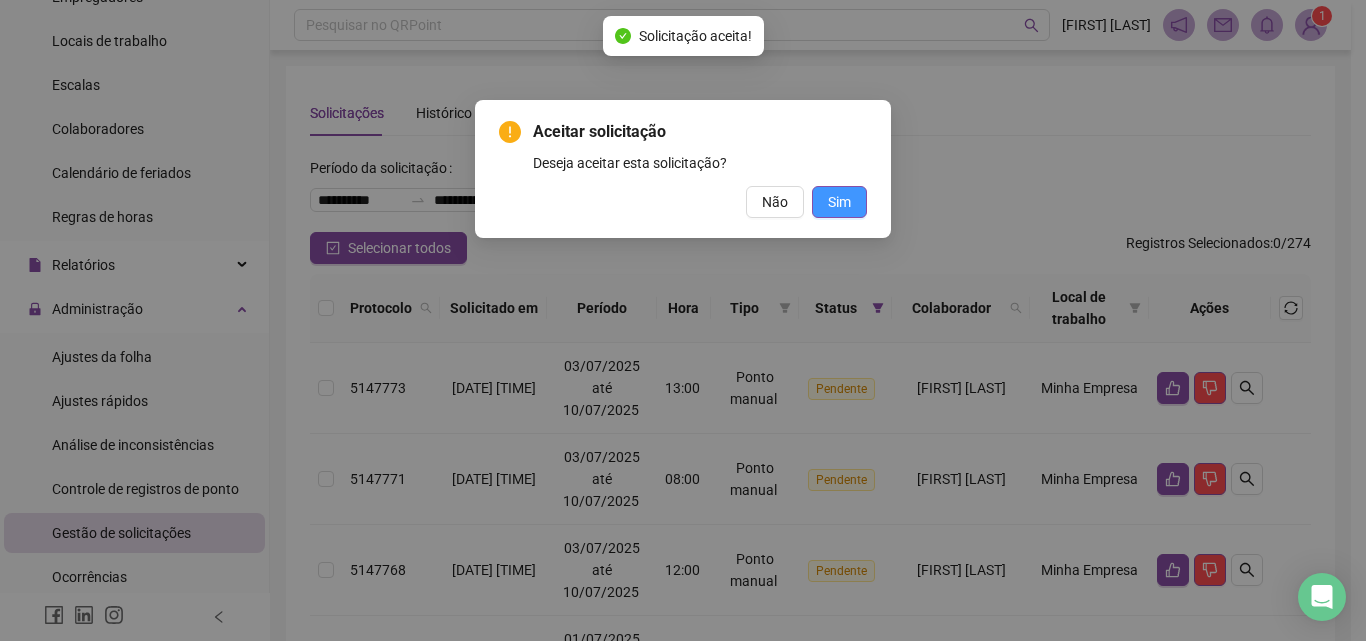 click on "Sim" at bounding box center [839, 202] 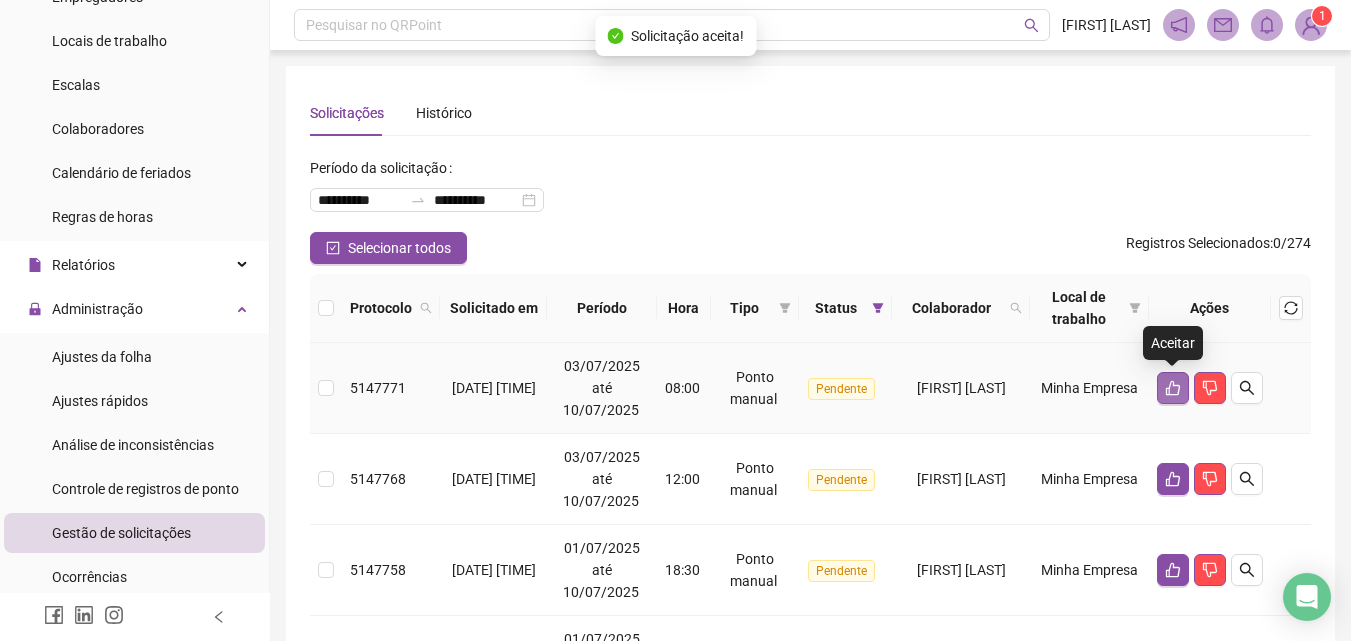 click at bounding box center (1173, 388) 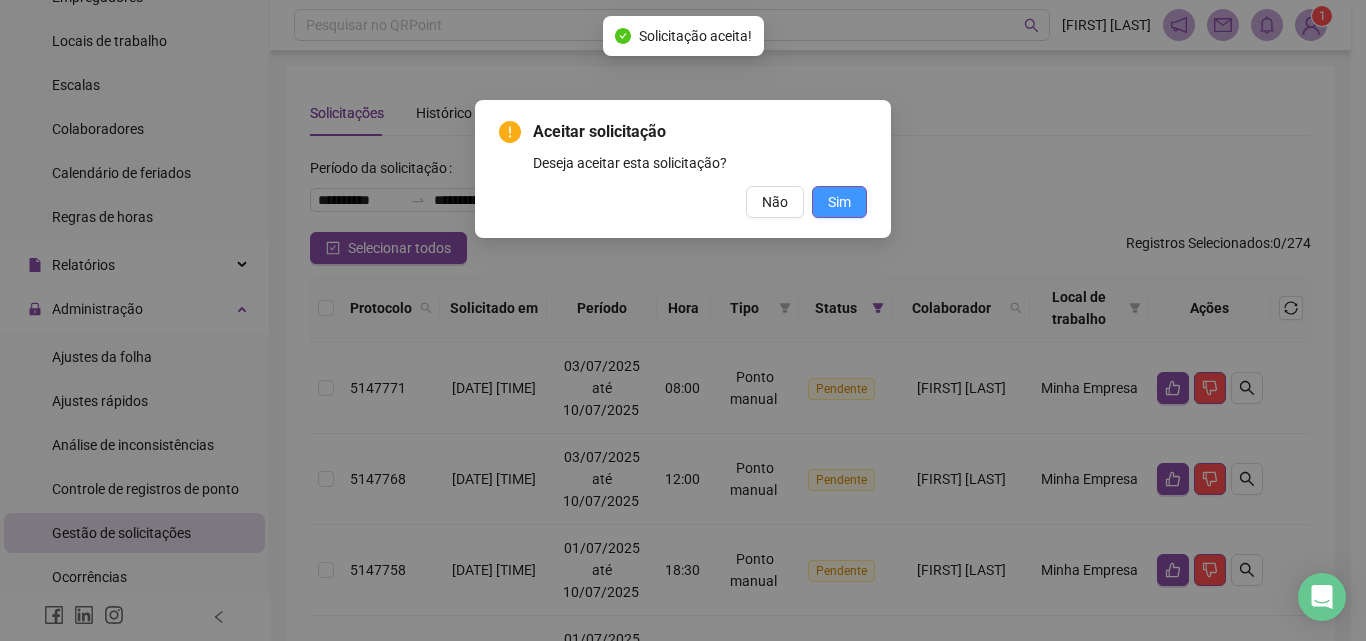 click on "Sim" at bounding box center [839, 202] 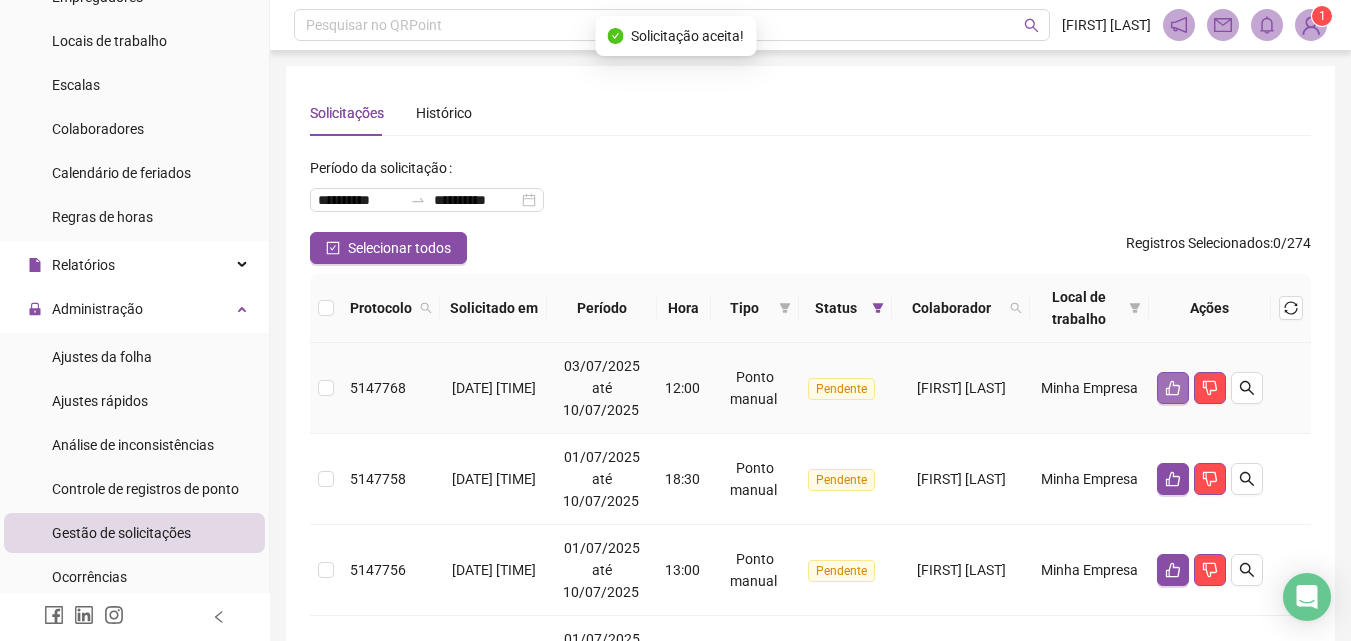 click 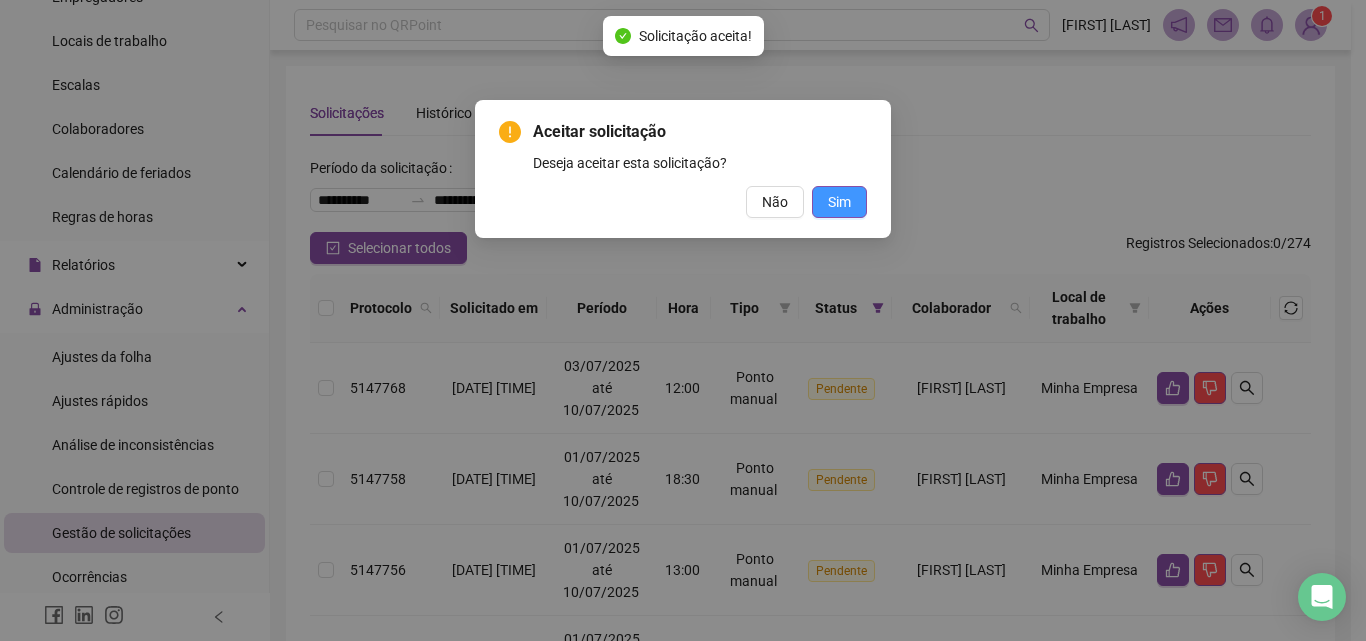 click on "Sim" at bounding box center [839, 202] 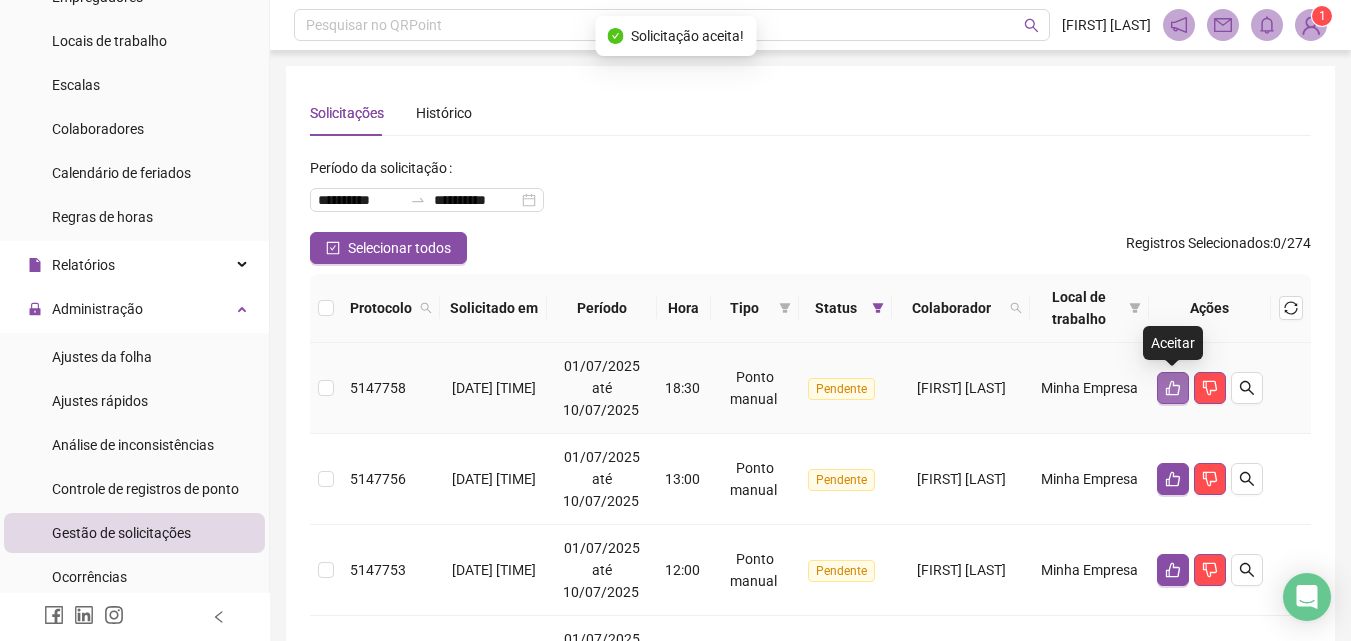 click 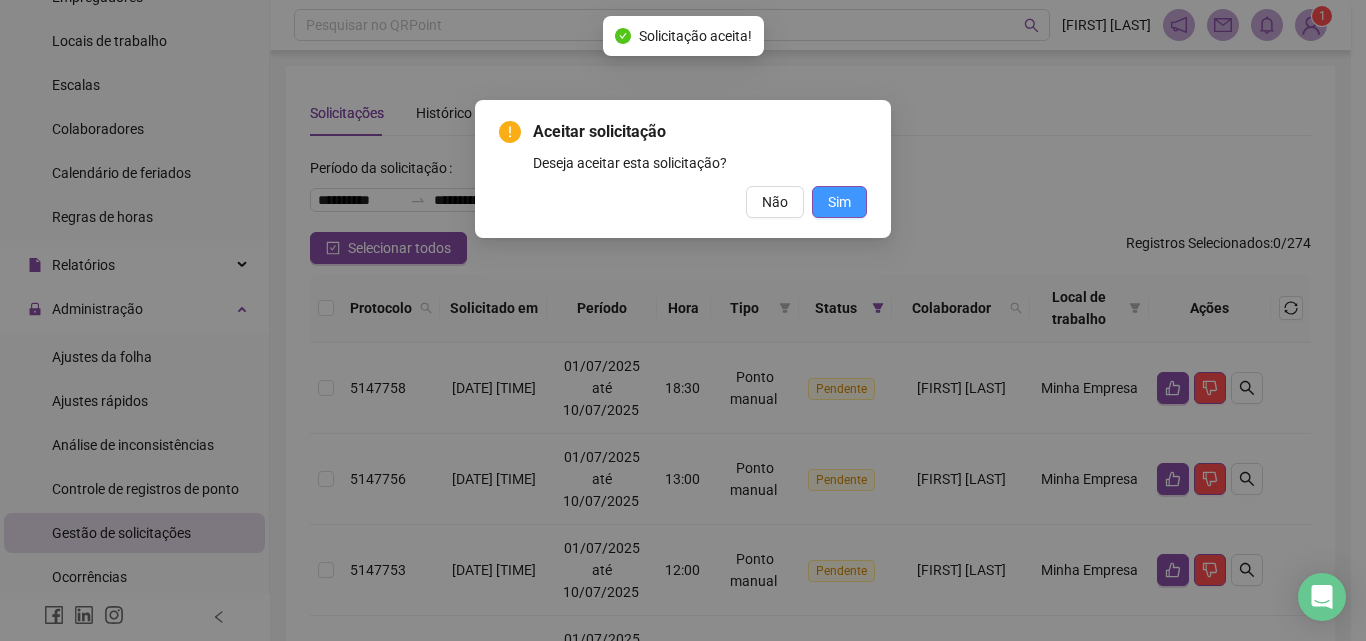 click on "Sim" at bounding box center (839, 202) 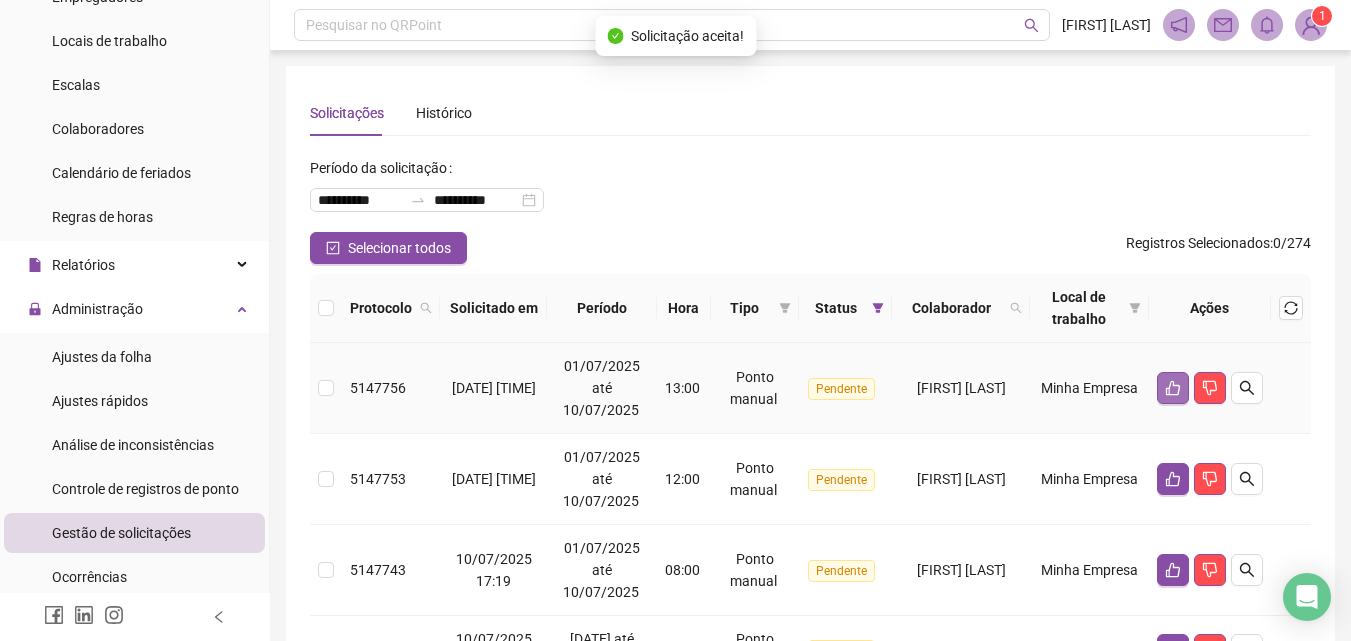 click 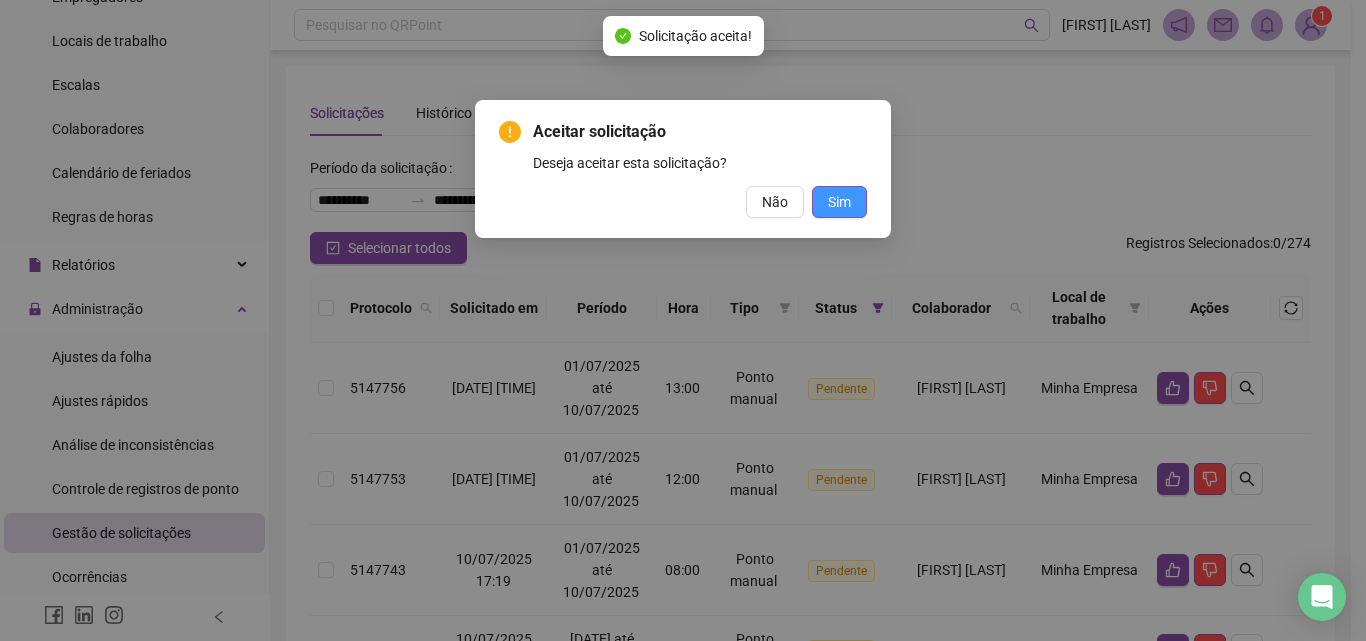 click on "Sim" at bounding box center [839, 202] 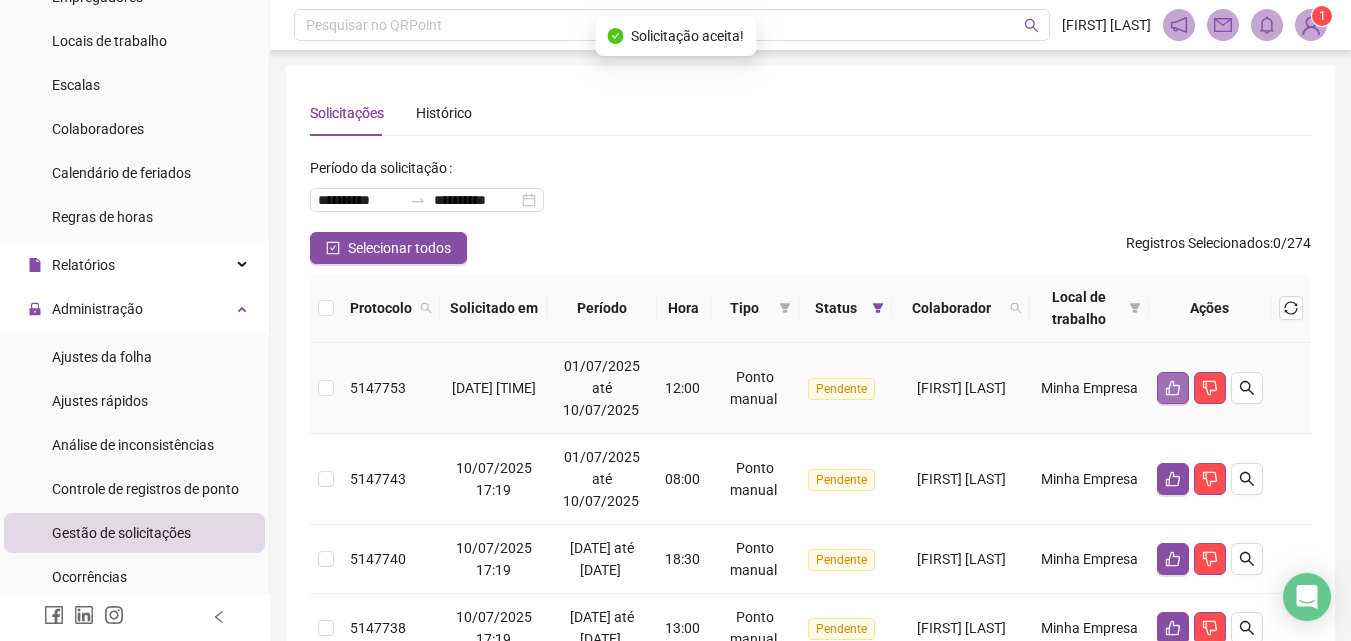 click 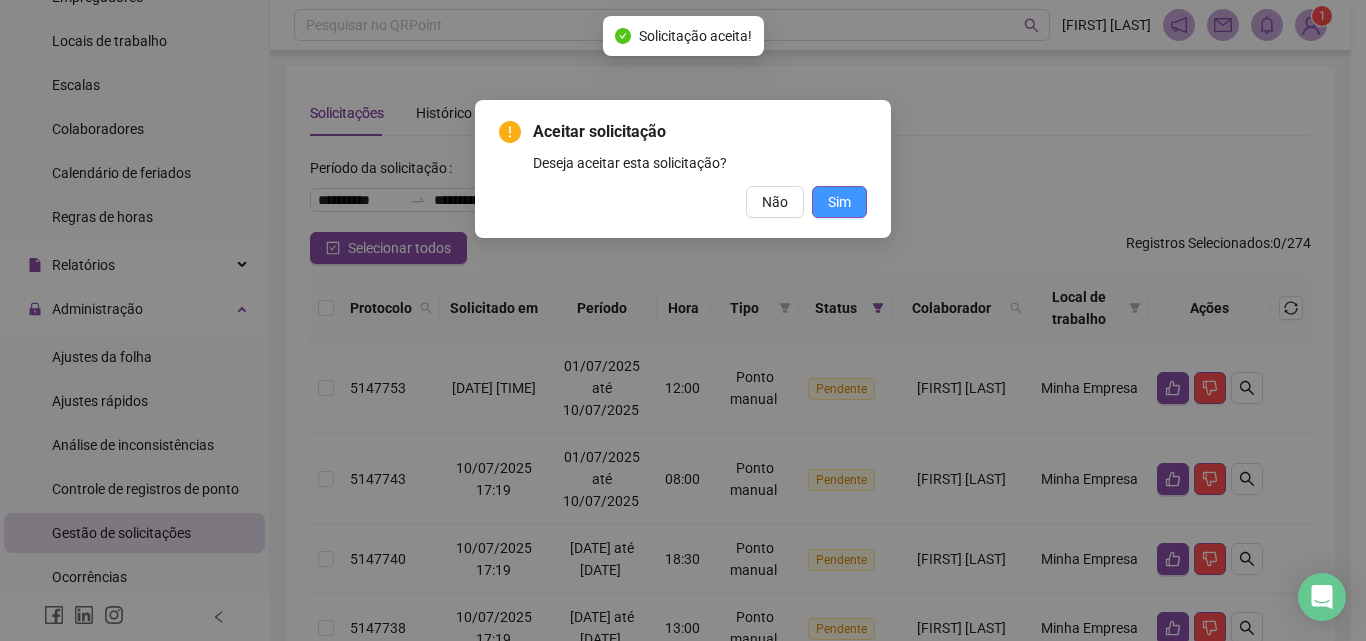 click on "Sim" at bounding box center [839, 202] 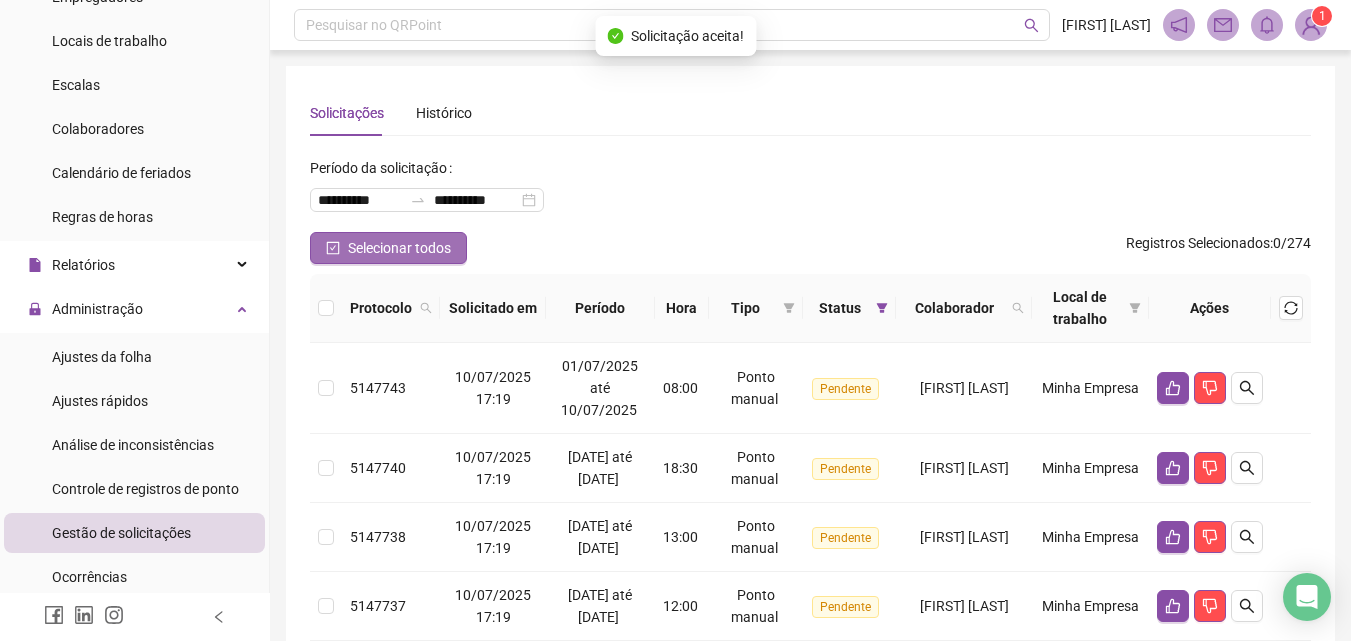 click 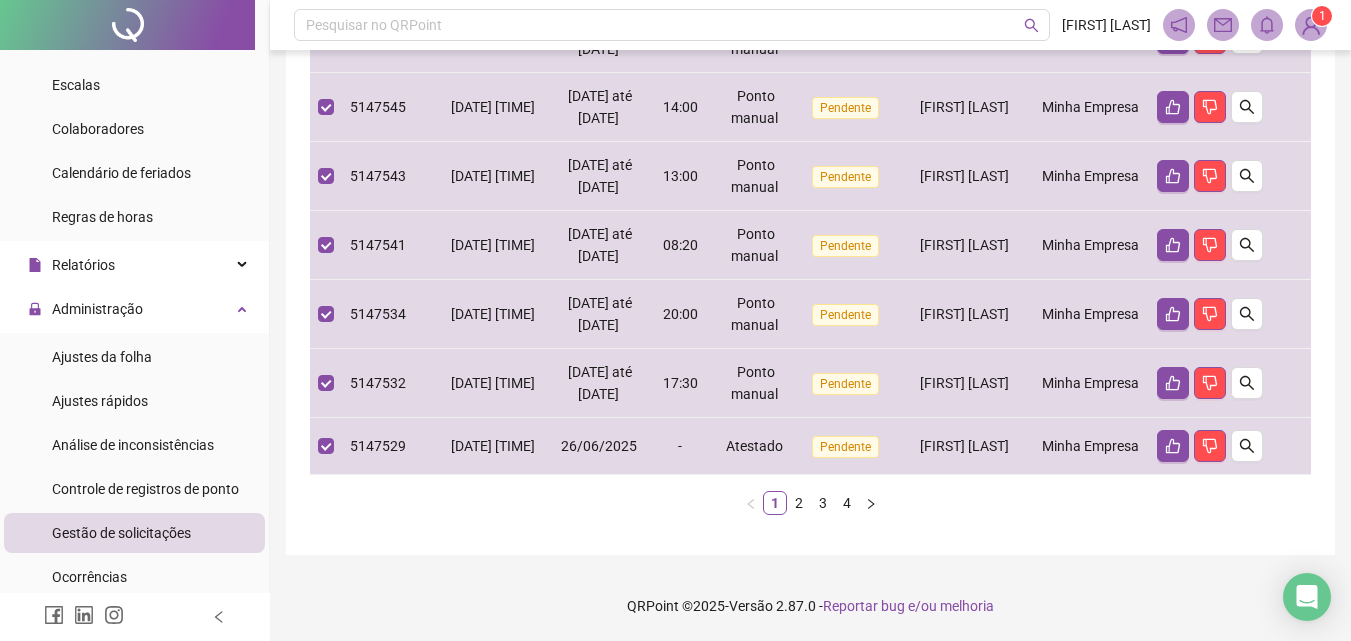 scroll, scrollTop: 938, scrollLeft: 0, axis: vertical 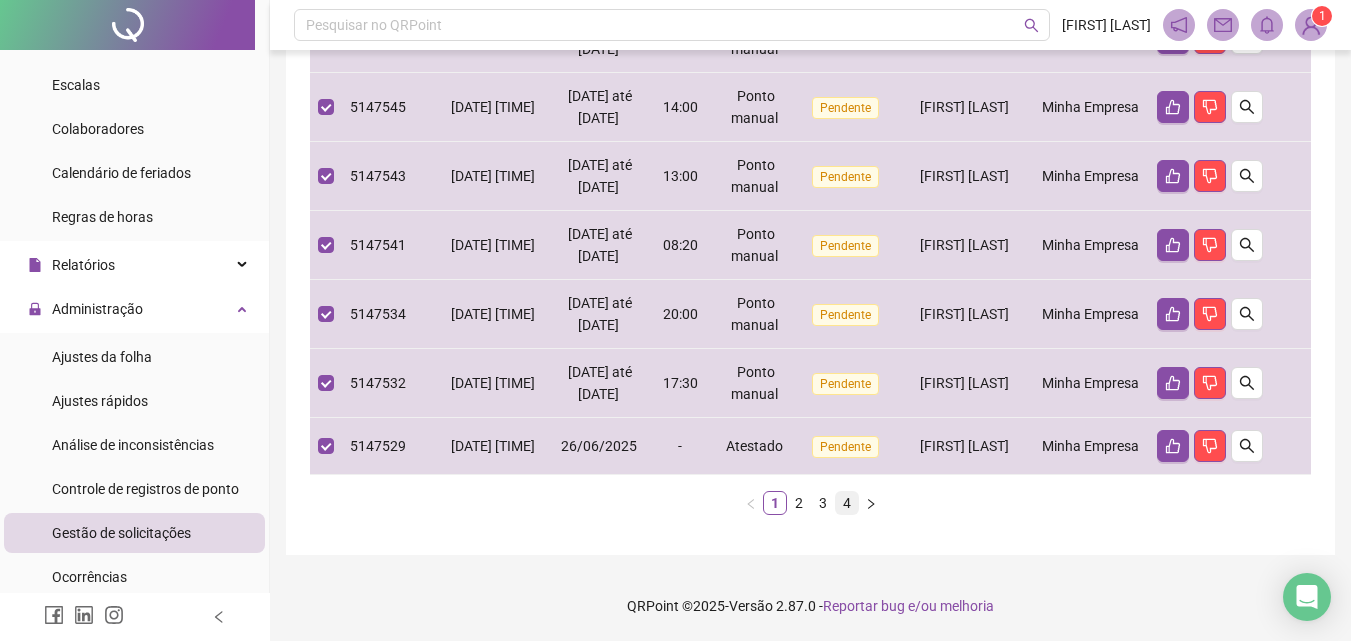 click on "4" at bounding box center (847, 503) 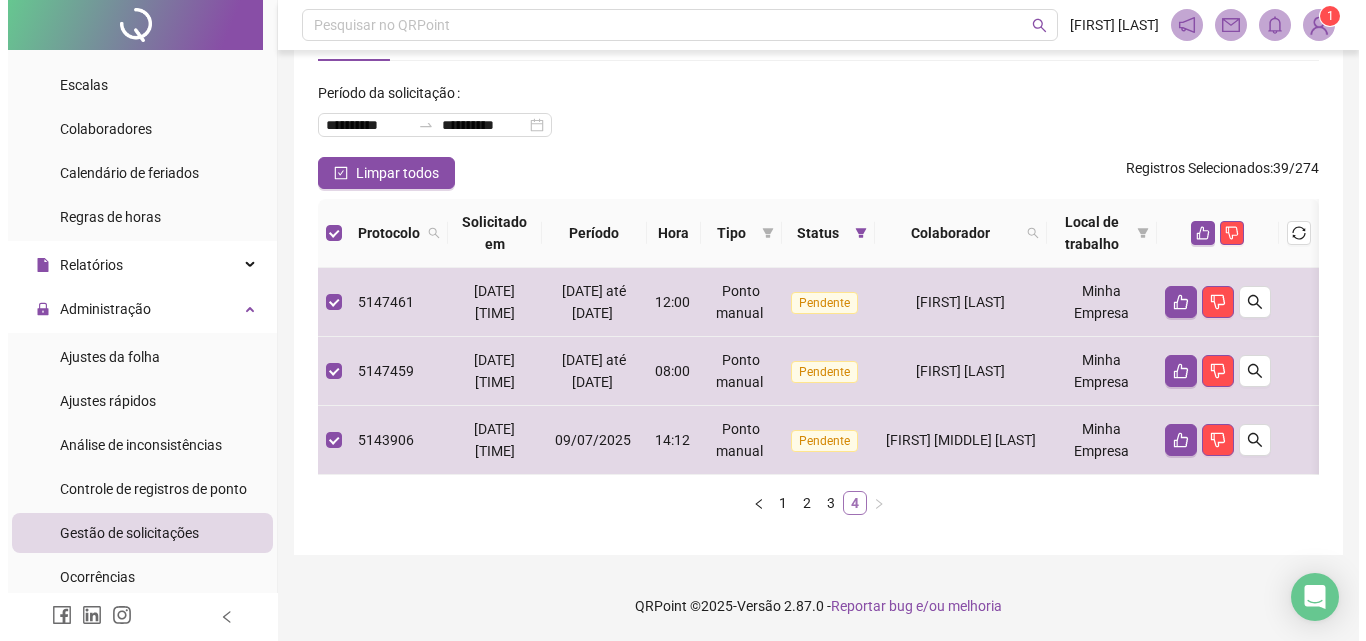 scroll, scrollTop: 134, scrollLeft: 0, axis: vertical 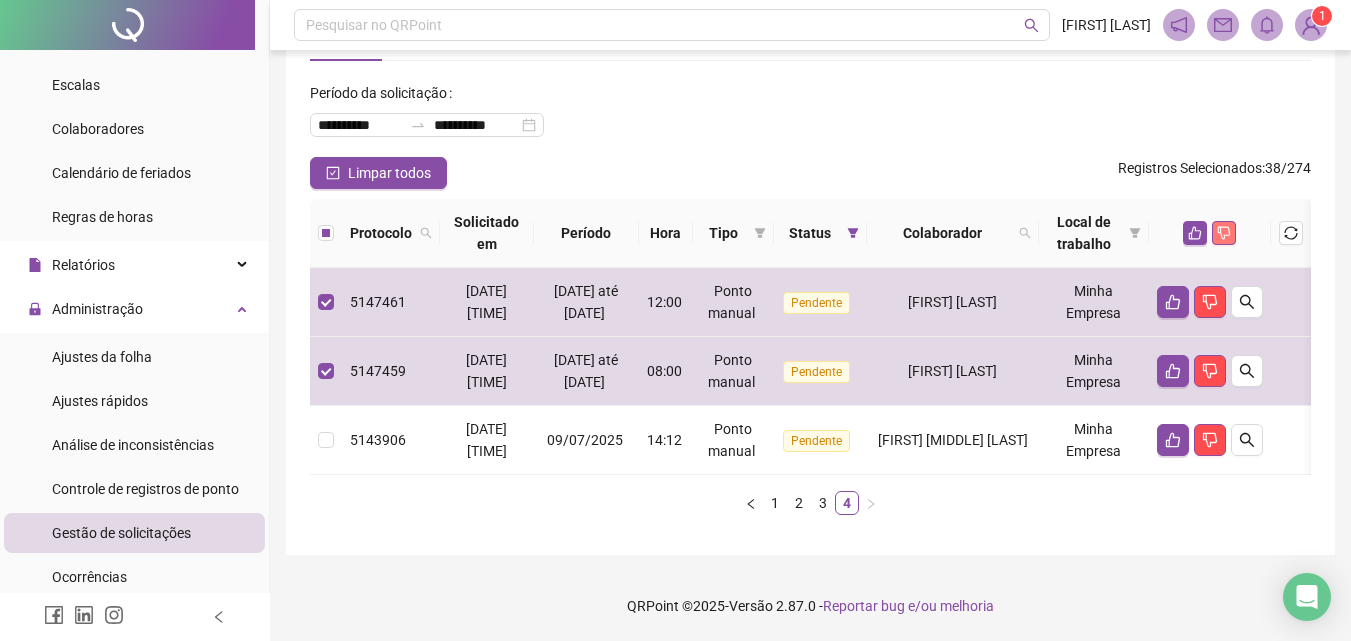 click 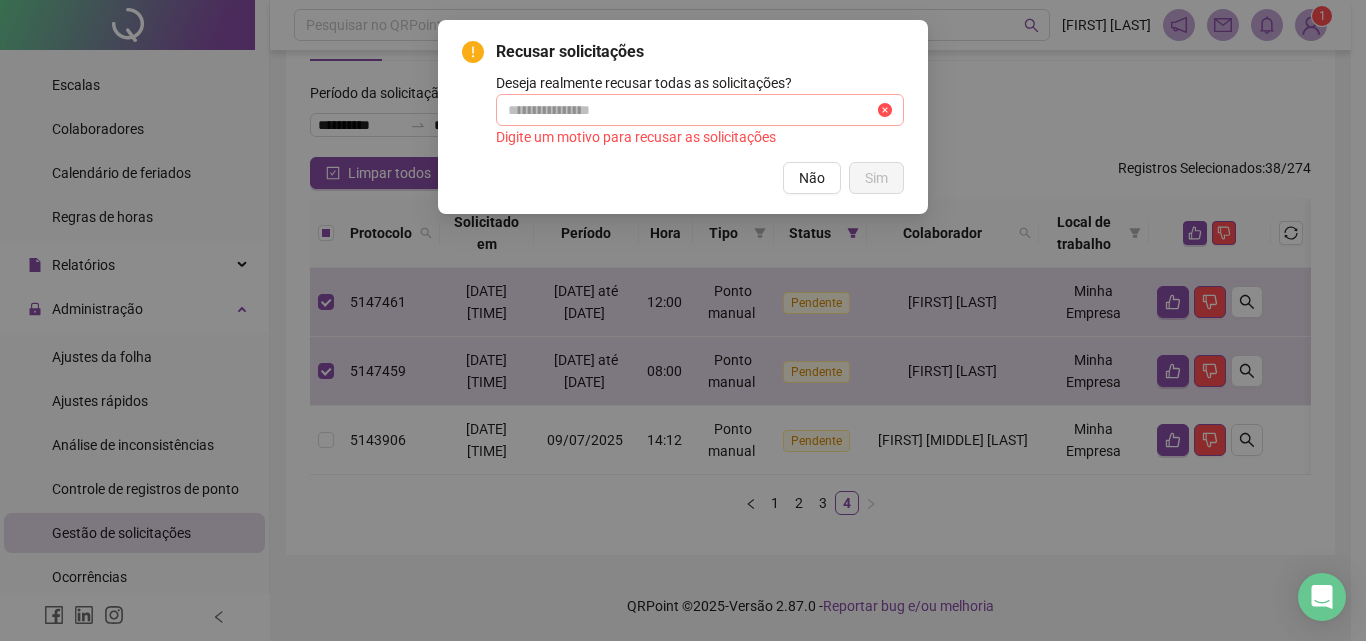 click at bounding box center (885, 110) 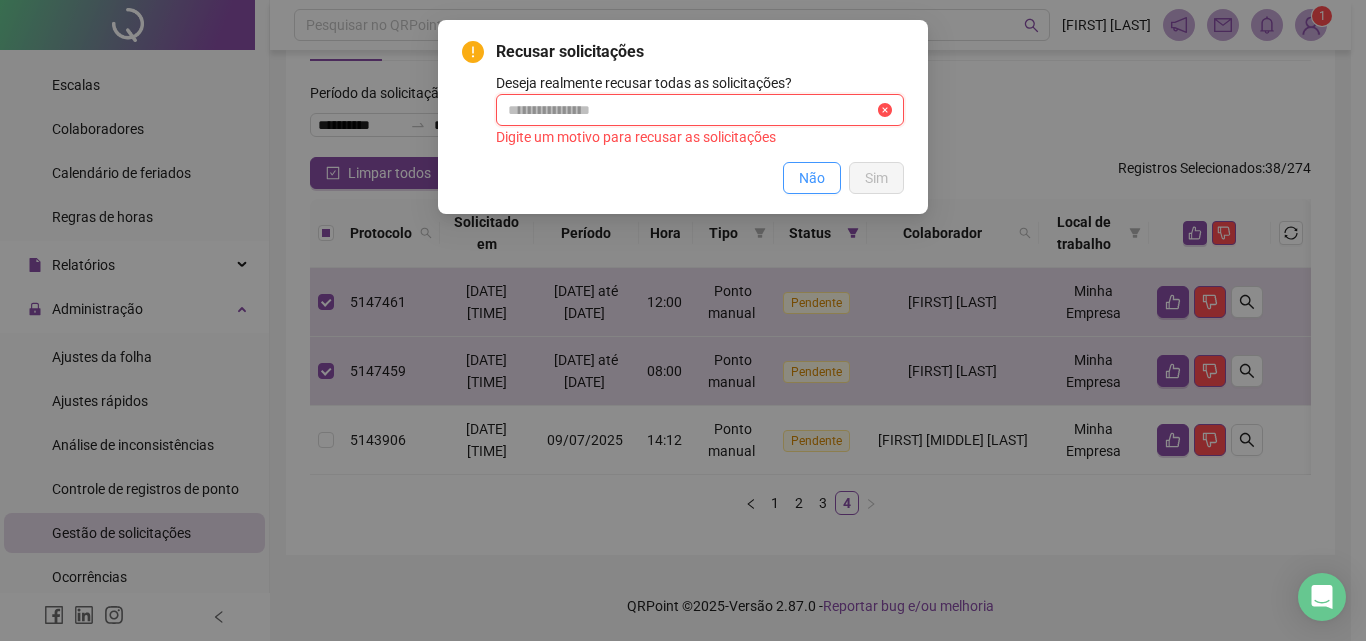 click on "Não" at bounding box center [812, 178] 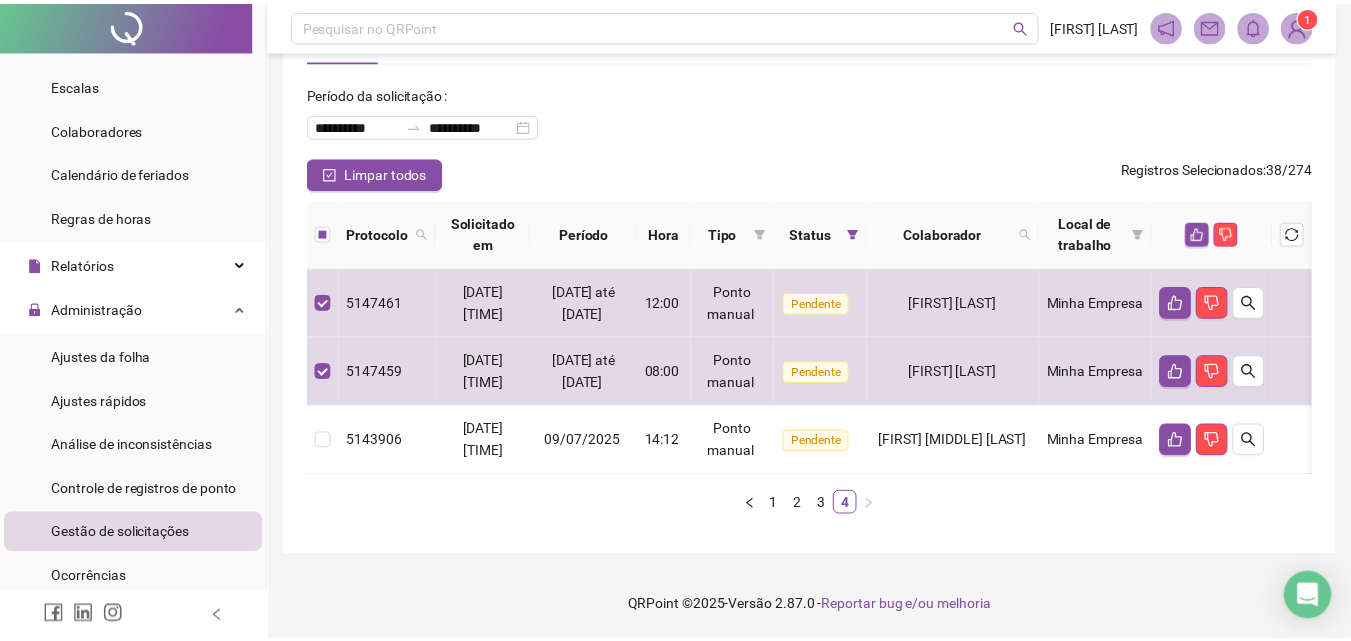 scroll, scrollTop: 119, scrollLeft: 0, axis: vertical 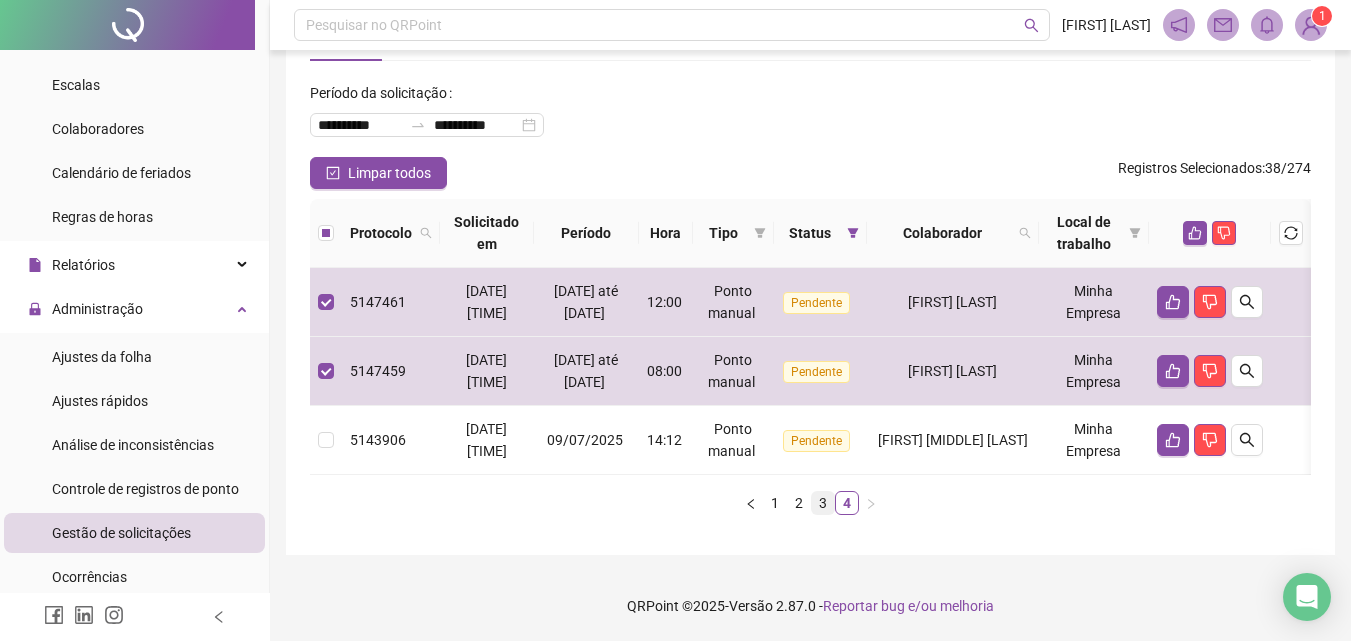 click on "3" at bounding box center [823, 503] 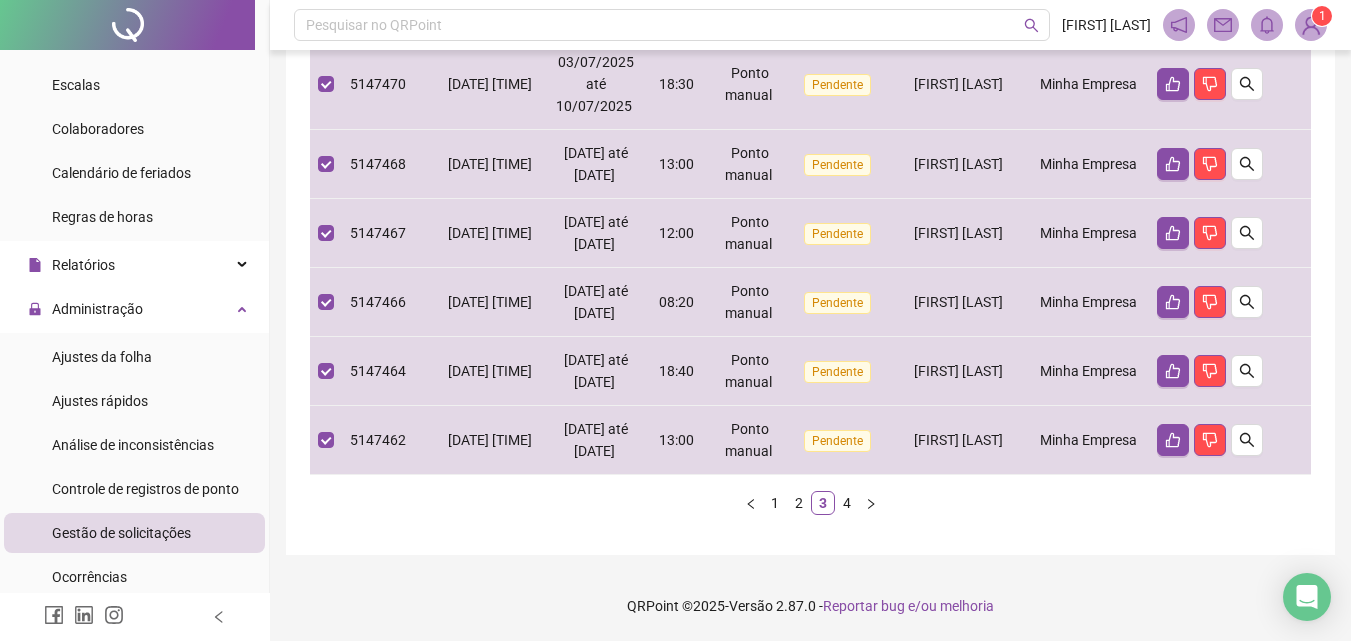 scroll, scrollTop: 960, scrollLeft: 0, axis: vertical 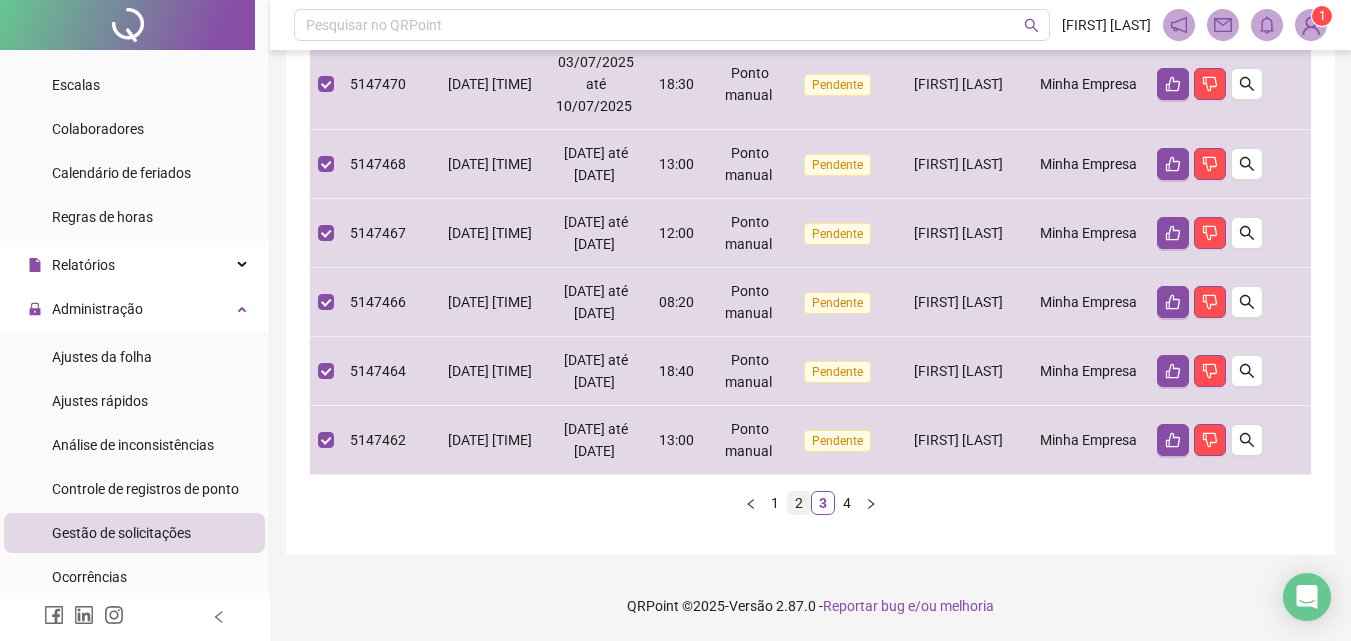 click on "2" at bounding box center [799, 503] 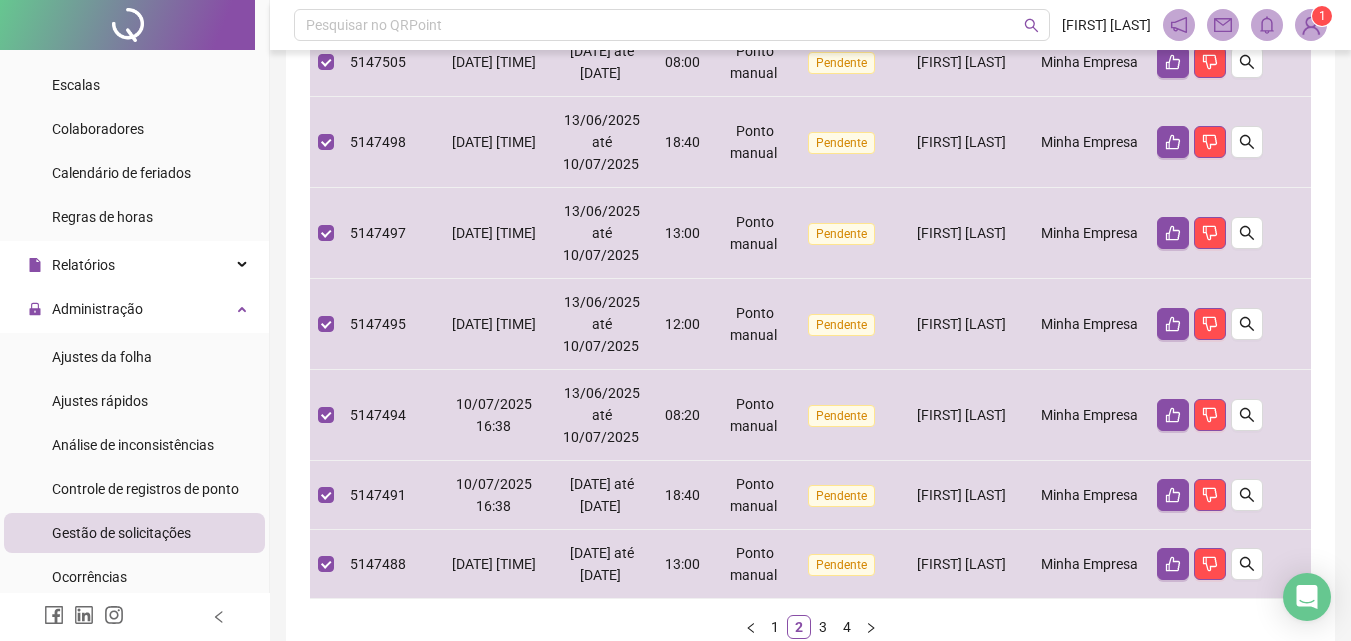 scroll, scrollTop: 960, scrollLeft: 0, axis: vertical 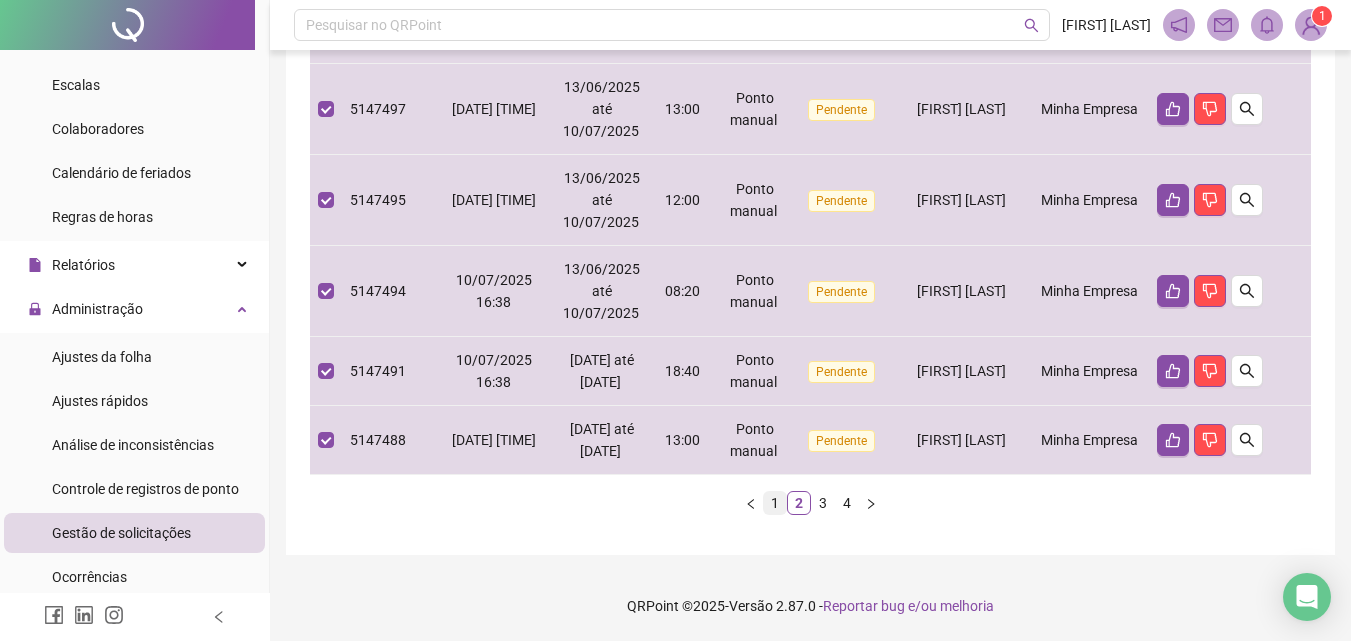 click on "1" at bounding box center (775, 503) 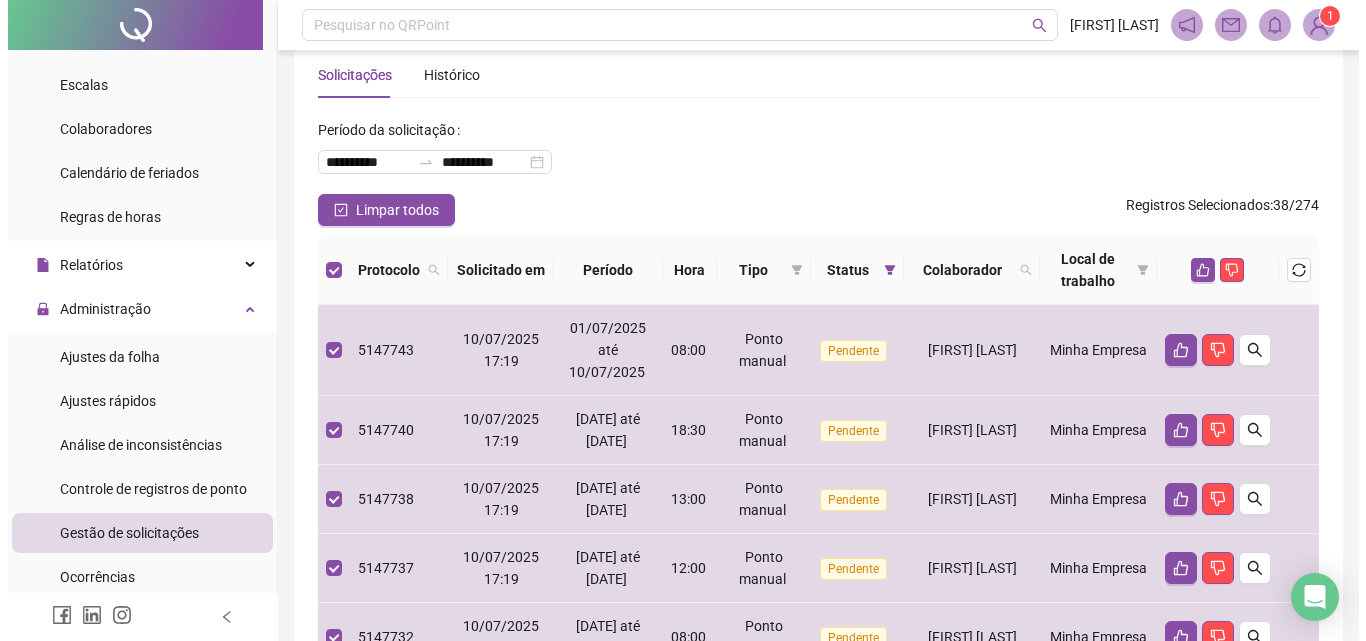 scroll, scrollTop: 0, scrollLeft: 0, axis: both 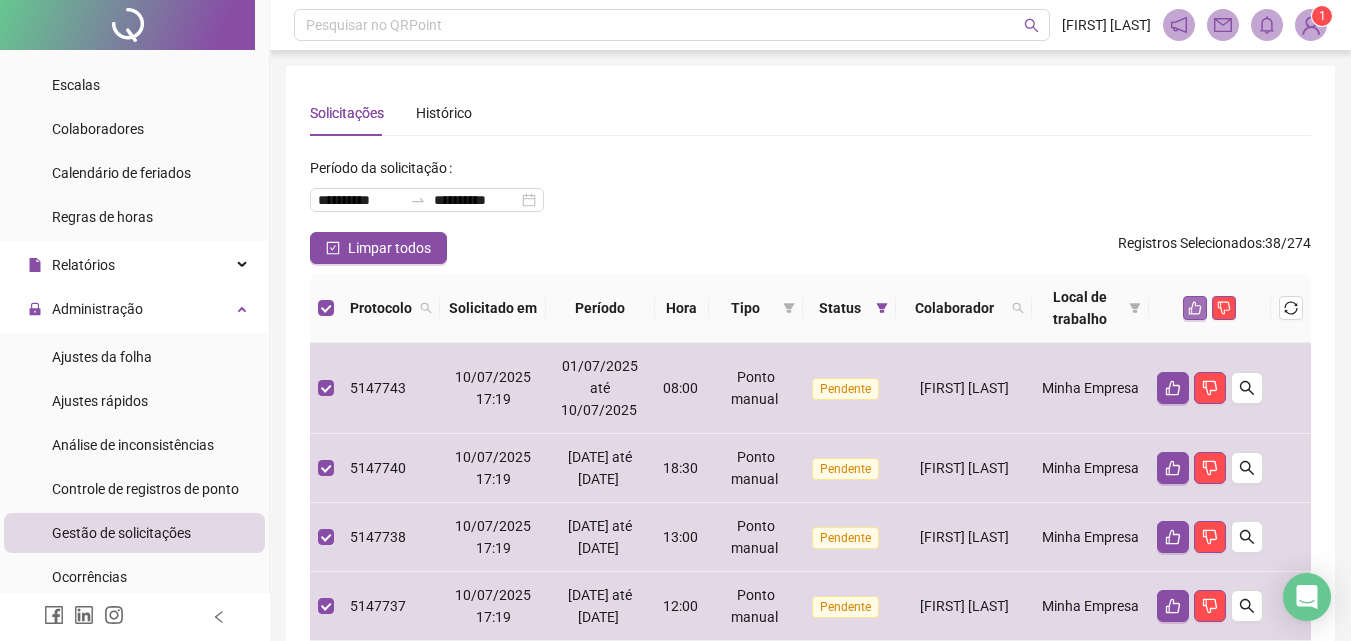 click 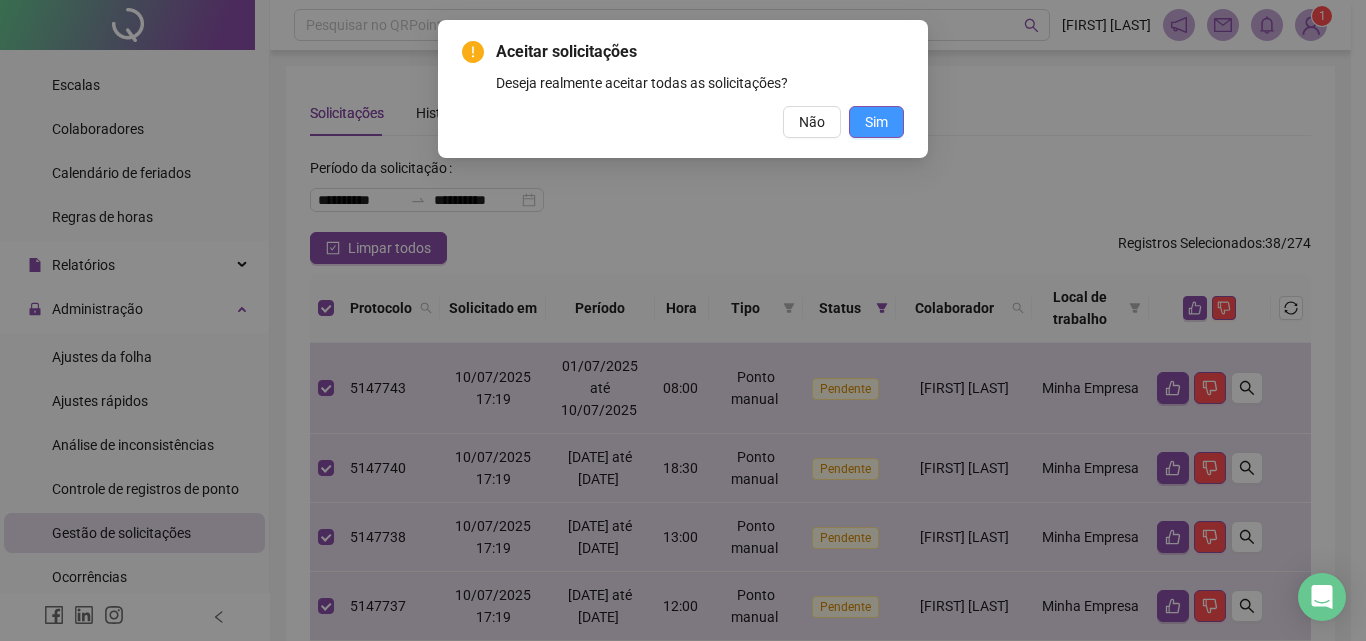 click on "Sim" at bounding box center (876, 122) 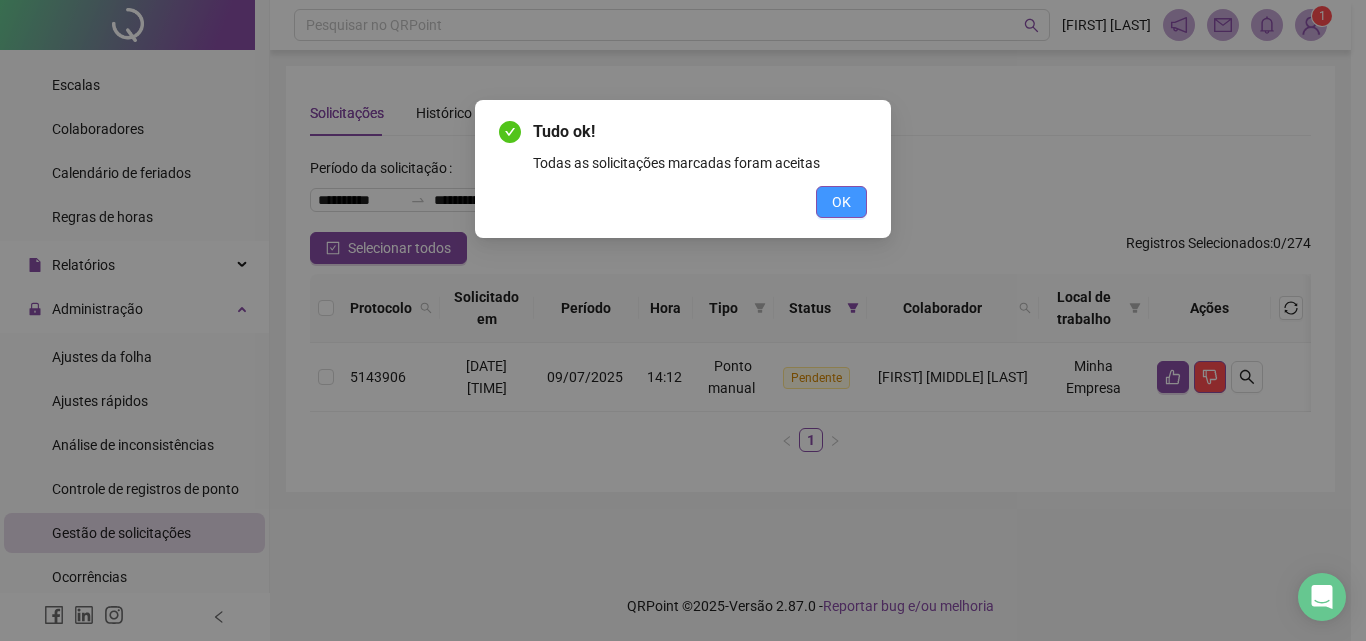 click on "OK" at bounding box center [841, 202] 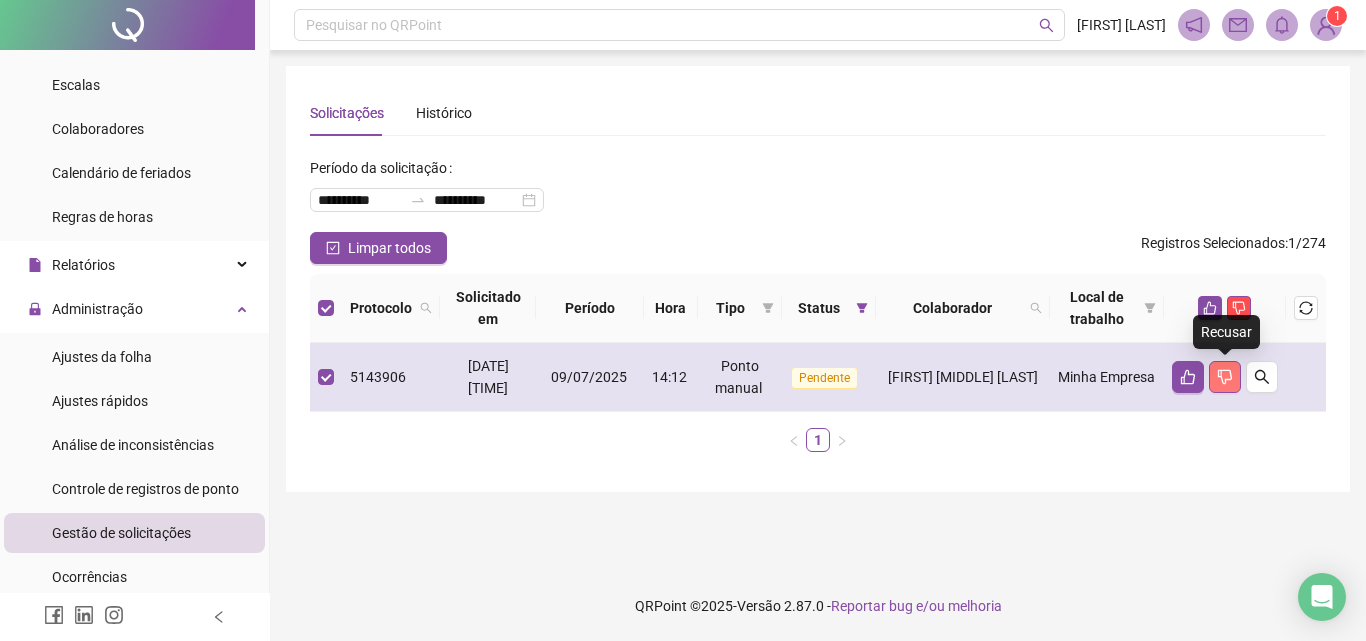 click 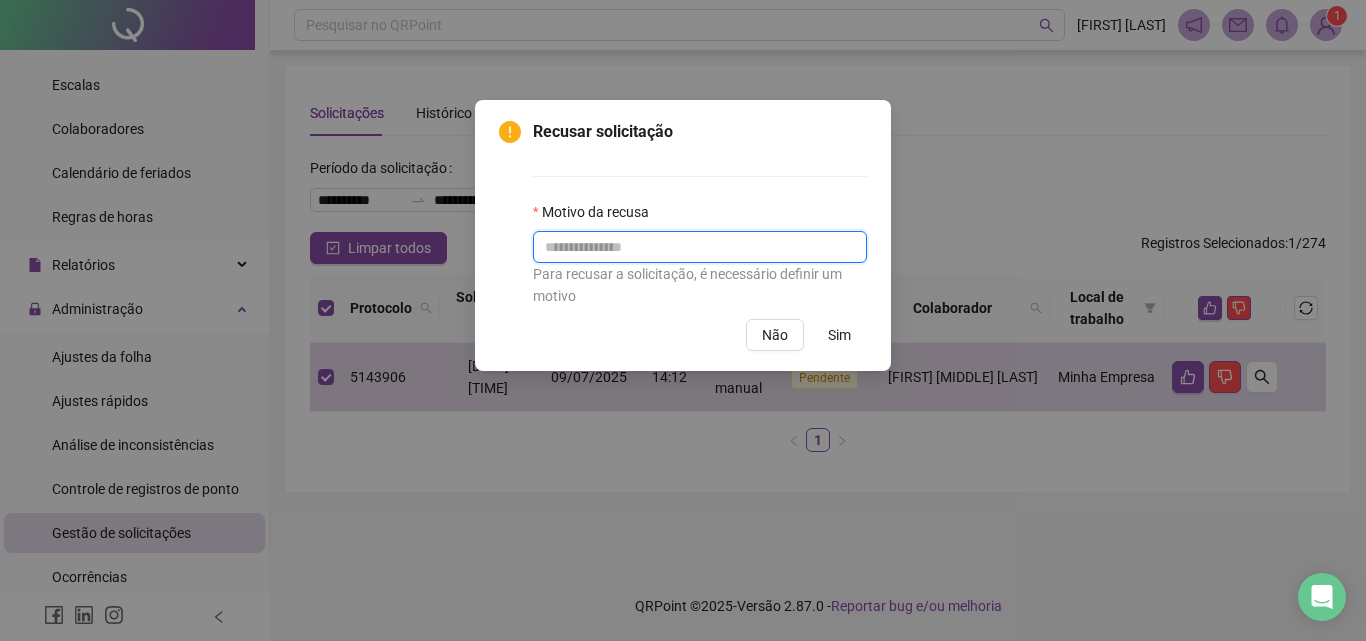 click at bounding box center [700, 247] 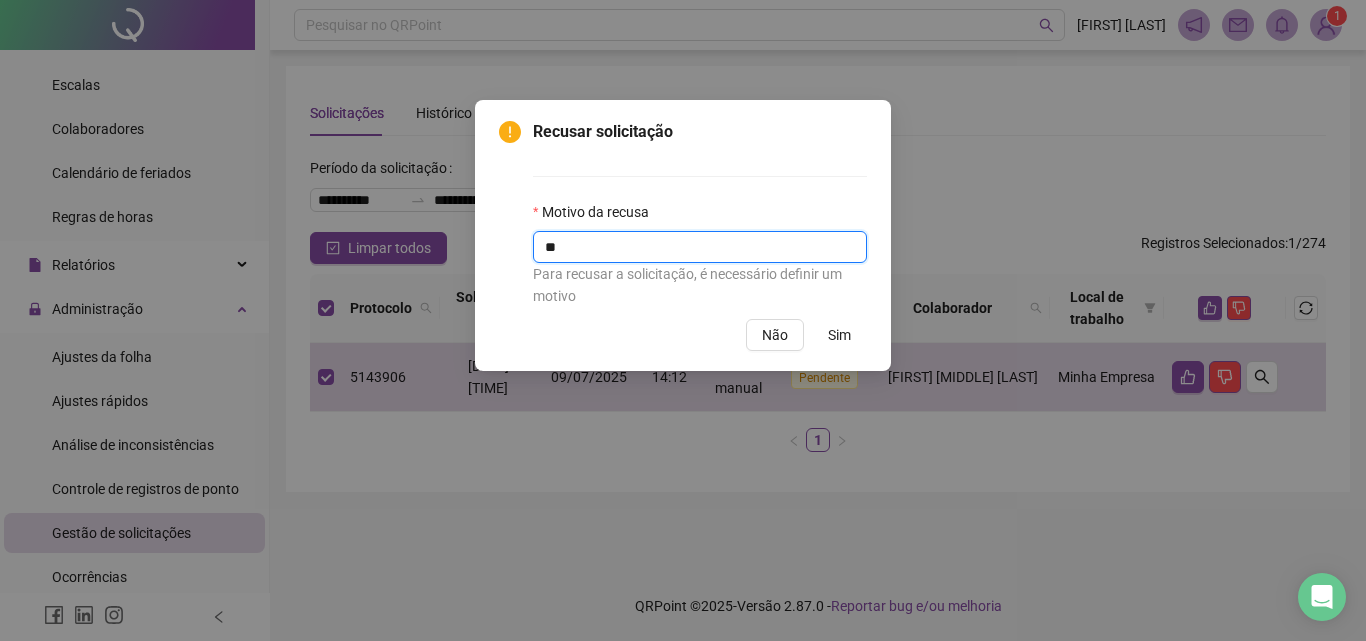 type on "*" 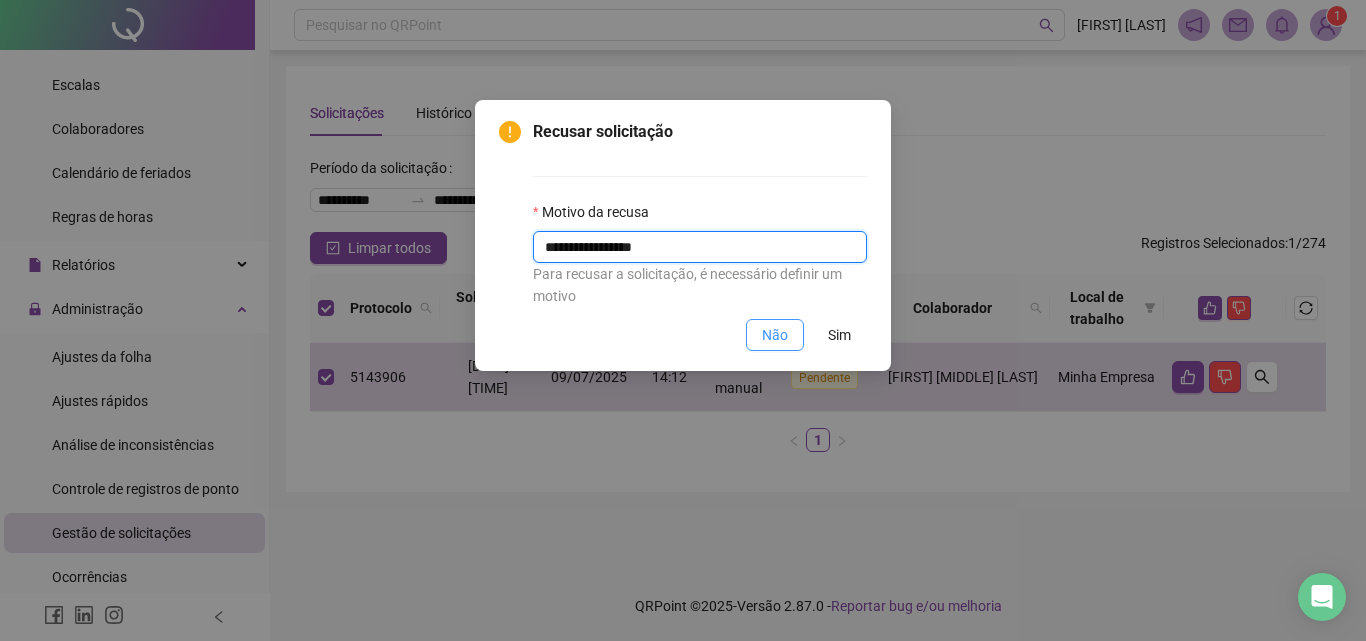 type on "**********" 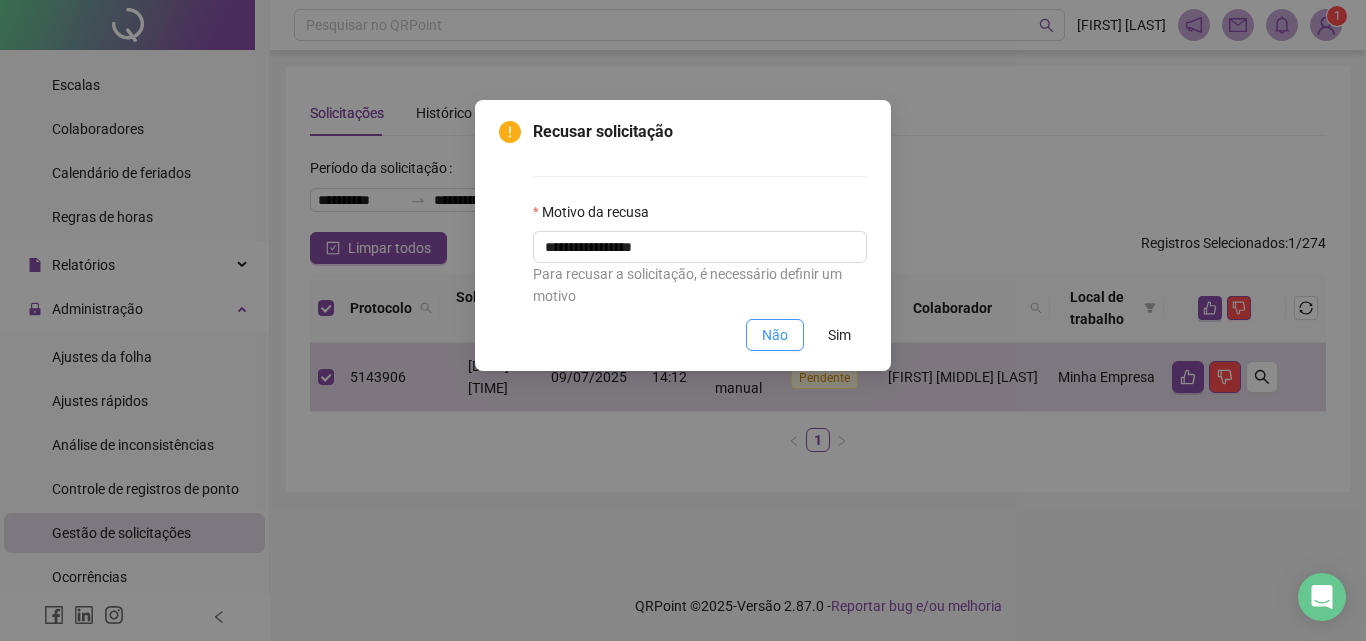 click on "Não" at bounding box center [775, 335] 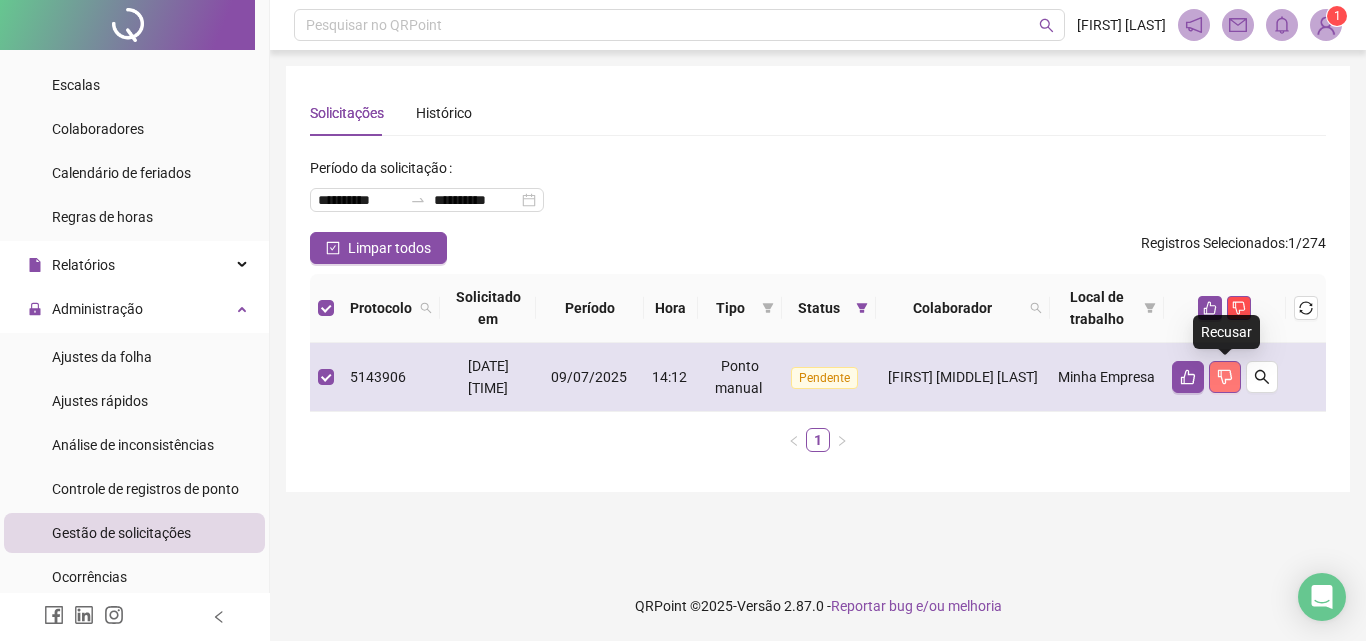 click 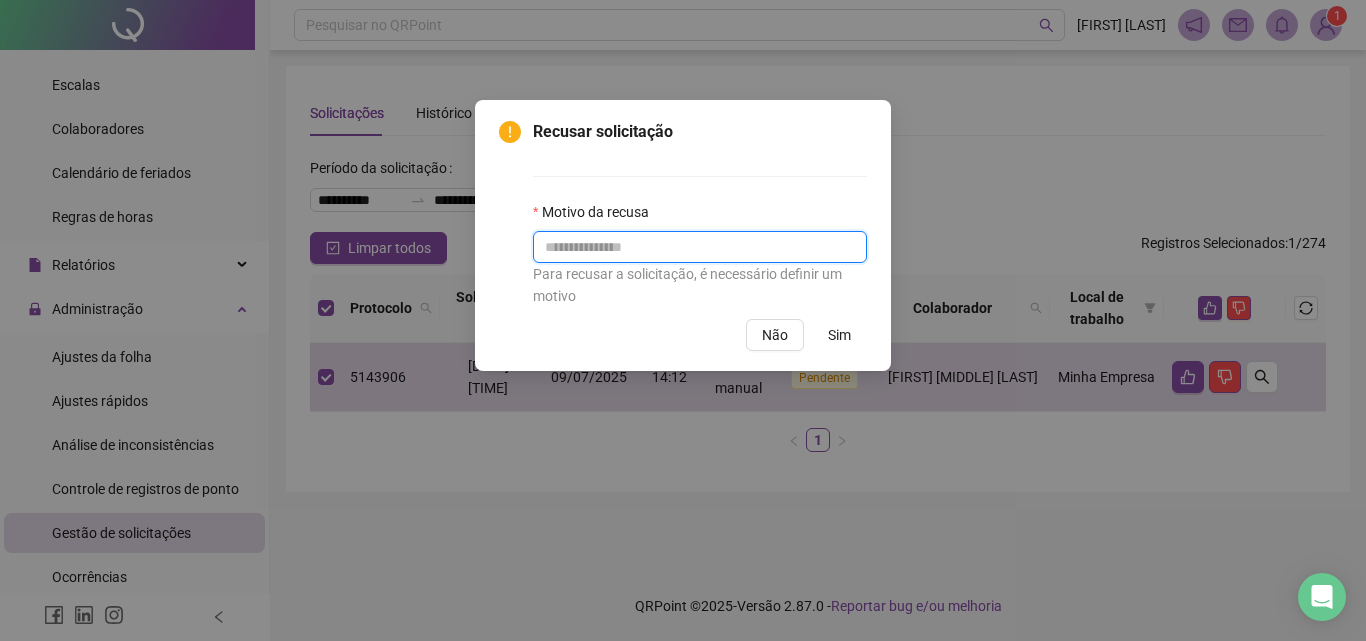 click at bounding box center [700, 247] 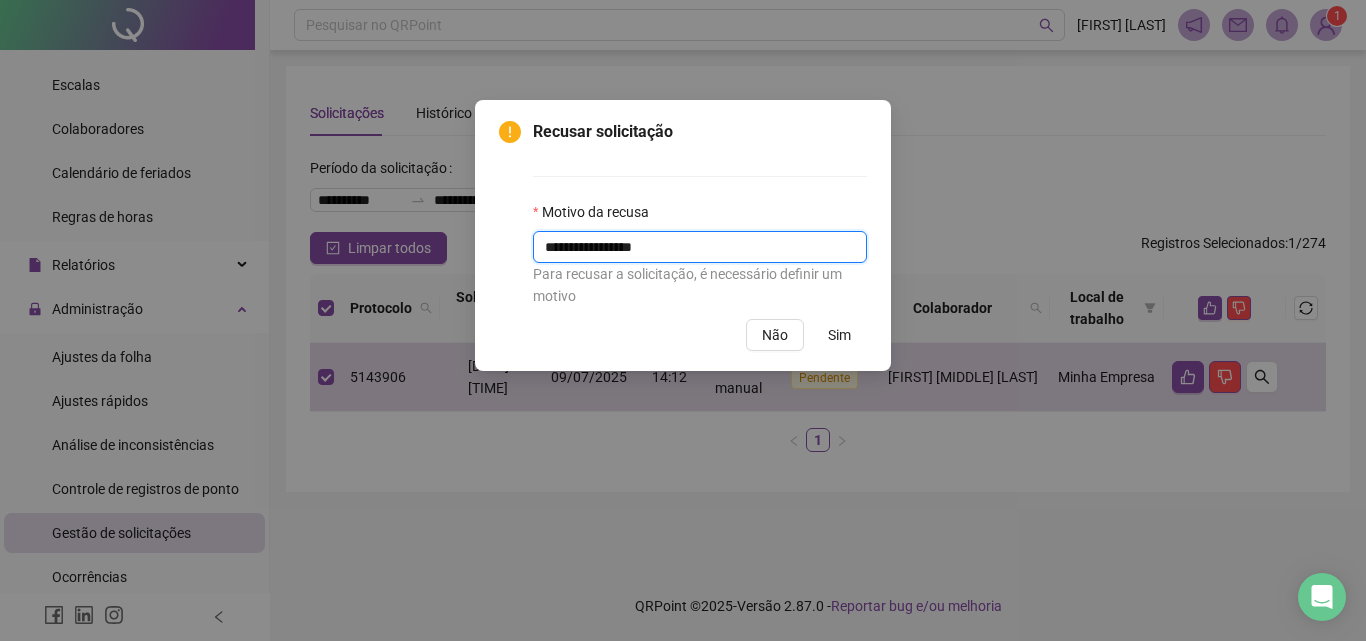 type on "**********" 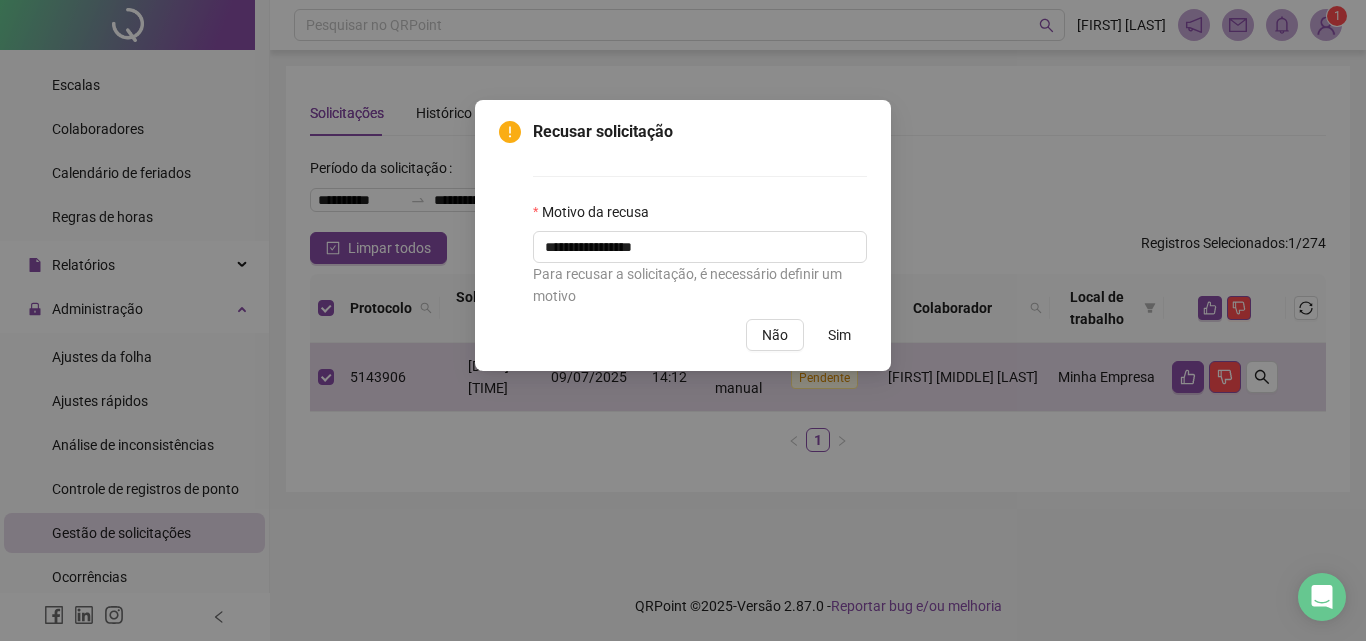 click on "Sim" at bounding box center [839, 335] 